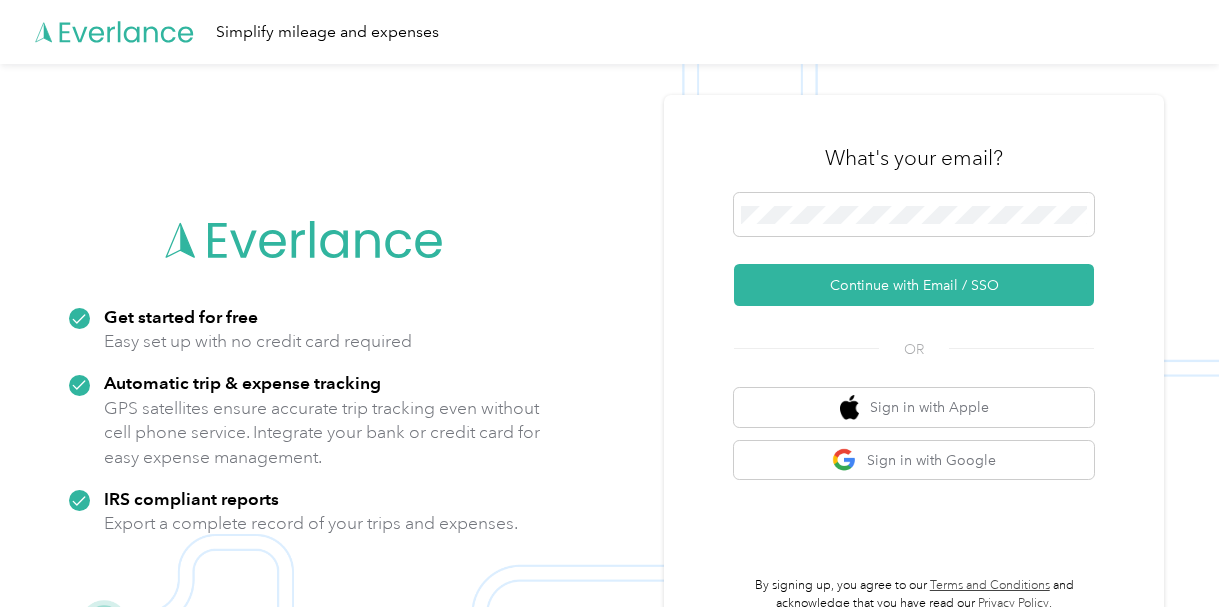 scroll, scrollTop: 0, scrollLeft: 0, axis: both 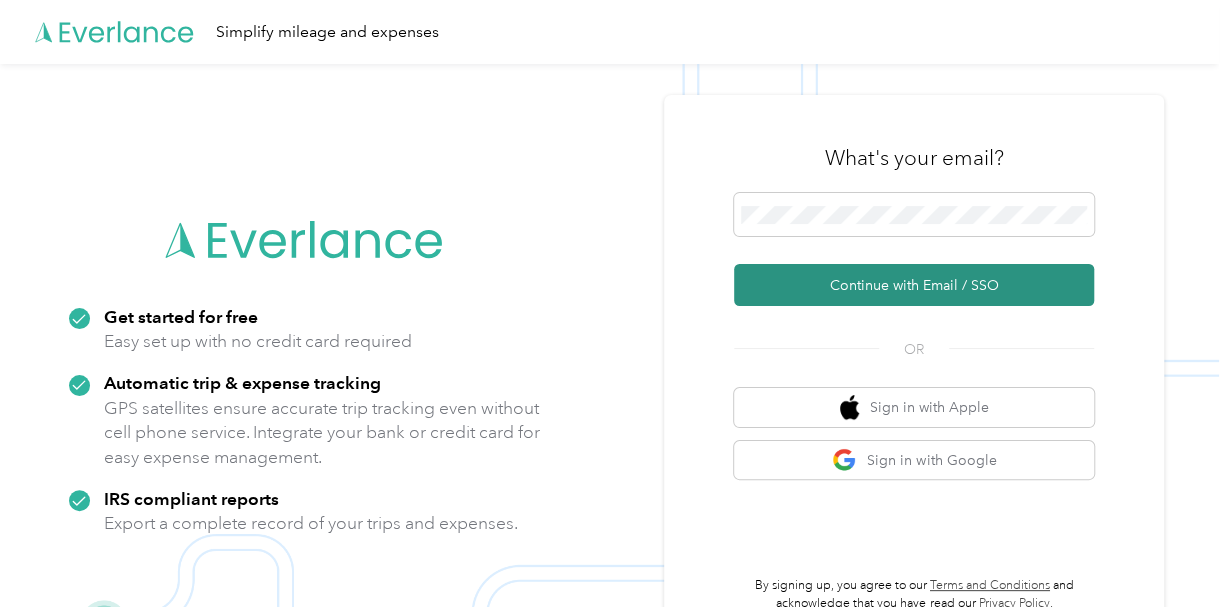 click on "Continue with Email / SSO" at bounding box center (914, 285) 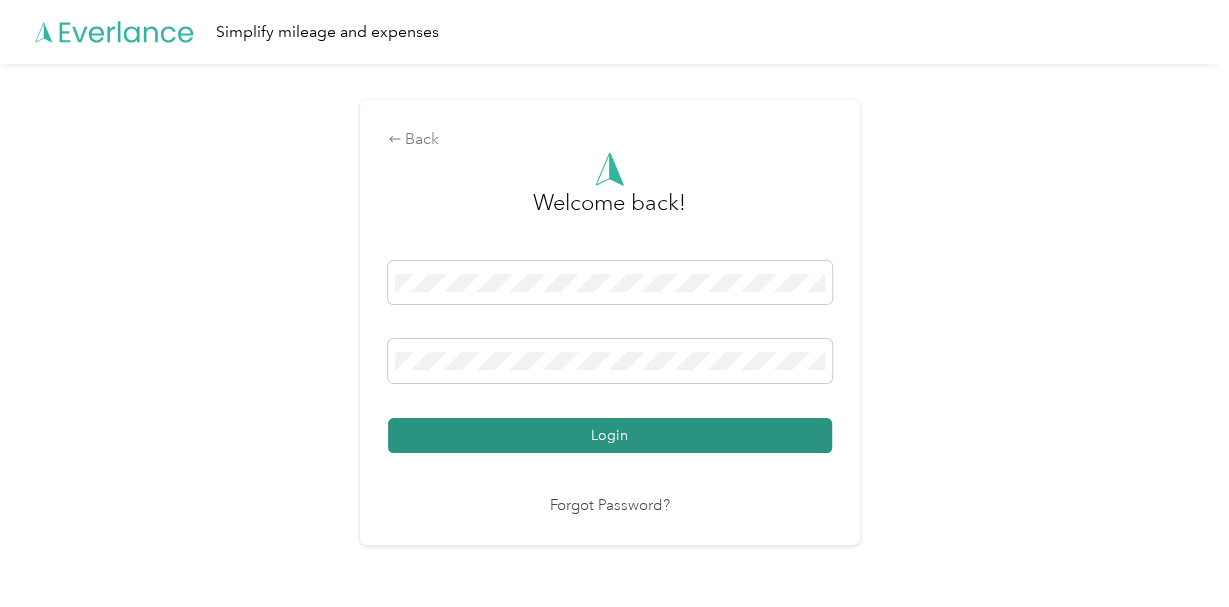 click on "Login" at bounding box center (610, 435) 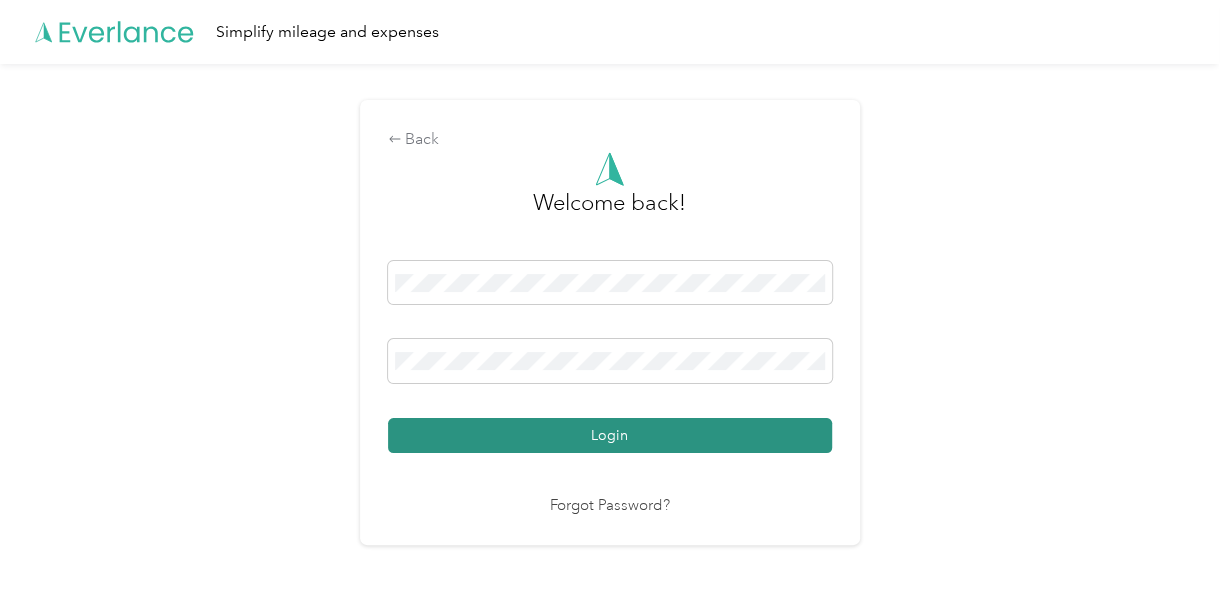 click on "Login" at bounding box center [610, 435] 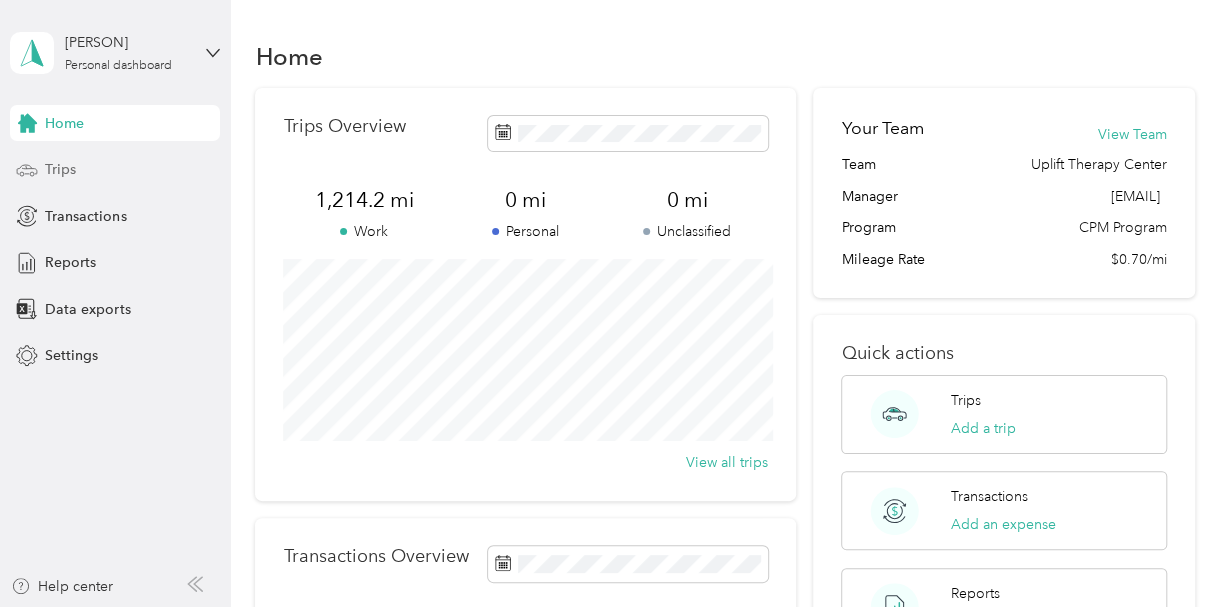 click on "Trips" at bounding box center (60, 169) 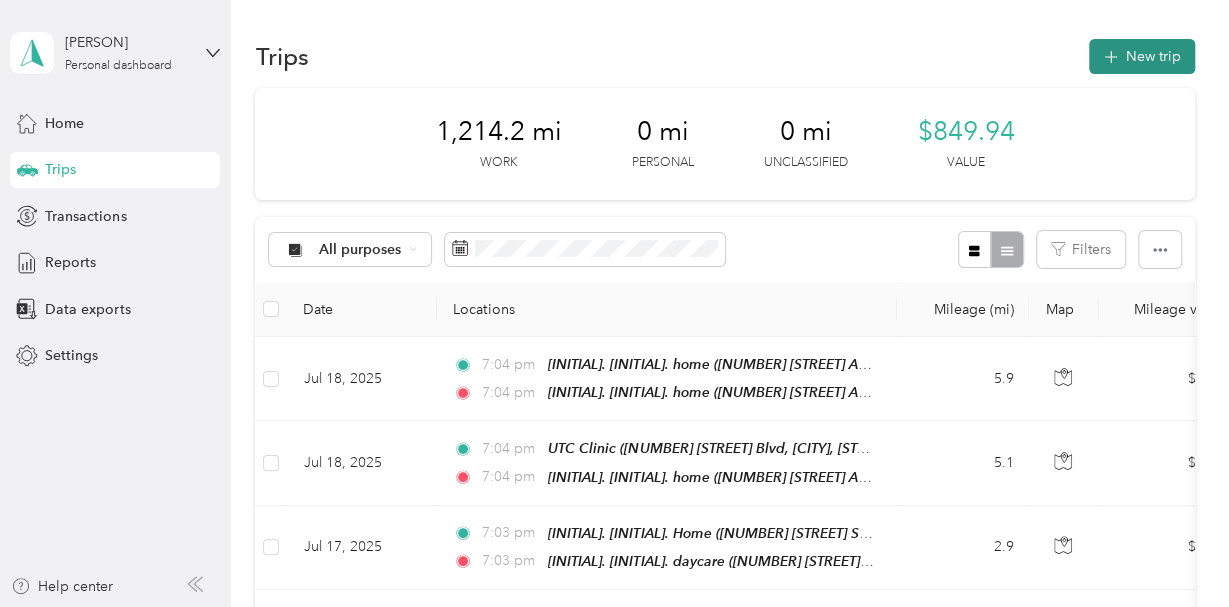 click on "New trip" at bounding box center (1142, 56) 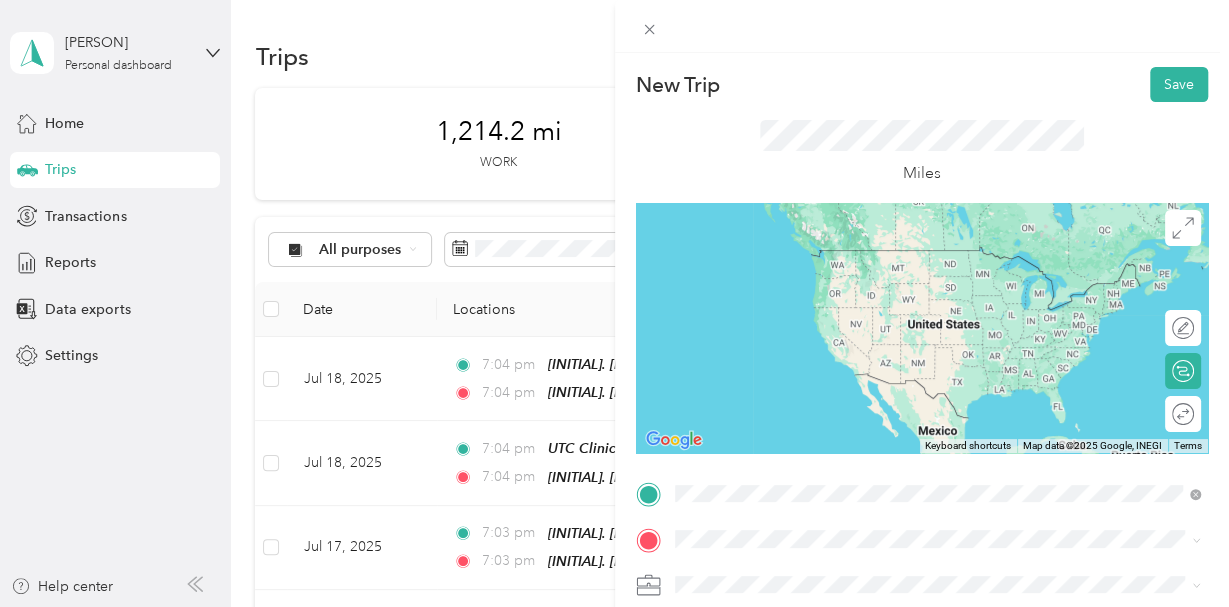 click on "[INITIAL]. [INITIAL]. Home [NUMBER] [STREET] Drive, [CITY], [POSTAL_CODE], [CITY], [STATE], United States" at bounding box center [953, 279] 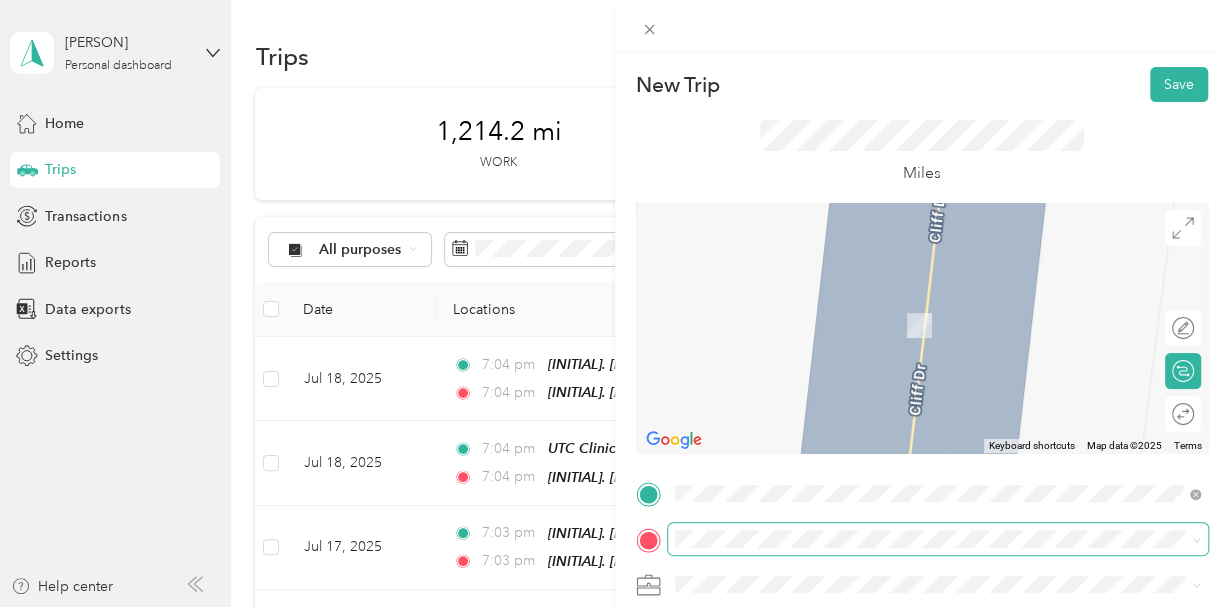 click at bounding box center (938, 539) 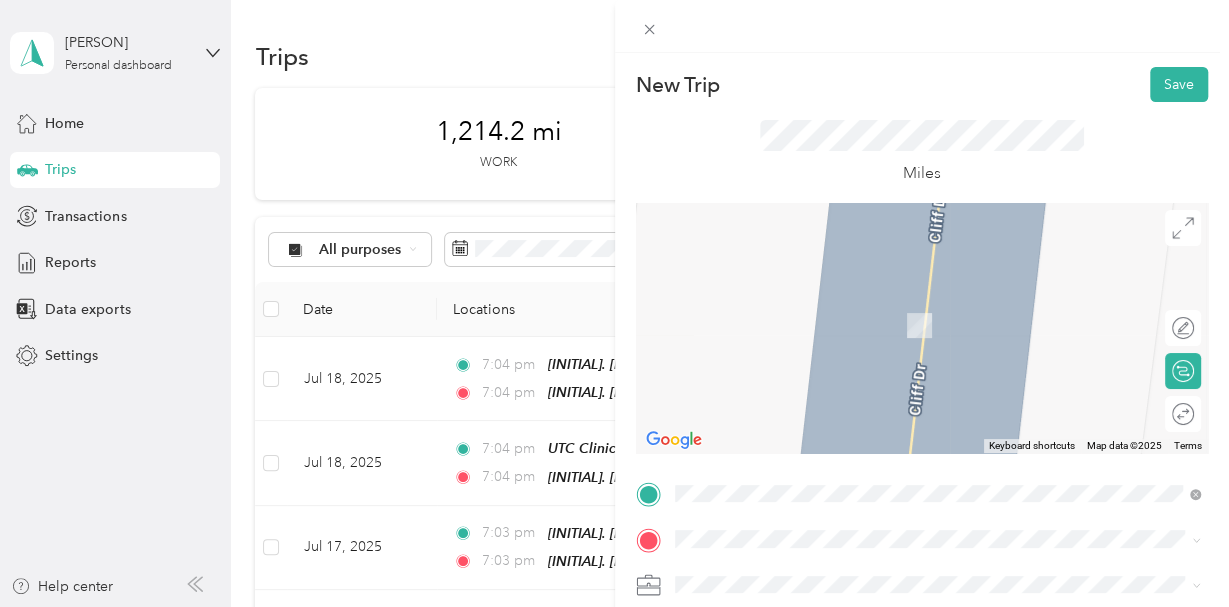 click on "[INITIAL]. [INITIAL]. home [NUMBER] [DIRECTION] [STREET] Boulevard, [CITY], [POSTAL_CODE], [CITY], [STATE], United States" at bounding box center [948, 313] 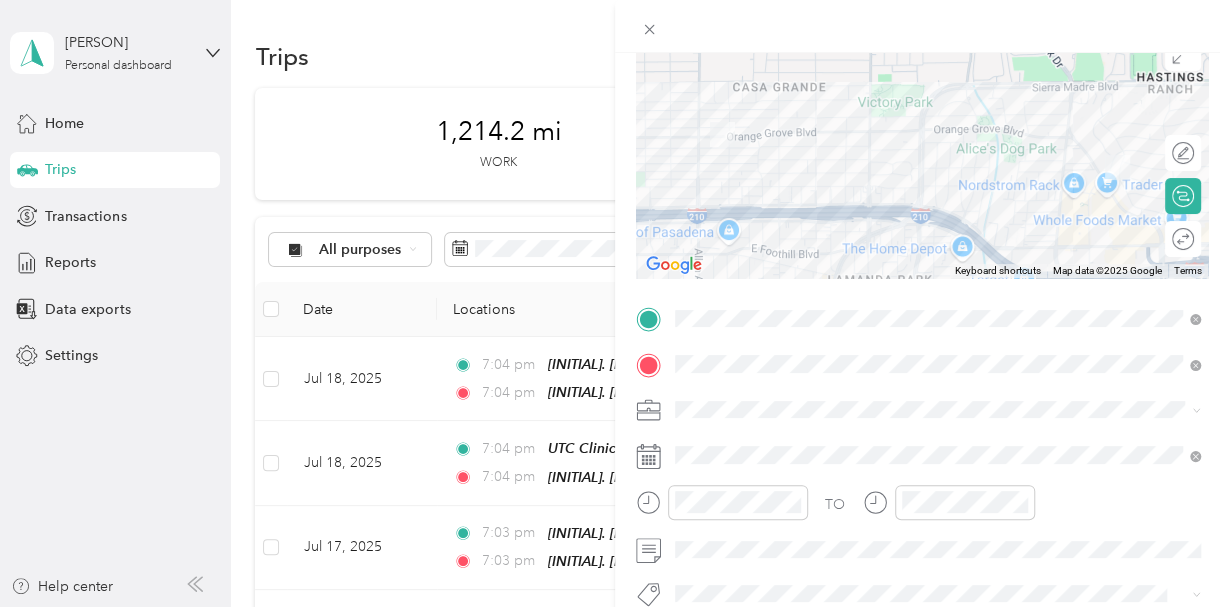 scroll, scrollTop: 180, scrollLeft: 0, axis: vertical 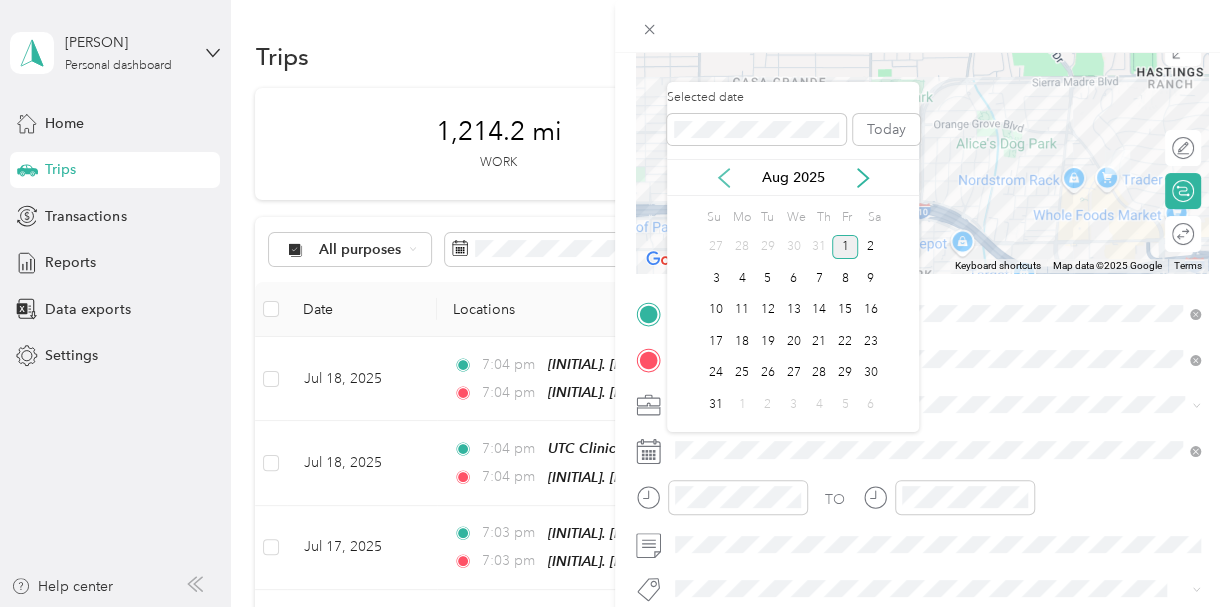 click 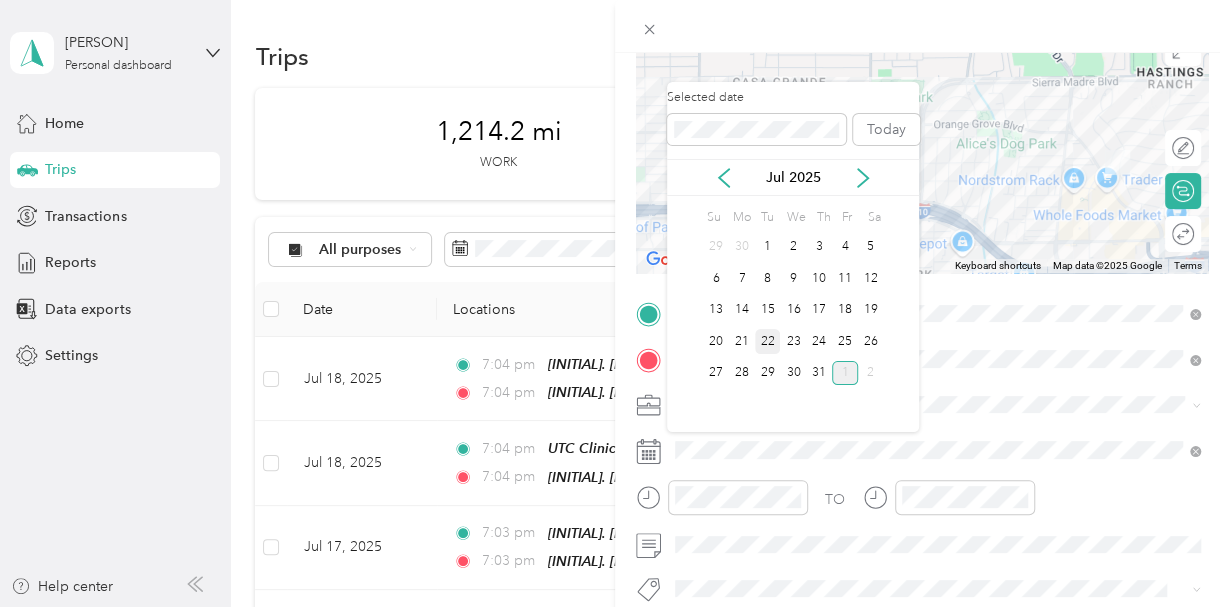 click on "22" at bounding box center (768, 341) 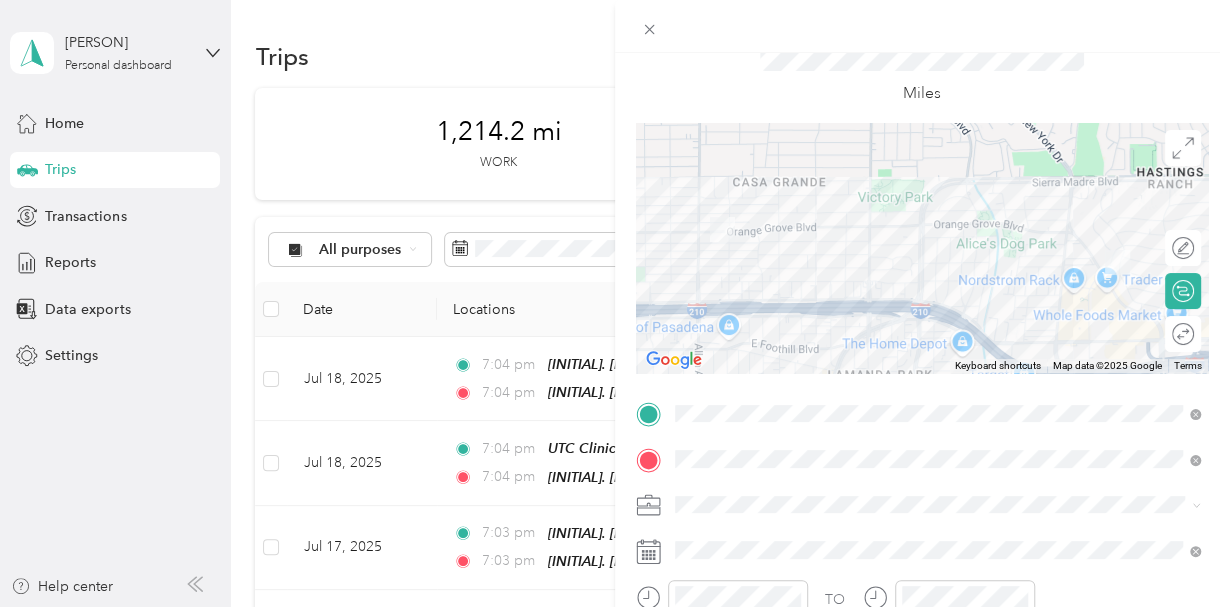 scroll, scrollTop: 0, scrollLeft: 0, axis: both 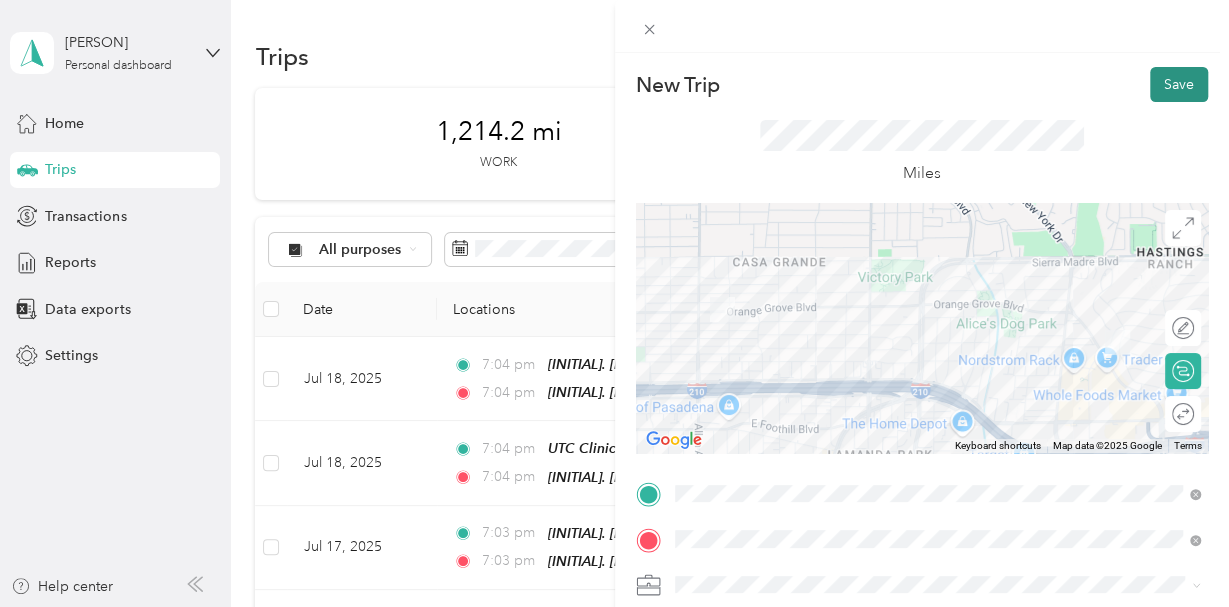 click on "Save" at bounding box center [1179, 84] 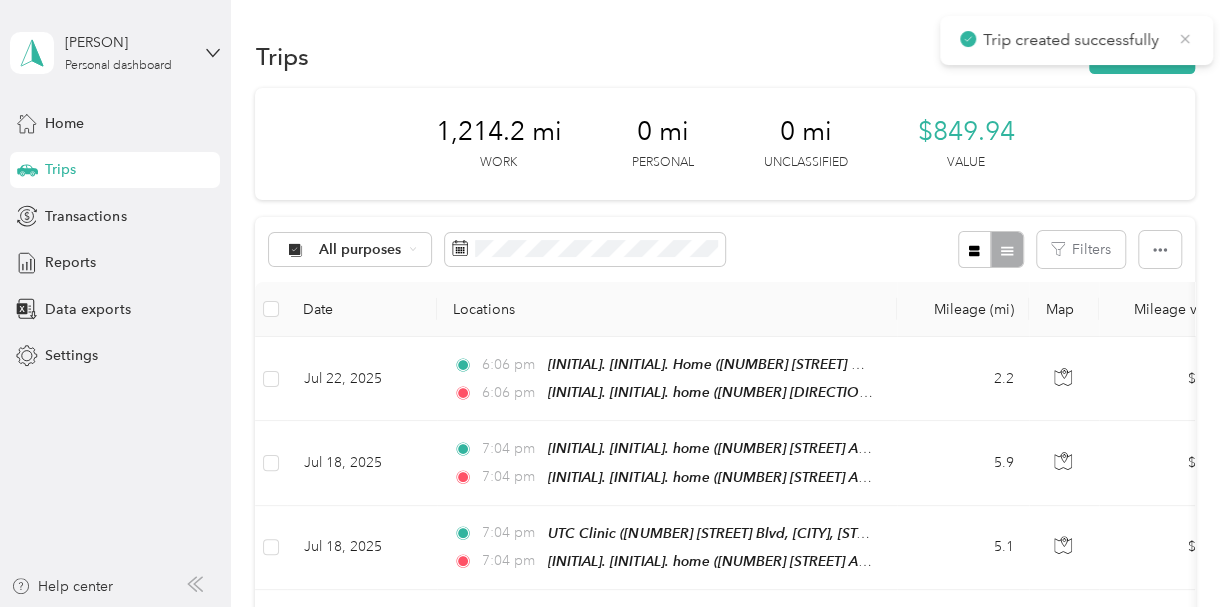 click 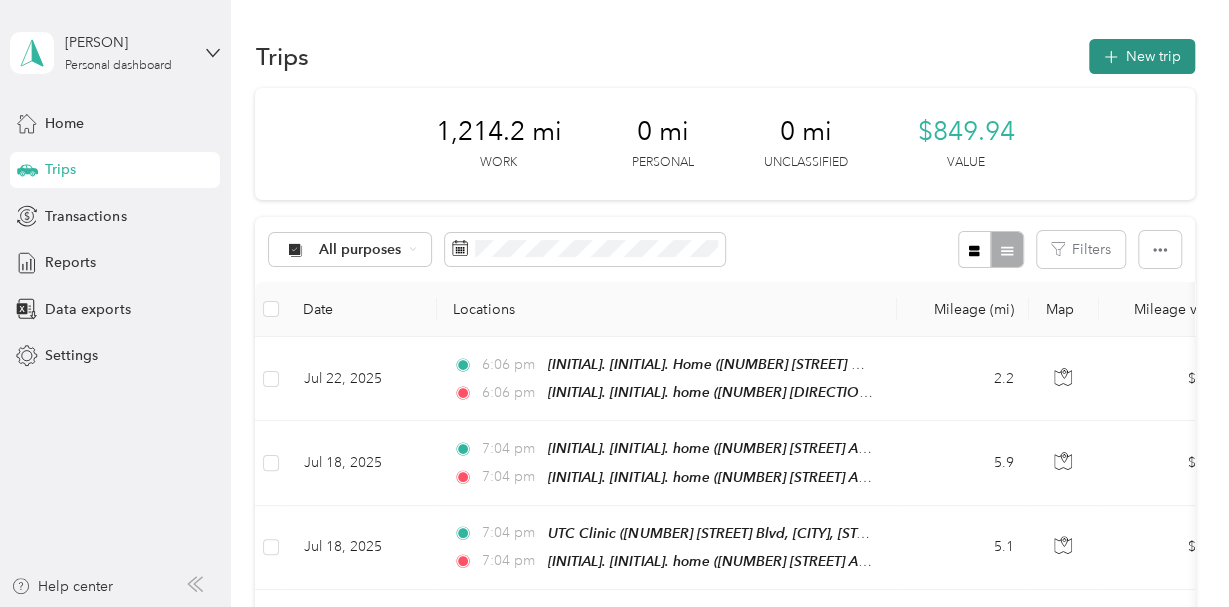 click on "New trip" at bounding box center [1142, 56] 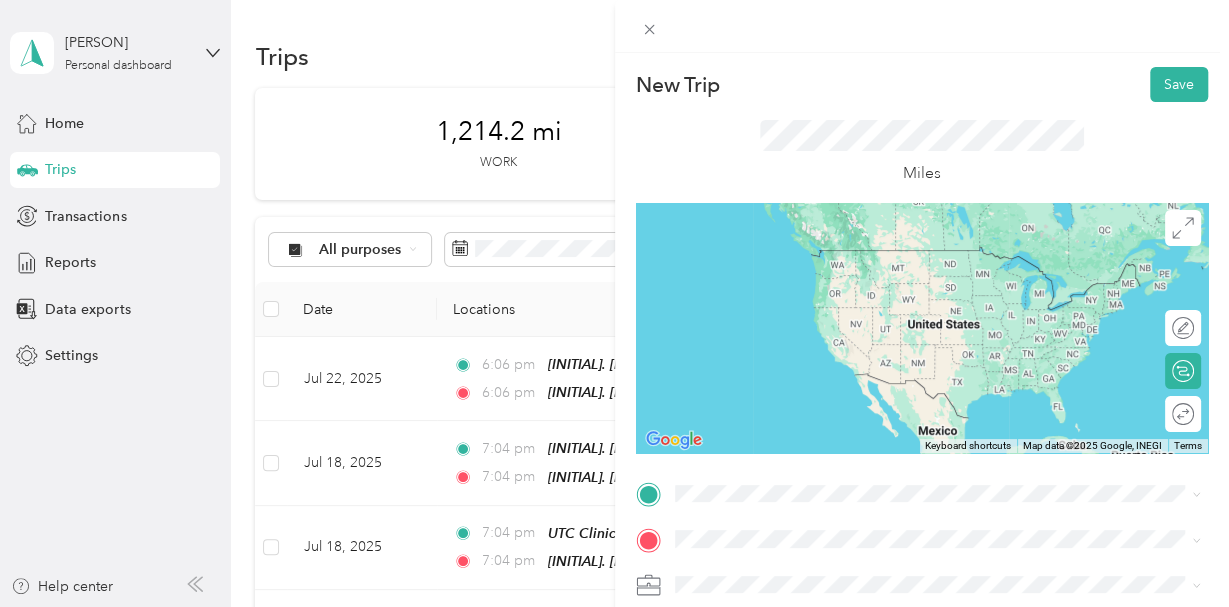 click on "[INITIAL]. [INITIAL]. daycare [NUMBER] [DIRECTION] [STREET] Street, [CITY], [POSTAL_CODE], [CITY], [STATE], United States" at bounding box center (953, 356) 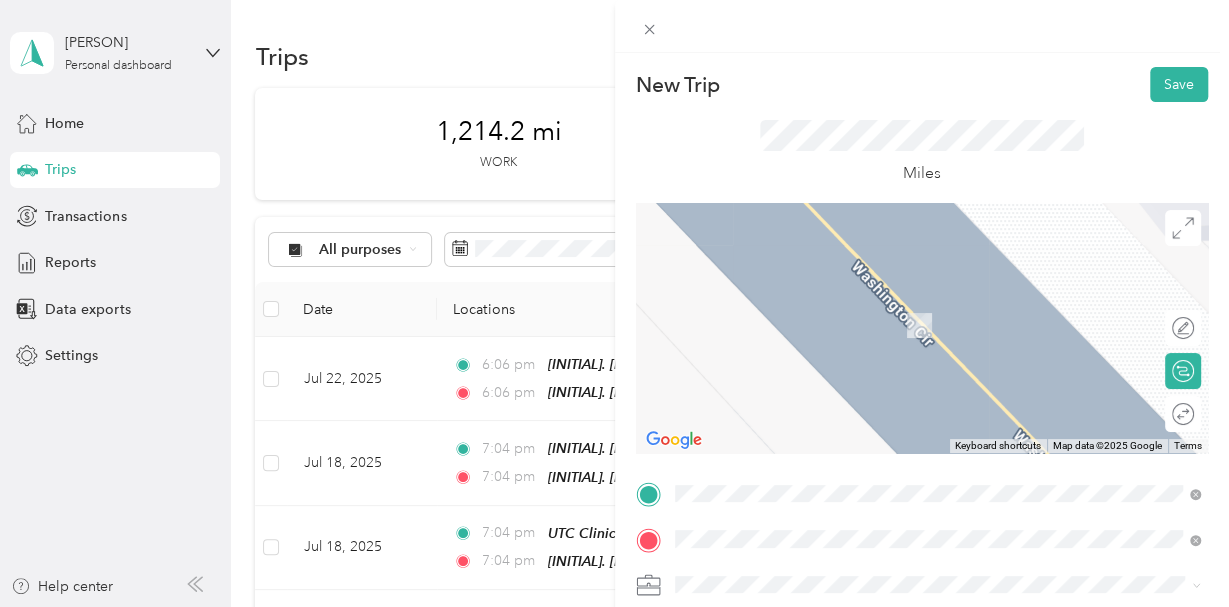 click on "[NUMBER] [STREET], [CITY], [POSTAL_CODE], [CITY], [STATE], [COUNTRY]" at bounding box center (948, 409) 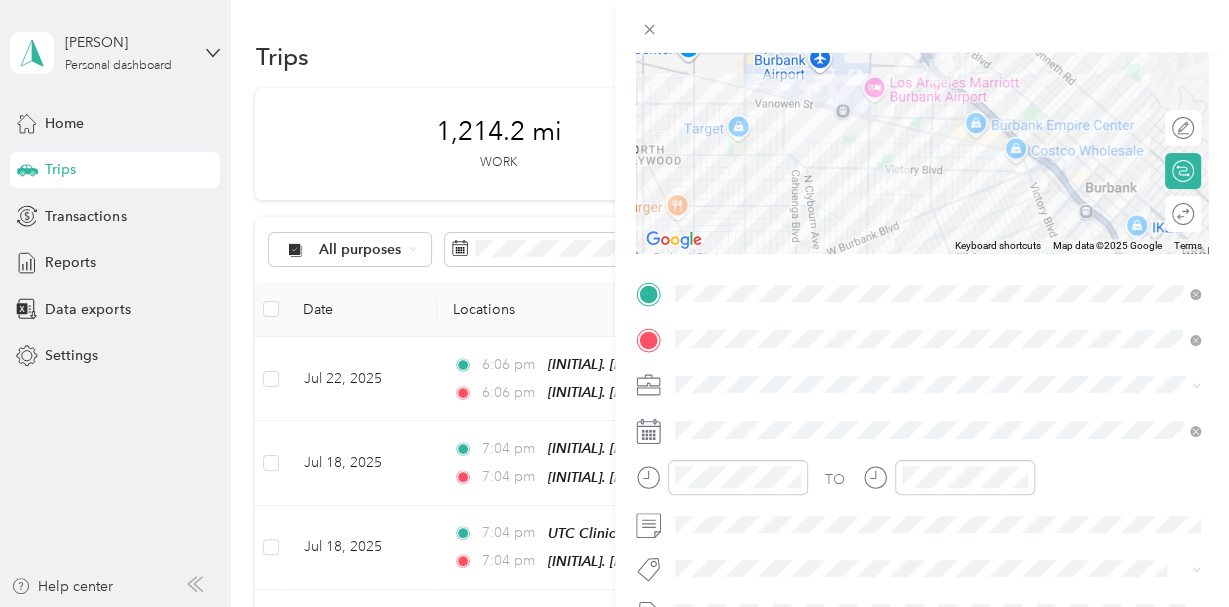 scroll, scrollTop: 204, scrollLeft: 0, axis: vertical 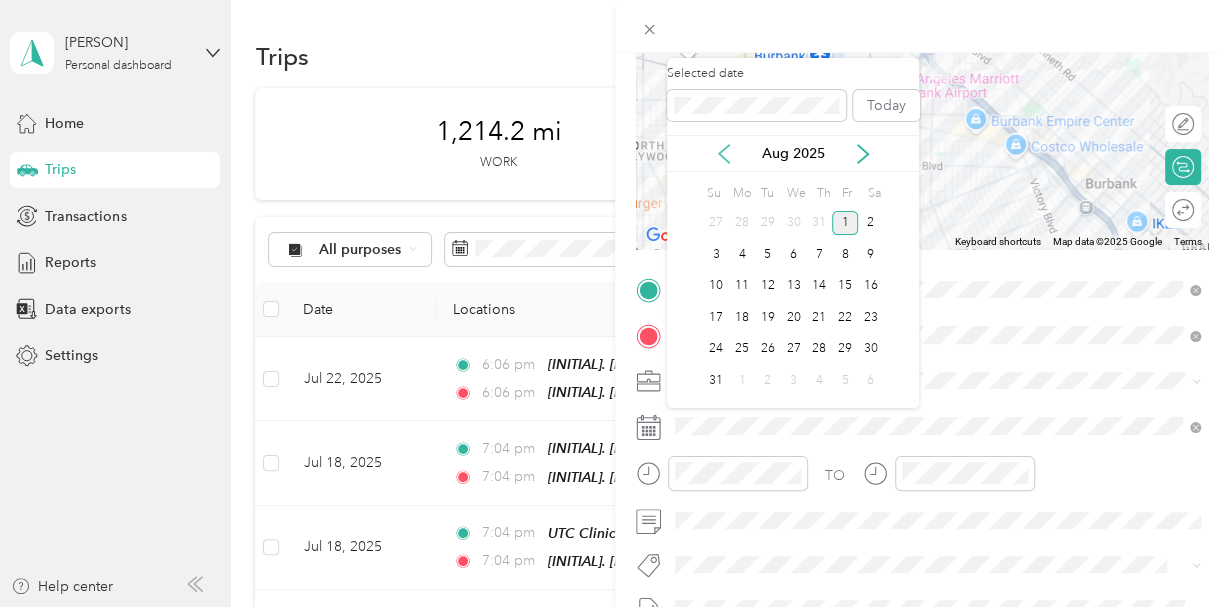 click 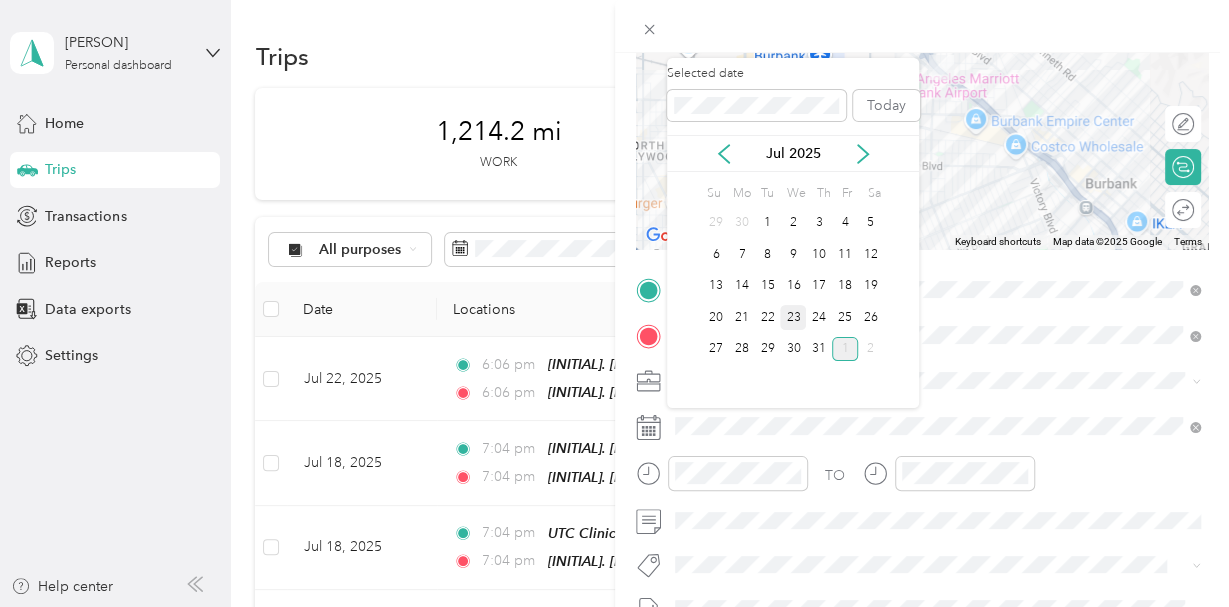 click on "23" at bounding box center [793, 317] 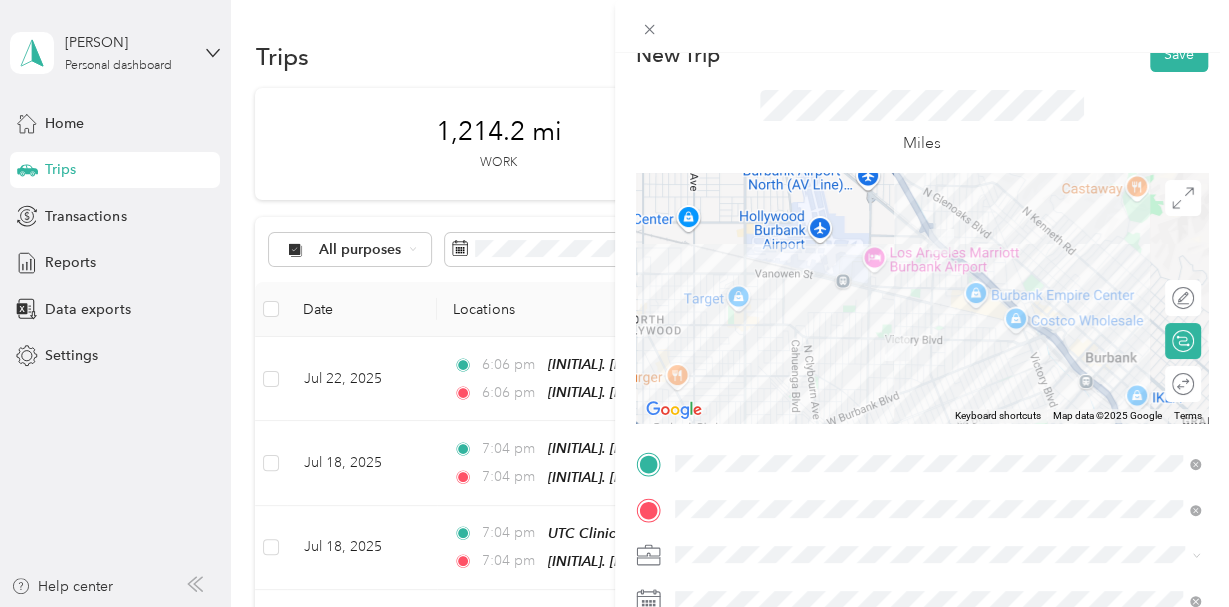 scroll, scrollTop: 0, scrollLeft: 0, axis: both 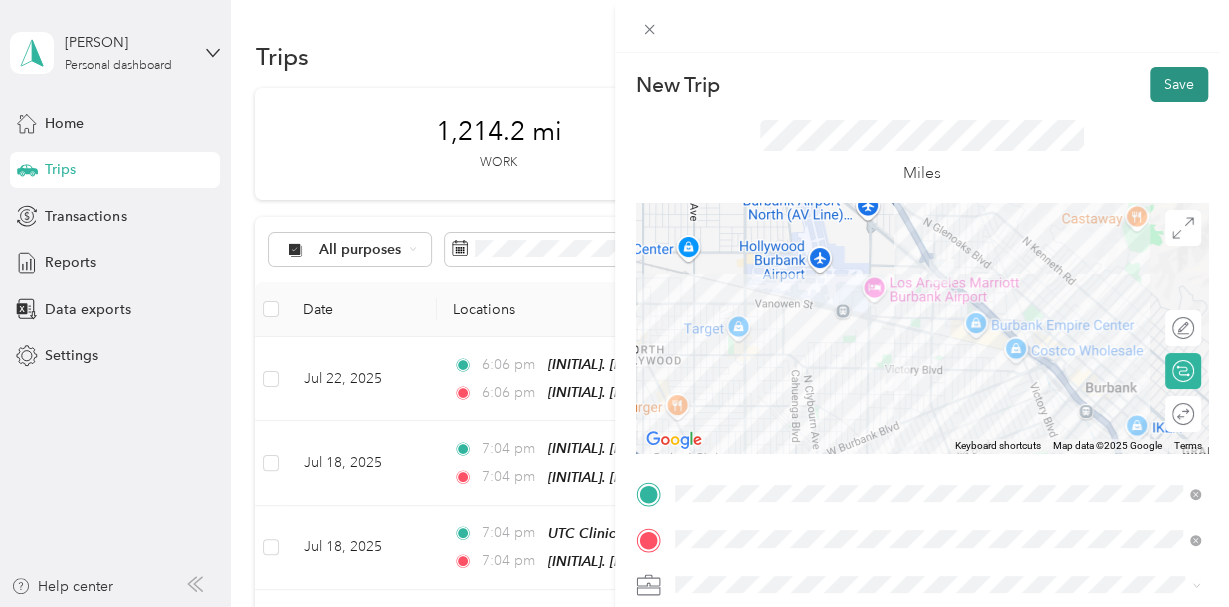 click on "Save" at bounding box center [1179, 84] 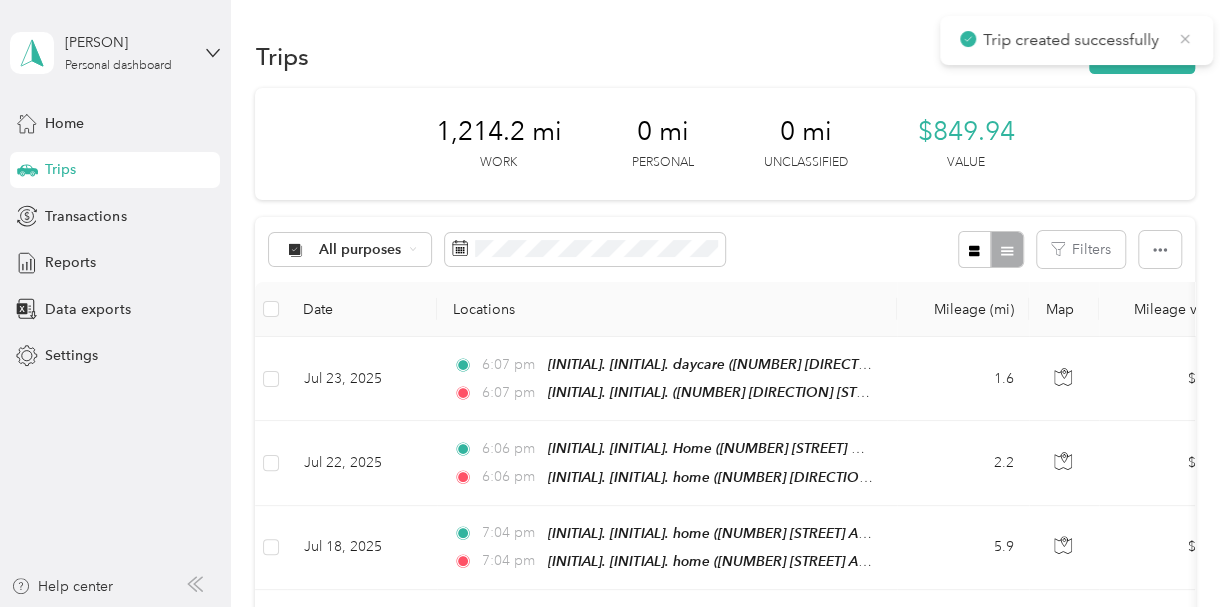 click 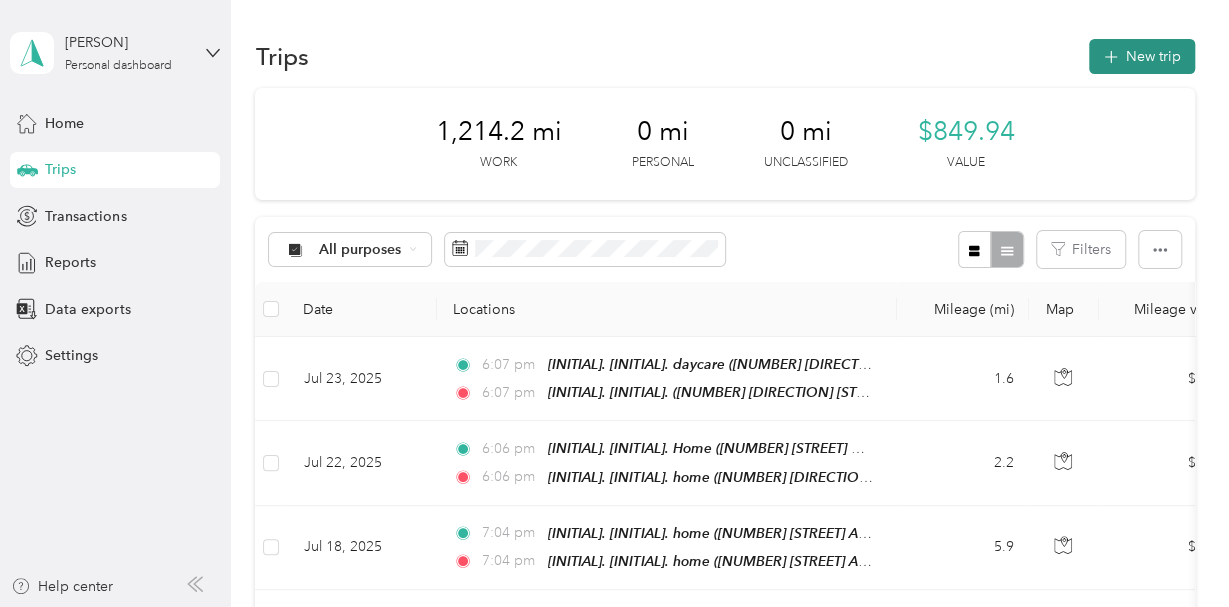 click on "New trip" at bounding box center (1142, 56) 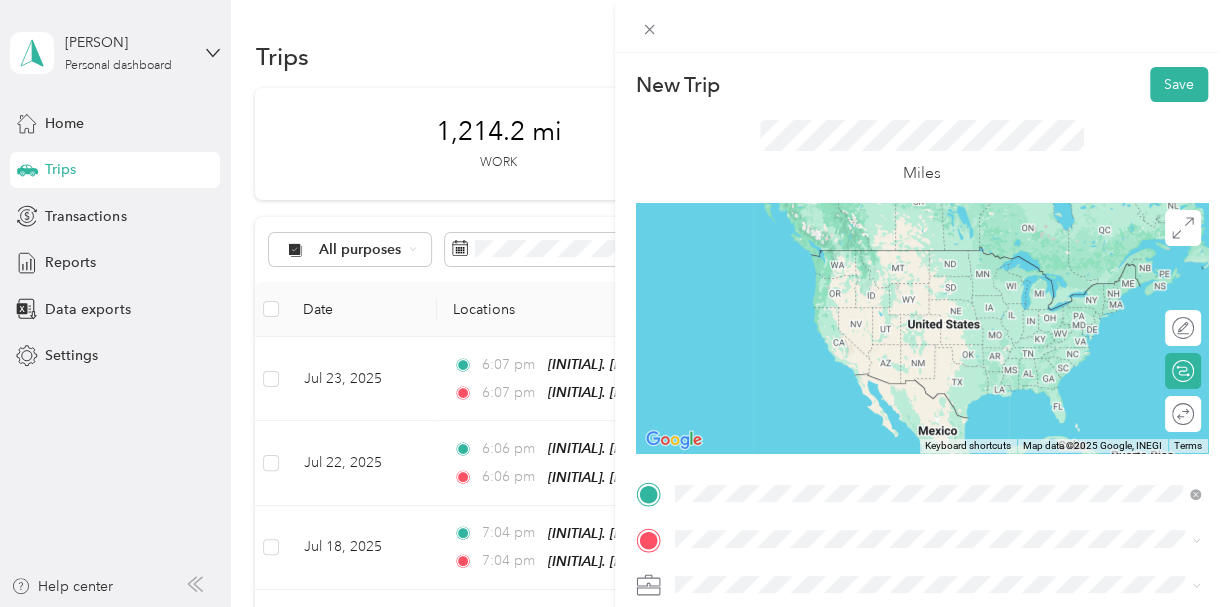 click on "[INITIAL]. [INITIAL]. [NUMBER] [DIRECTION] [STREET] Street, [CITY], [POSTAL_CODE], [CITY], [STATE], United States" at bounding box center [948, 353] 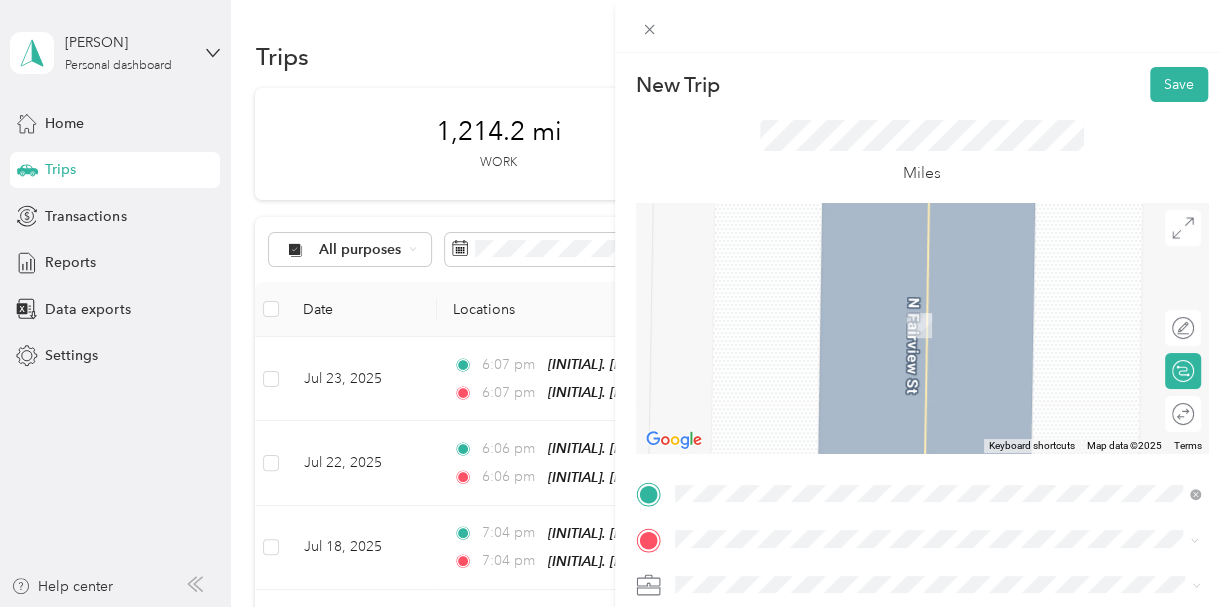 click on "[NUMBER] [DIRECTION] [STREET] Avenue, [CITY], [POSTAL_CODE], [CITY], [STATE], United States" at bounding box center [951, 335] 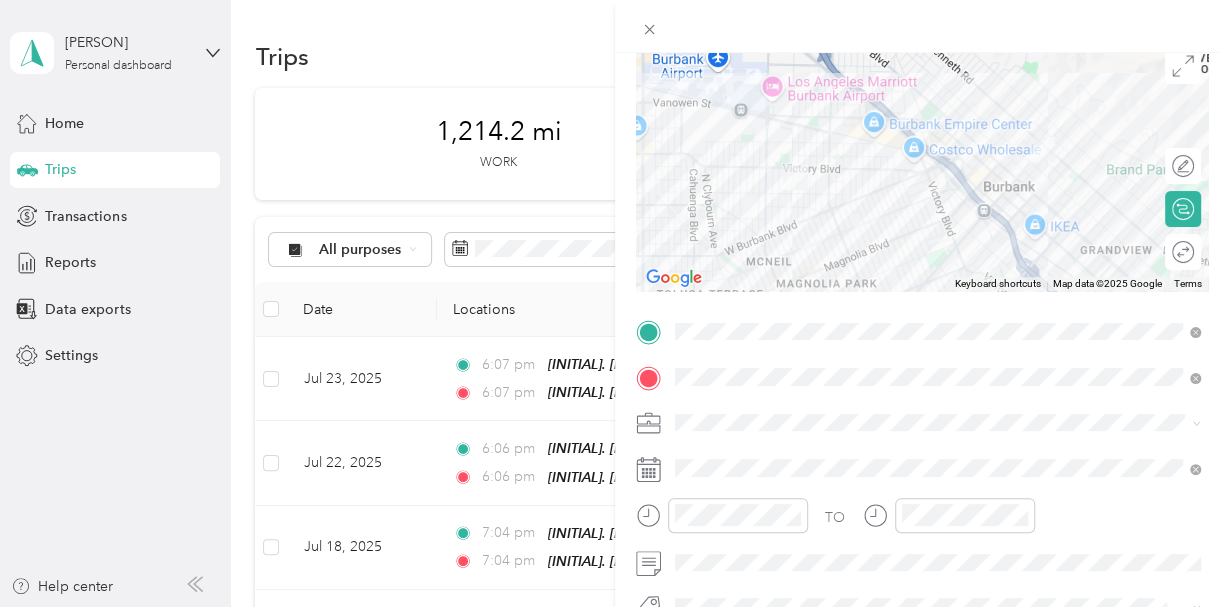 scroll, scrollTop: 204, scrollLeft: 0, axis: vertical 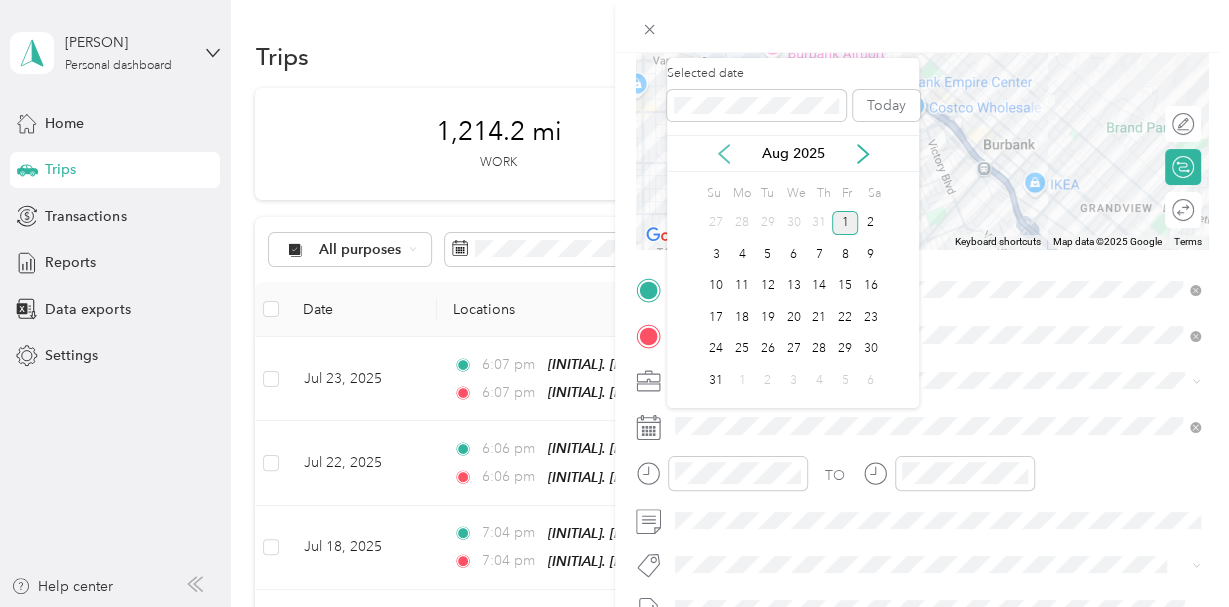 click 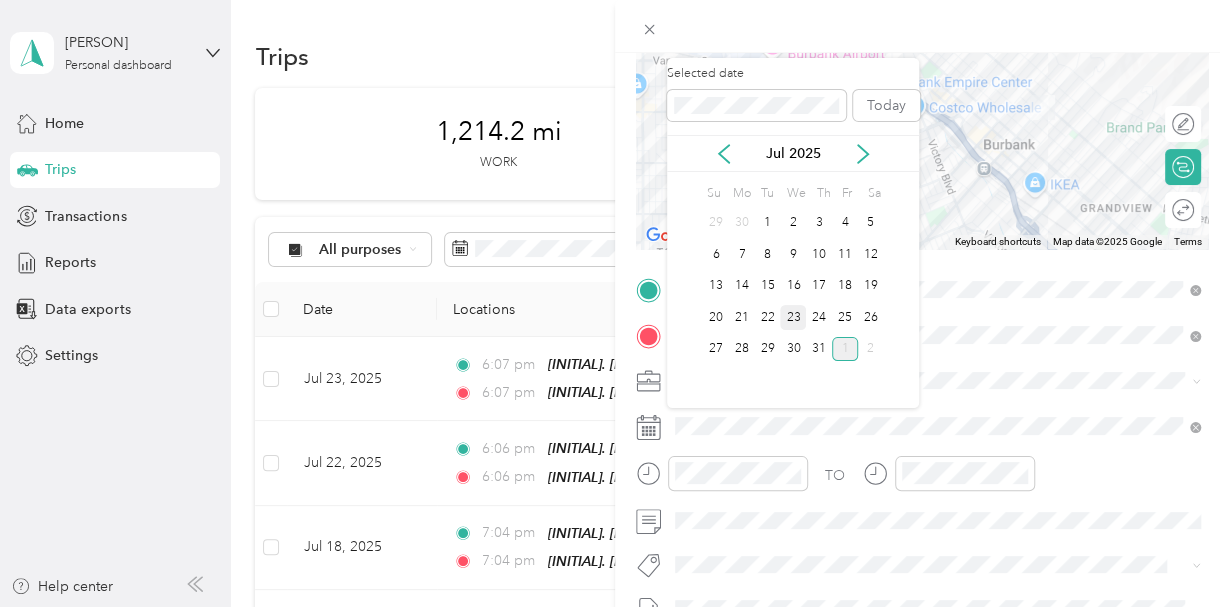 click on "23" at bounding box center [793, 317] 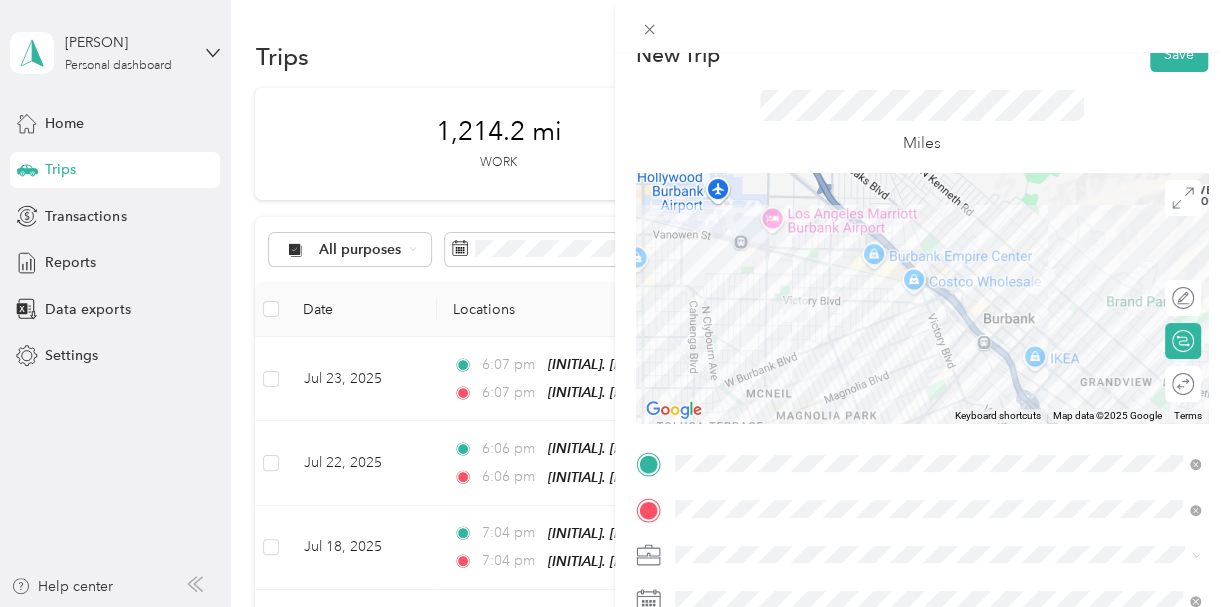 scroll, scrollTop: 0, scrollLeft: 0, axis: both 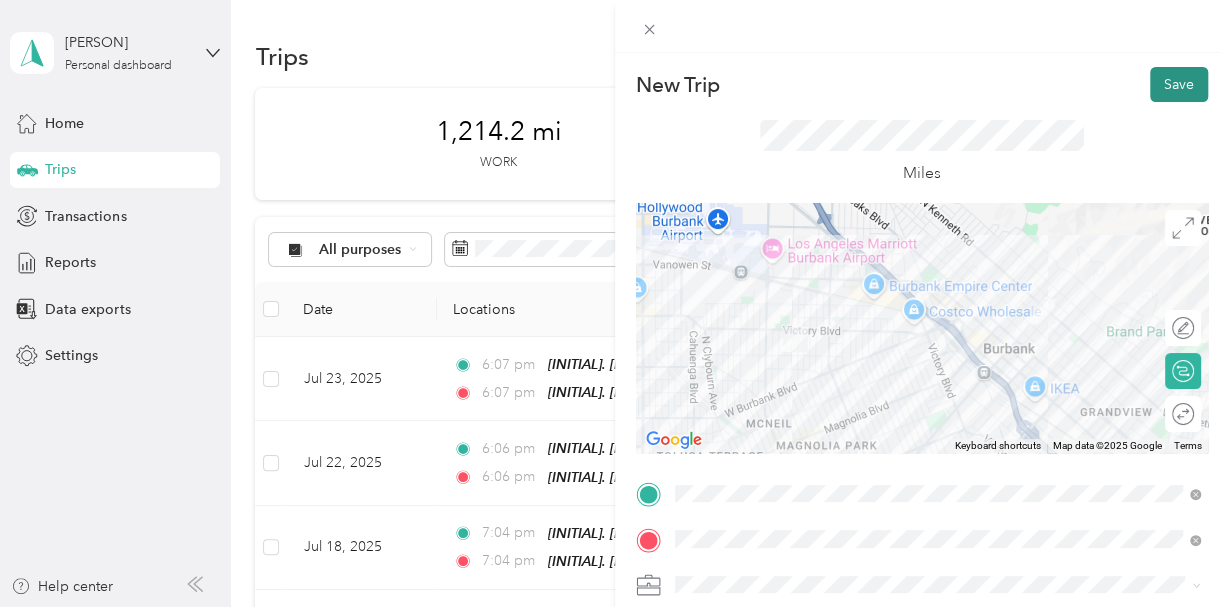 click on "Save" at bounding box center [1179, 84] 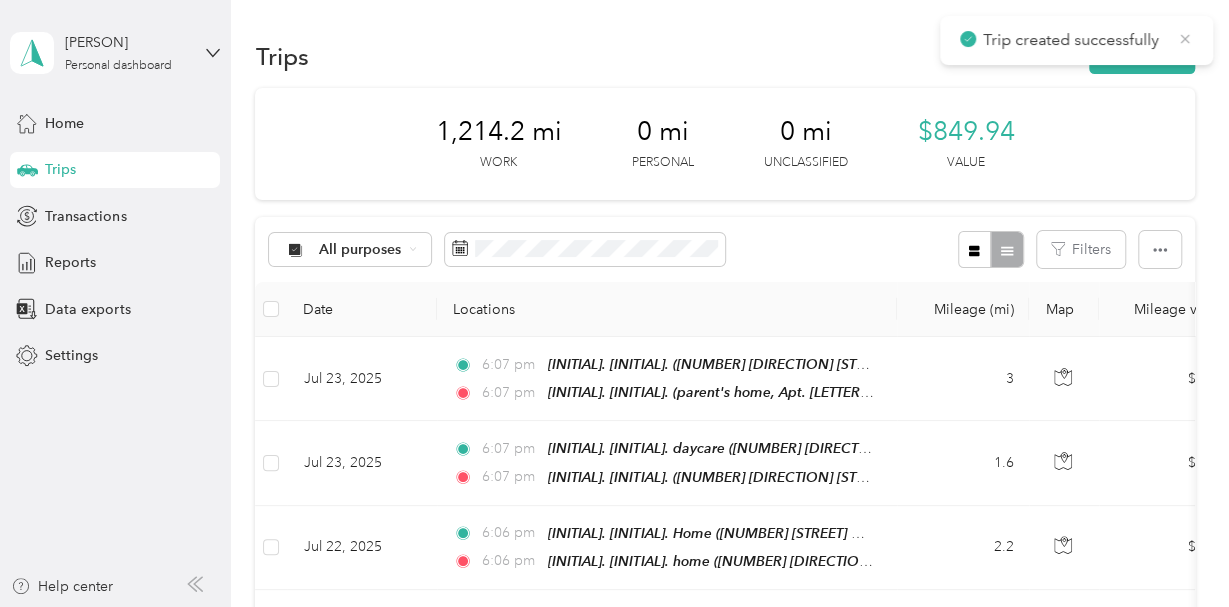 click 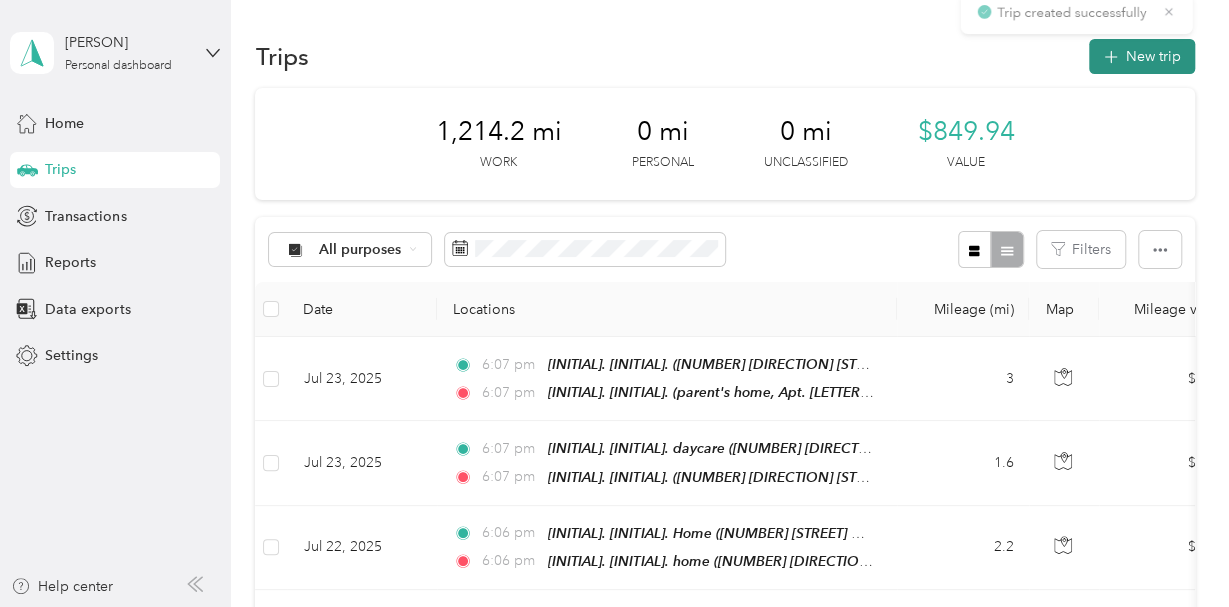 click on "New trip" at bounding box center [1142, 56] 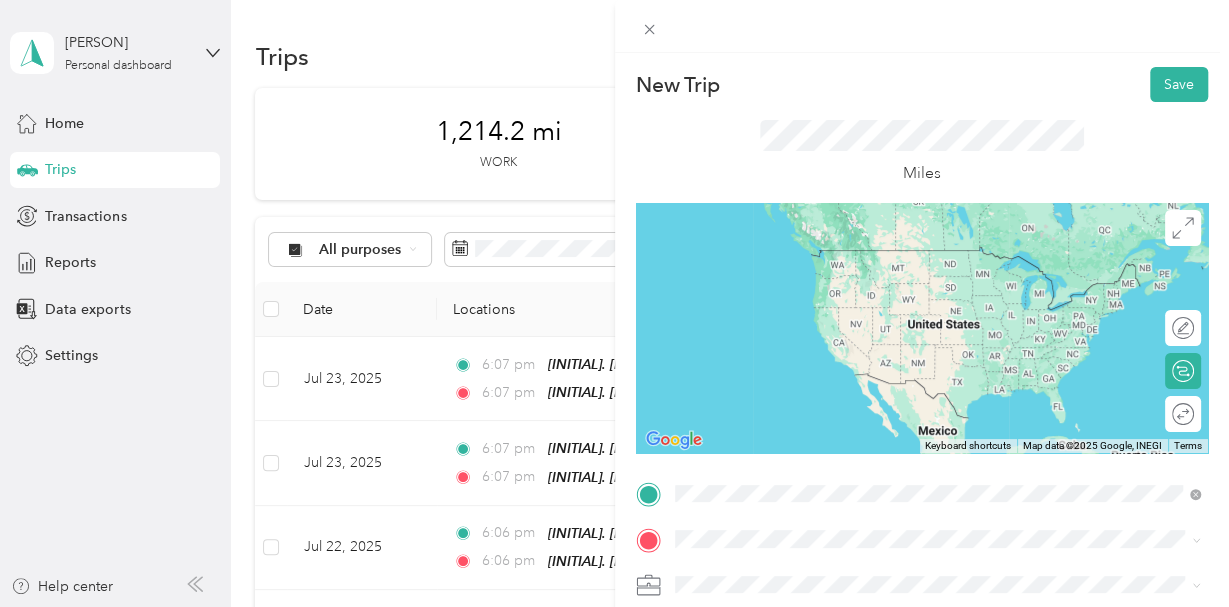 click on "[INITIAL]. [INITIAL]. (parent's home, Apt. [LETTER]) [NUMBER] [DIRECTION] [STREET] Avenue, [CITY], [POSTAL_CODE], [CITY], [STATE], United States" at bounding box center (953, 279) 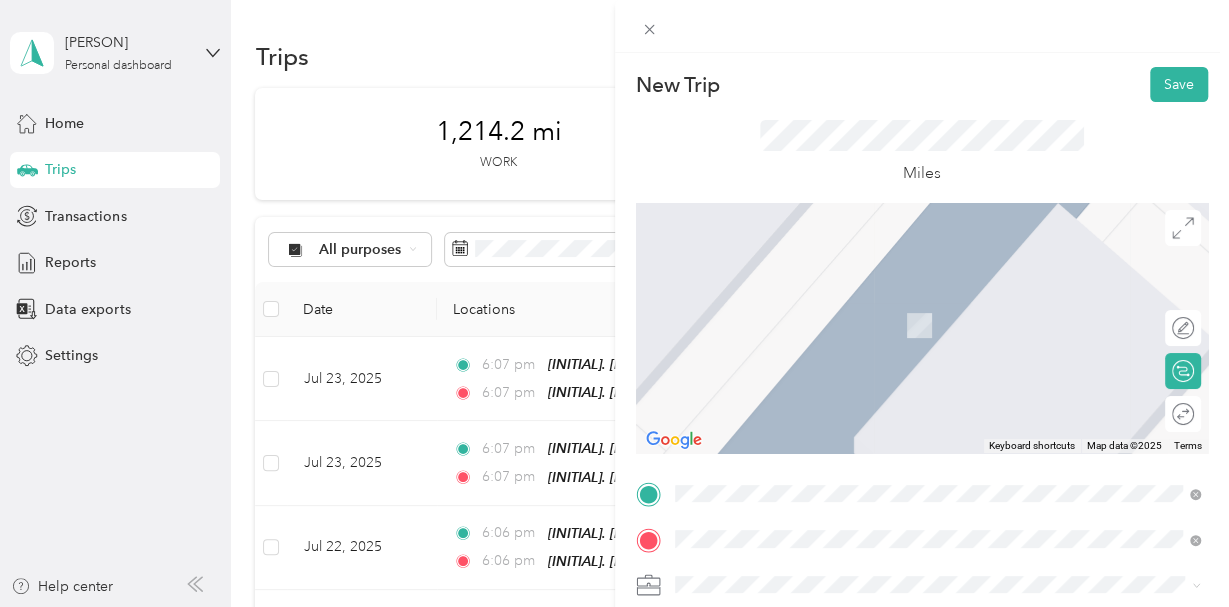 click on "[NUMBER] [STREET], [CITY], [POSTAL_CODE], [CITY], [STATE], [COUNTRY]" at bounding box center (948, 325) 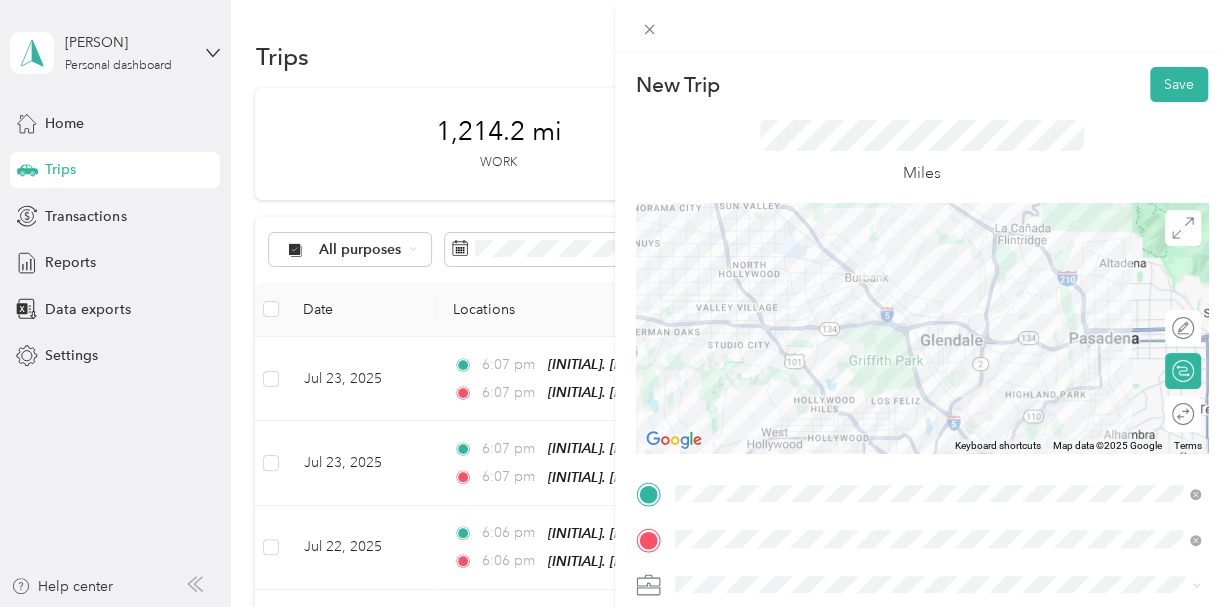 click at bounding box center (922, 328) 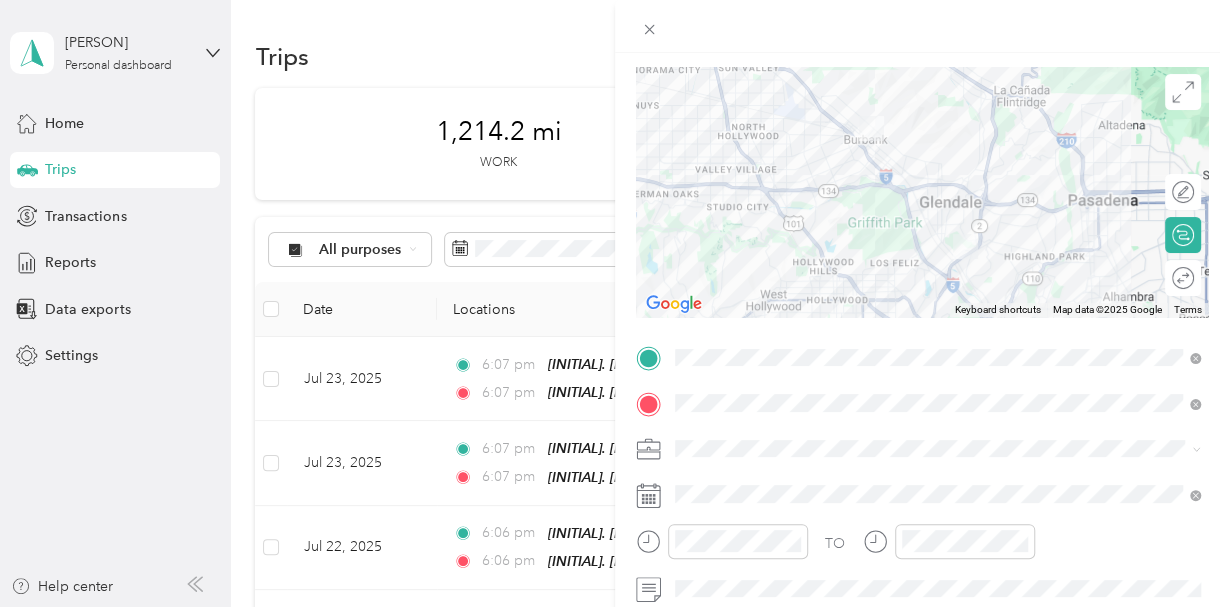 scroll, scrollTop: 142, scrollLeft: 0, axis: vertical 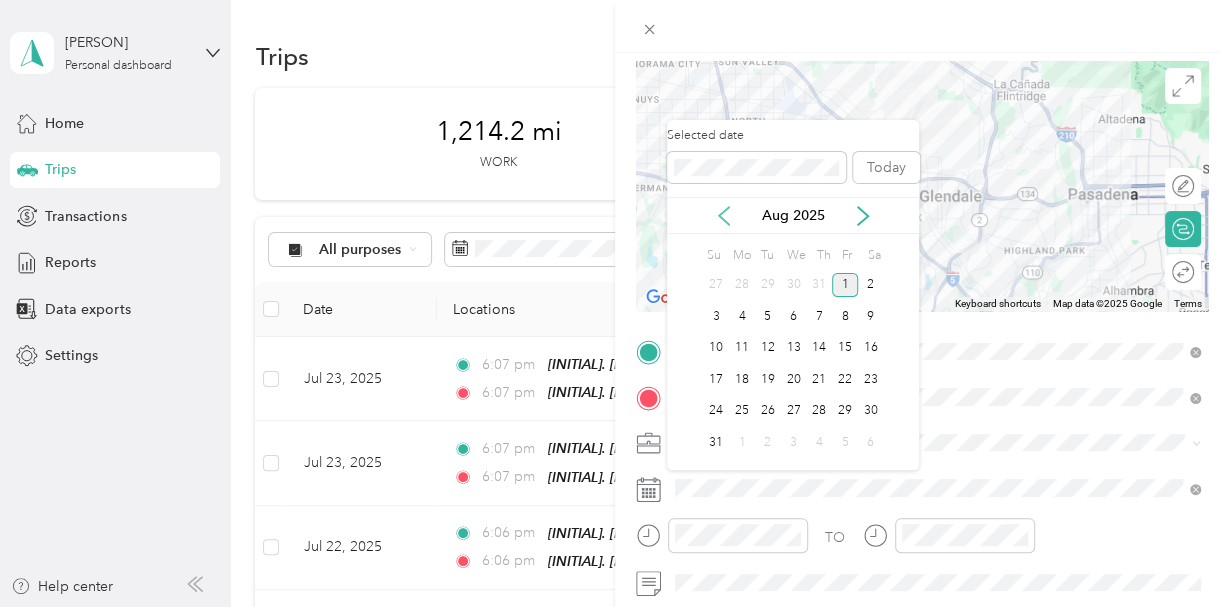 click 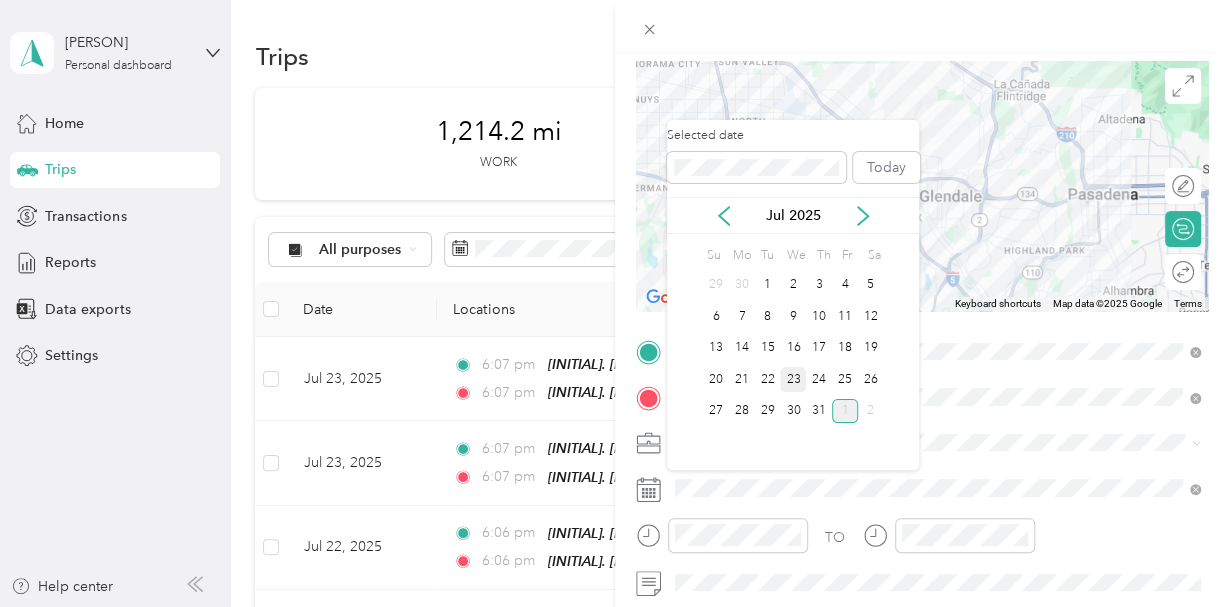 click on "23" at bounding box center (793, 379) 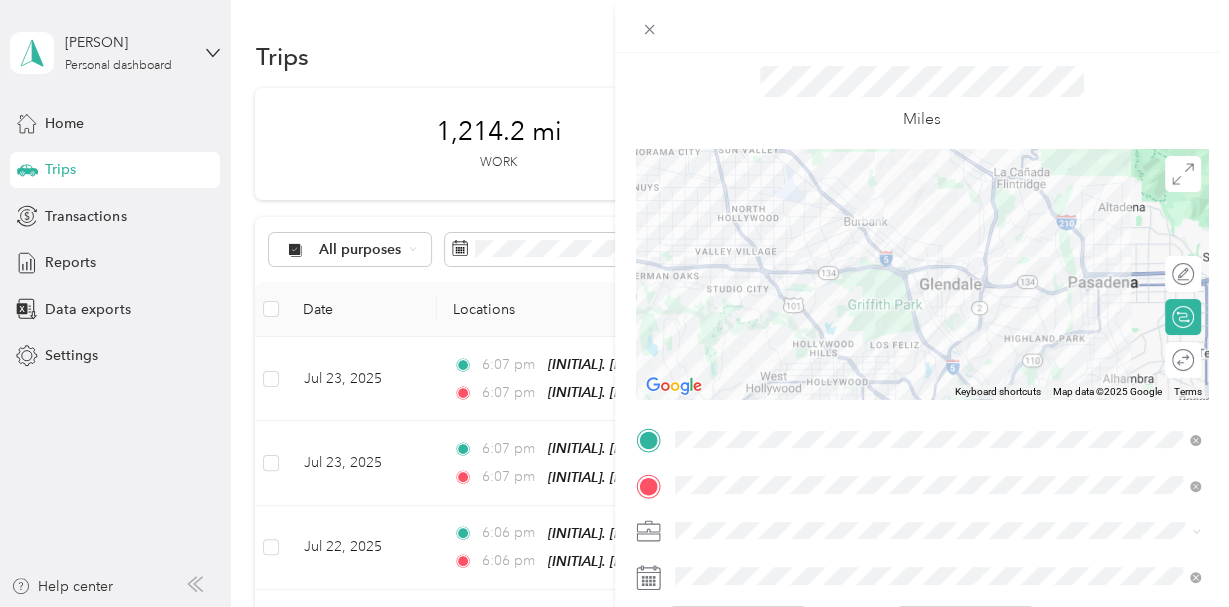 scroll, scrollTop: 0, scrollLeft: 0, axis: both 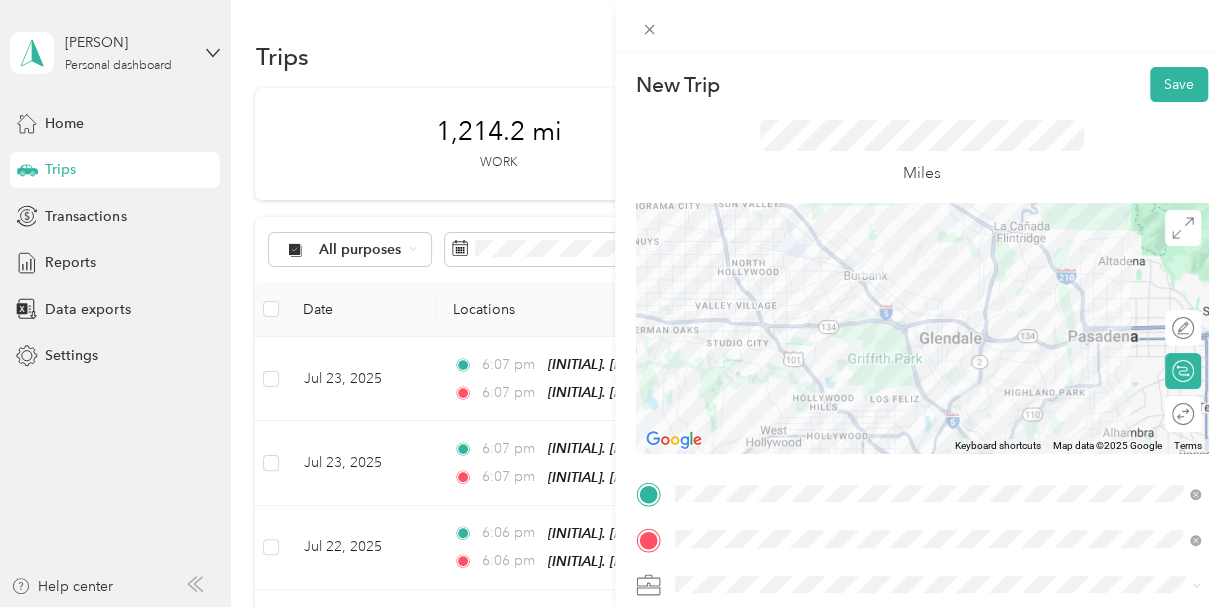 click on "Miles" at bounding box center (922, 152) 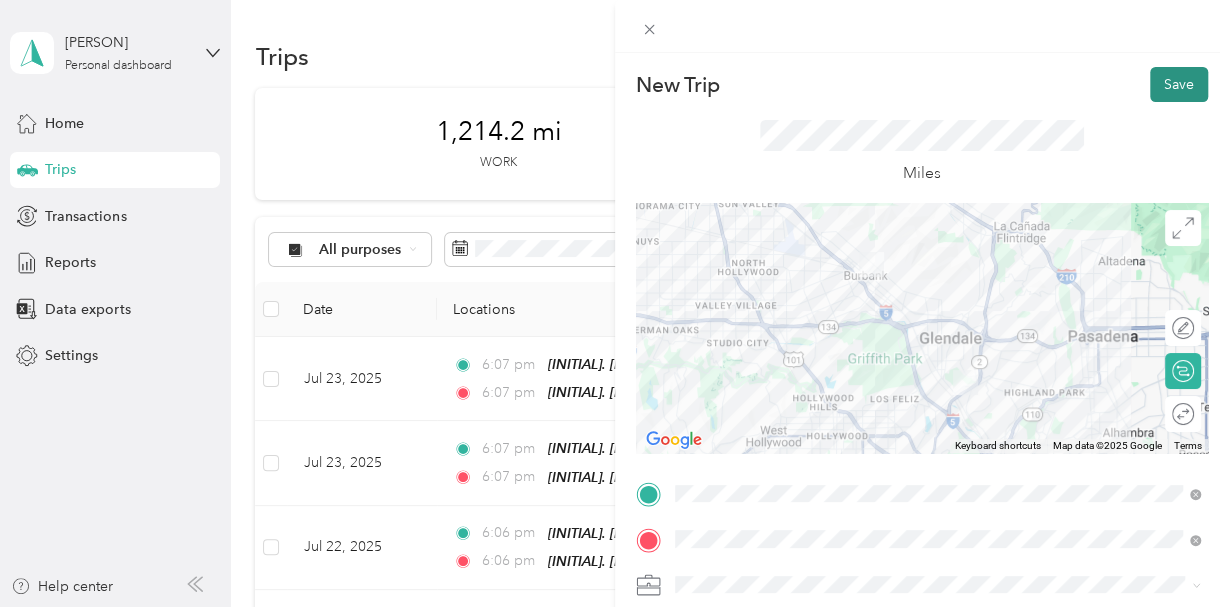 click on "Save" at bounding box center (1179, 84) 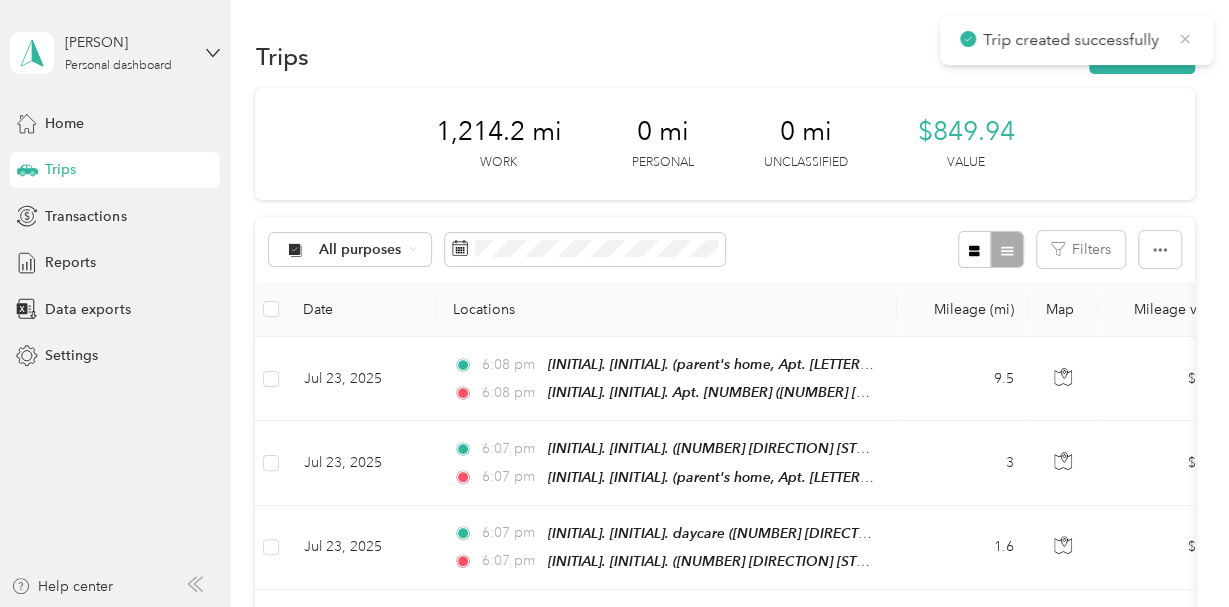 click 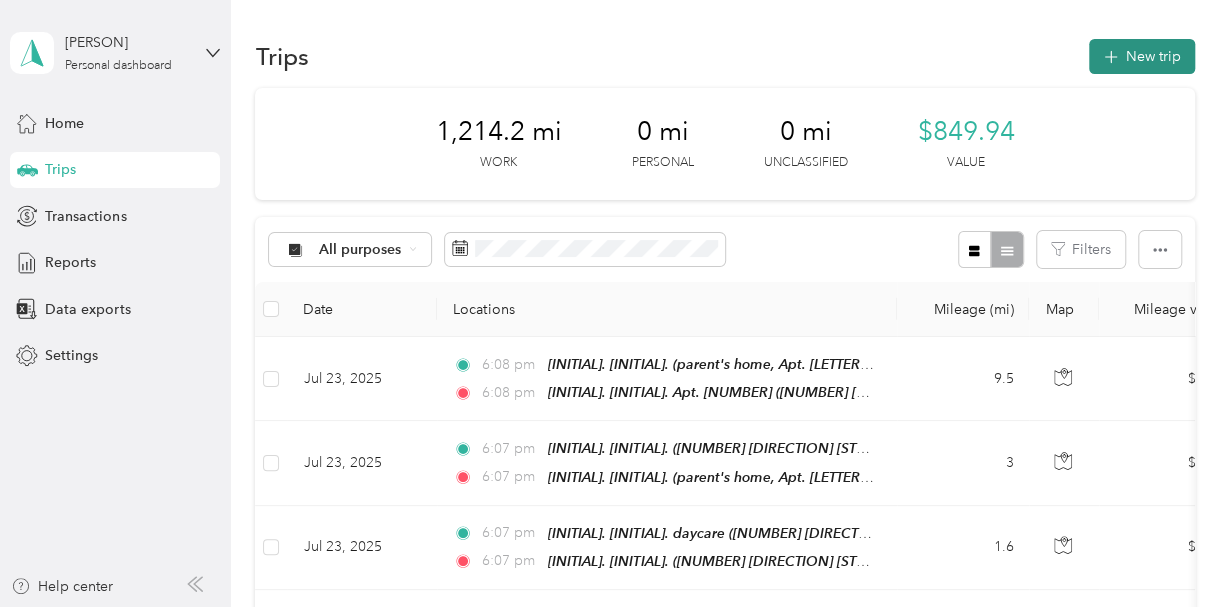 click on "New trip" at bounding box center [1142, 56] 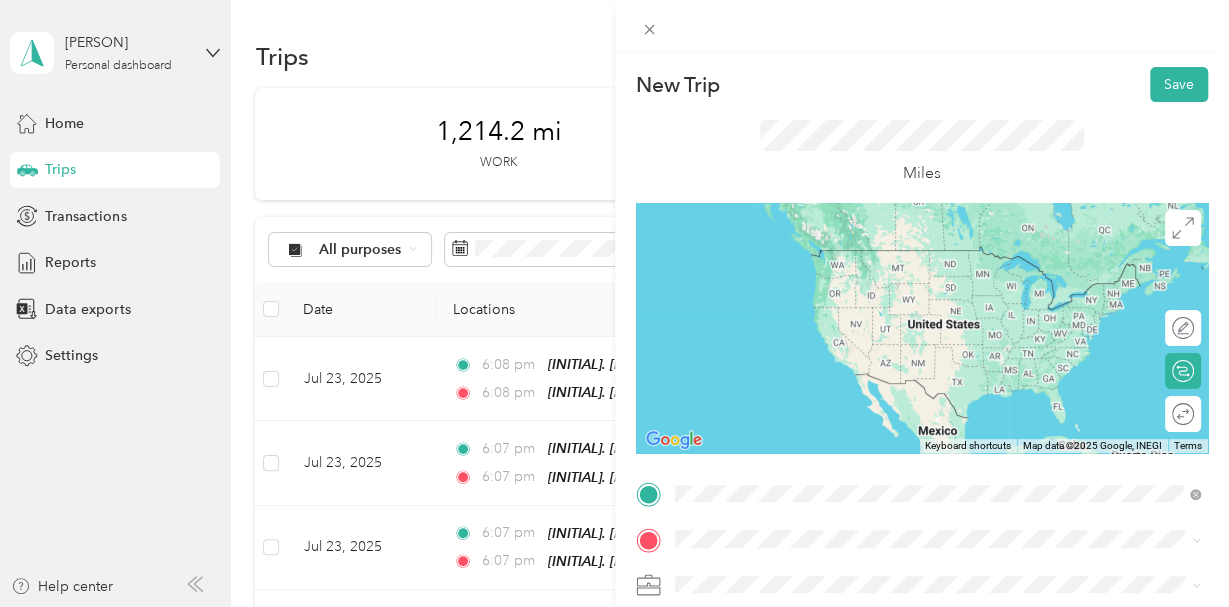 click on "[NUMBER] [STREET], [CITY], [POSTAL_CODE], [CITY], [STATE], [COUNTRY]" at bounding box center (948, 279) 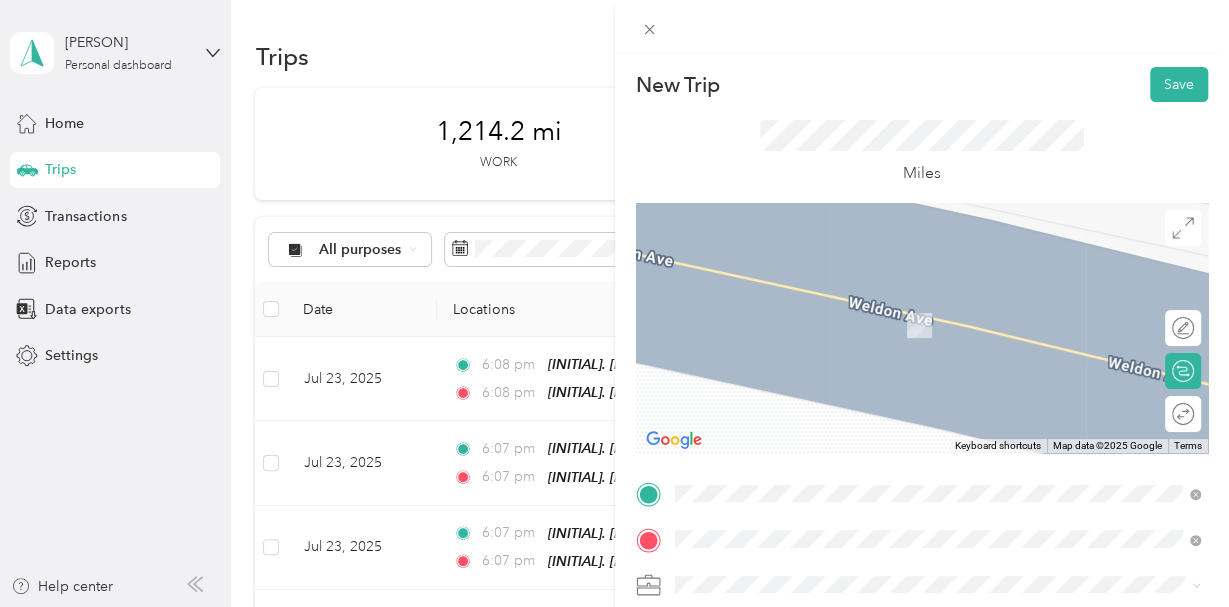 click on "[INITIAL]. [INITIAL]. home [NUMBER] [STREET] Avenue, [CITY], [POSTAL_CODE], [CITY], [STATE], United States" at bounding box center [953, 325] 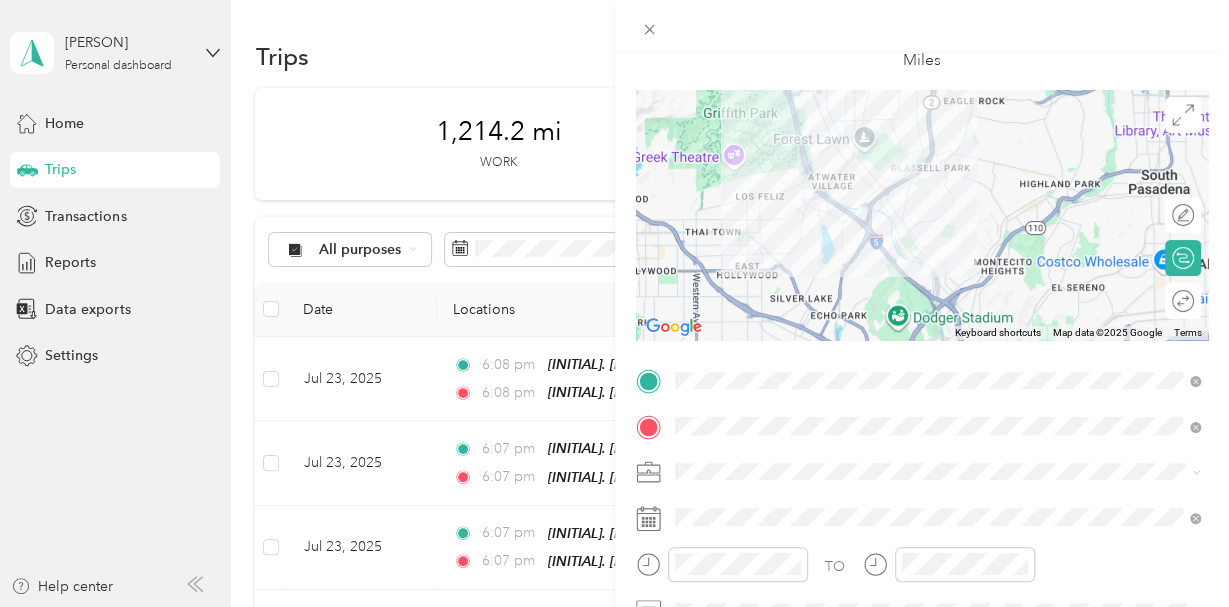 scroll, scrollTop: 122, scrollLeft: 0, axis: vertical 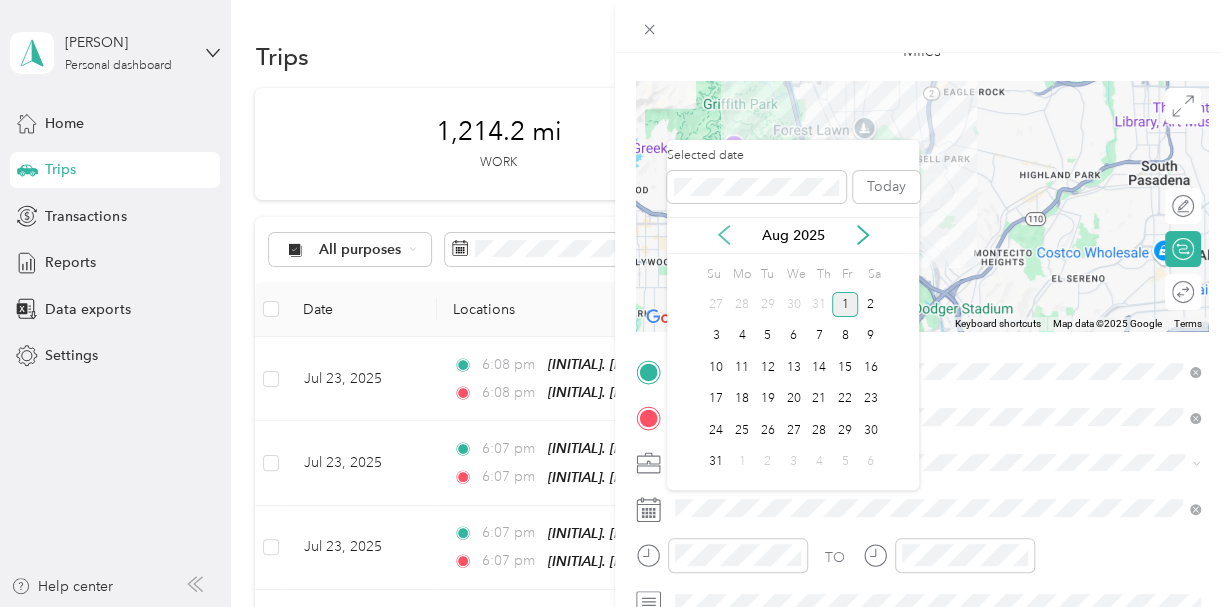 click 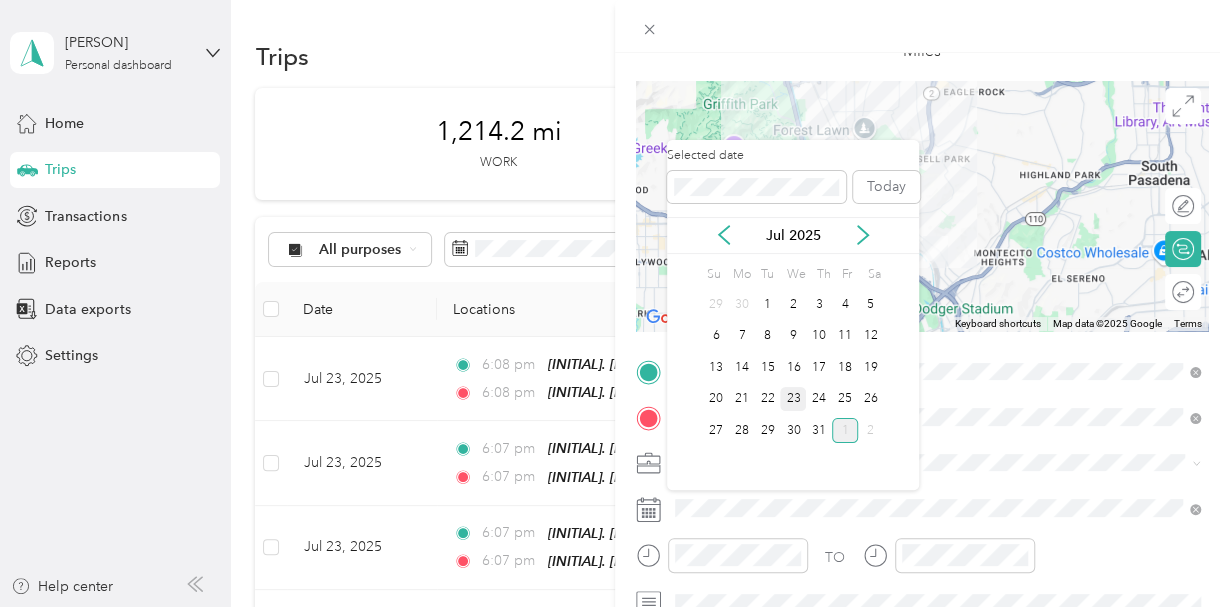 click on "23" at bounding box center [793, 399] 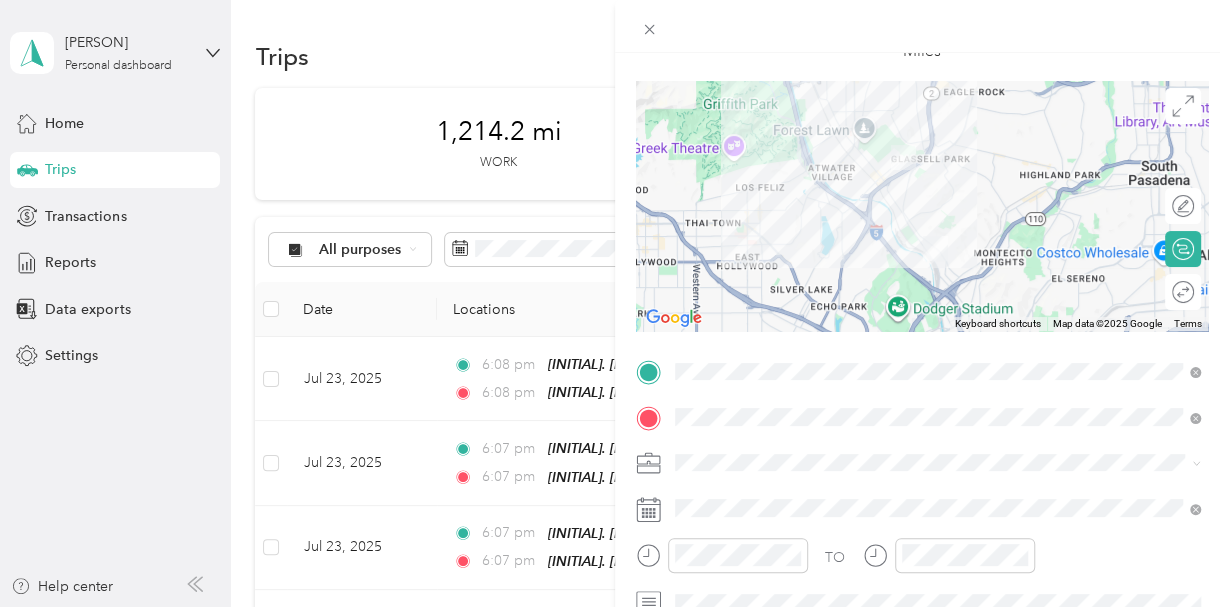 scroll, scrollTop: 0, scrollLeft: 0, axis: both 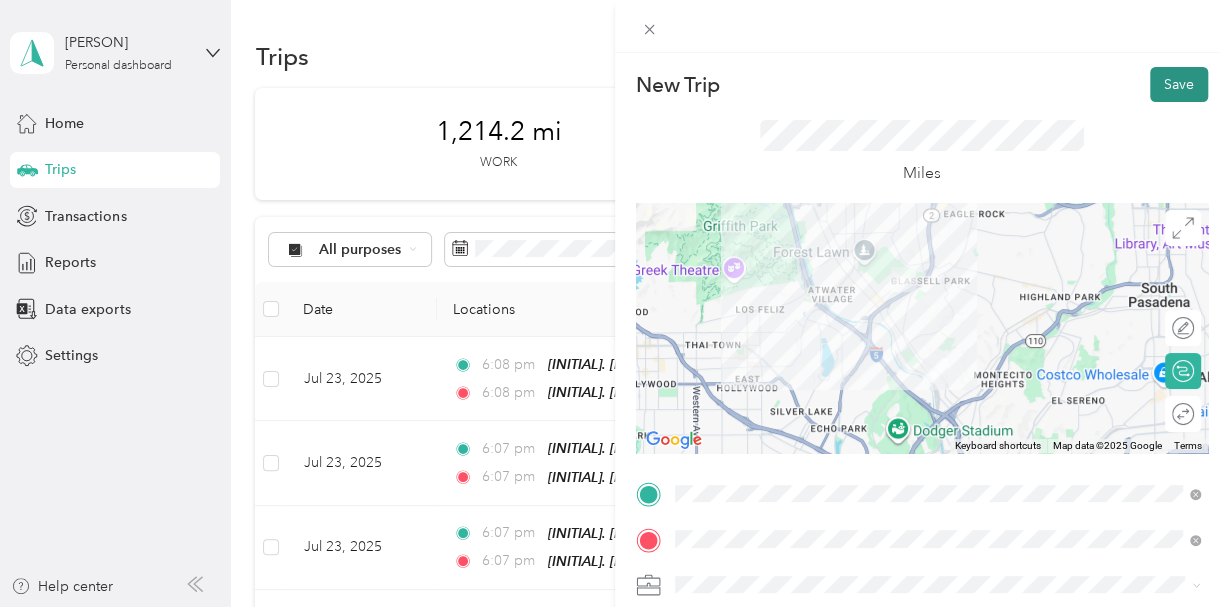 click on "Save" at bounding box center (1179, 84) 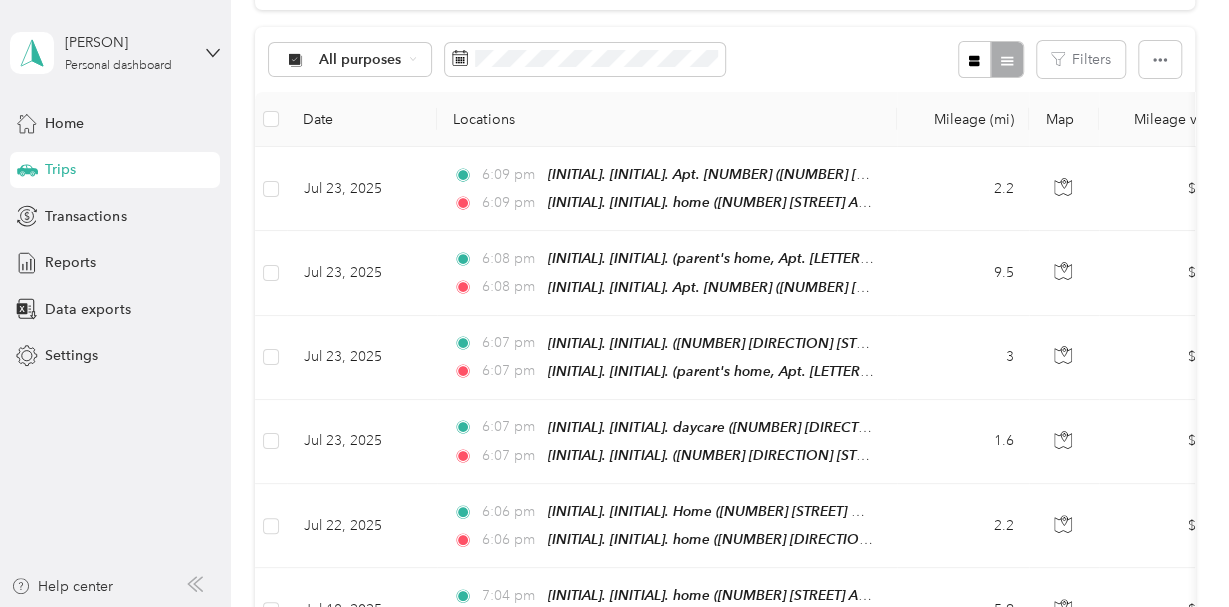 scroll, scrollTop: 150, scrollLeft: 0, axis: vertical 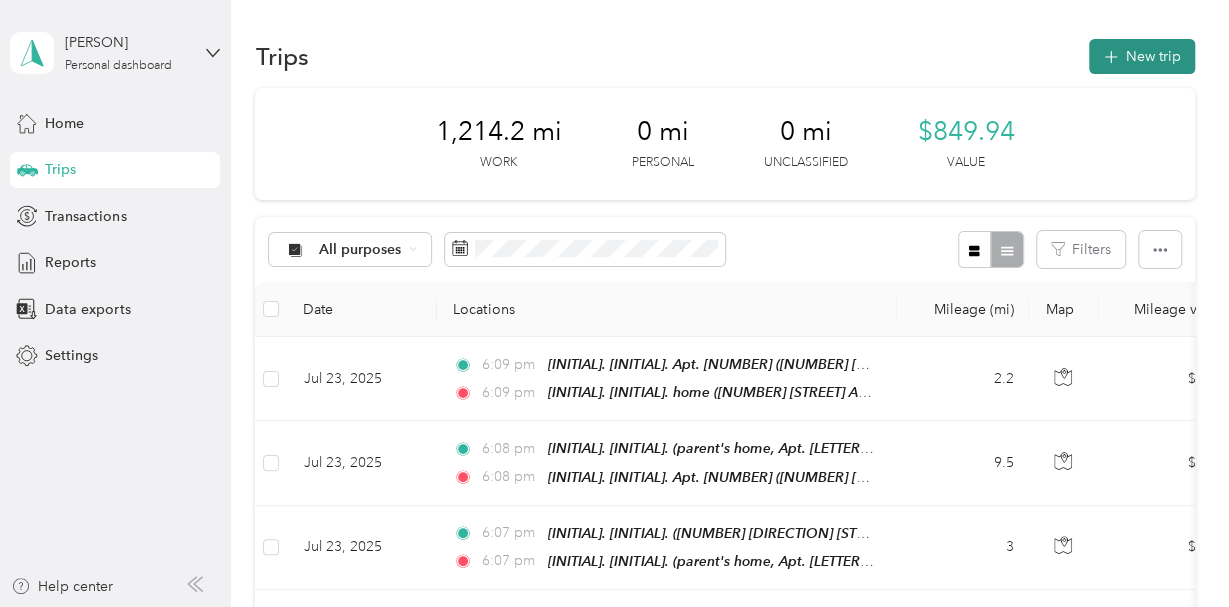click on "New trip" at bounding box center (1142, 56) 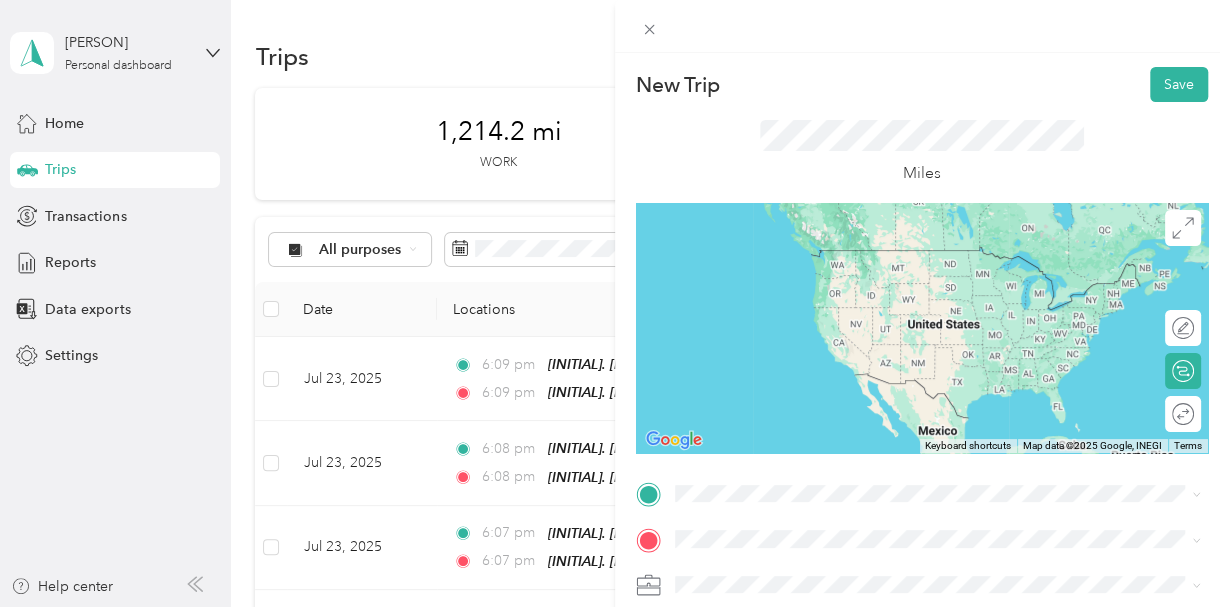 click on "[INITIAL]. [INITIAL]. Home [NUMBER] [STREET] Way, [CITY], [POSTAL_CODE], [CITY], [STATE], United States" at bounding box center [953, 279] 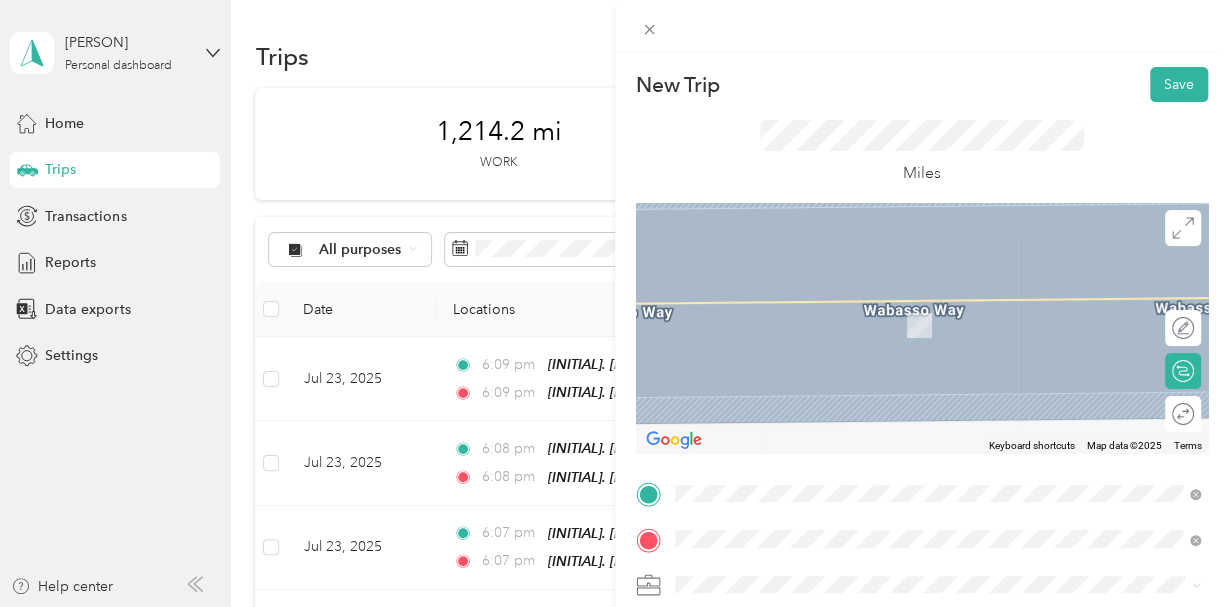 click on "[INITIAL]. [INITIAL]. Home-apt [NUMBER]" at bounding box center (848, 303) 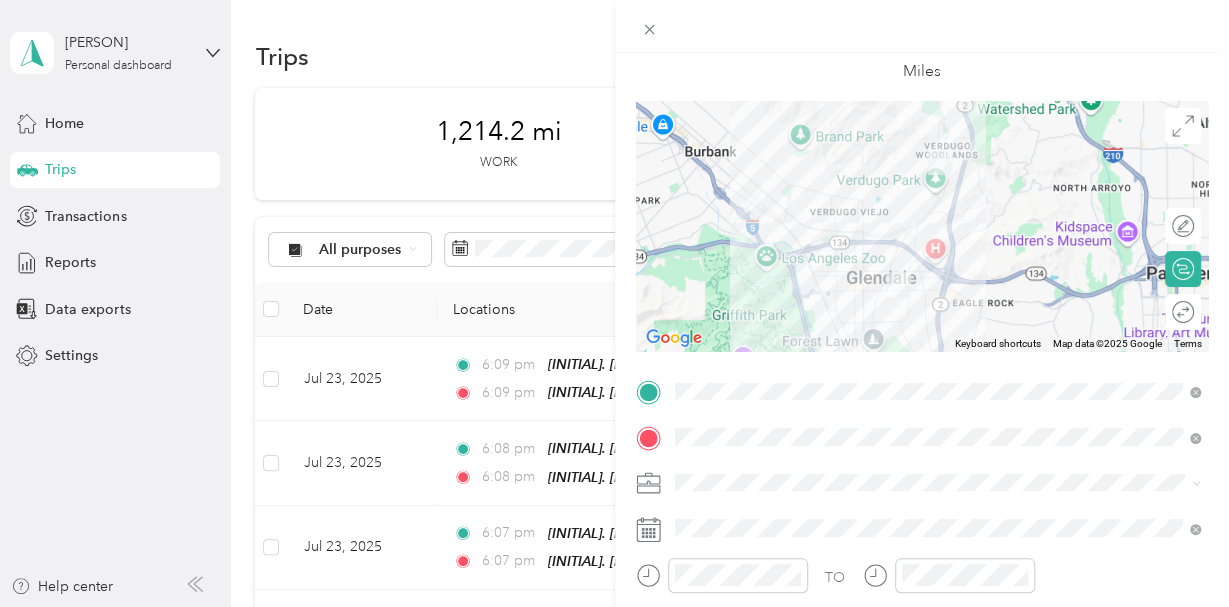 scroll, scrollTop: 136, scrollLeft: 0, axis: vertical 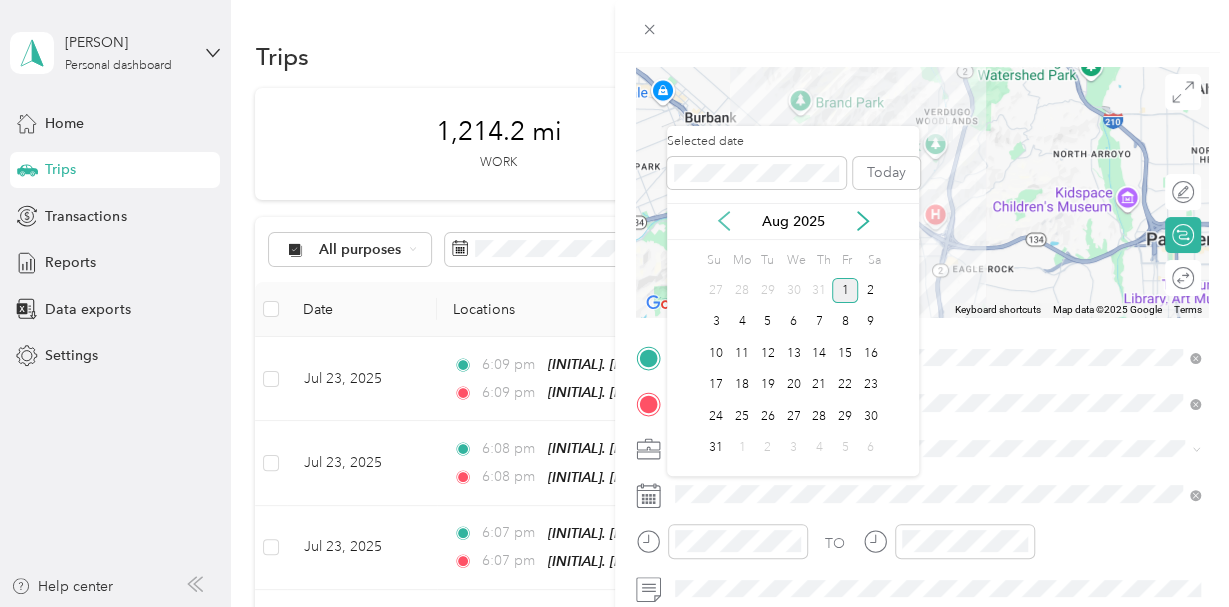 click 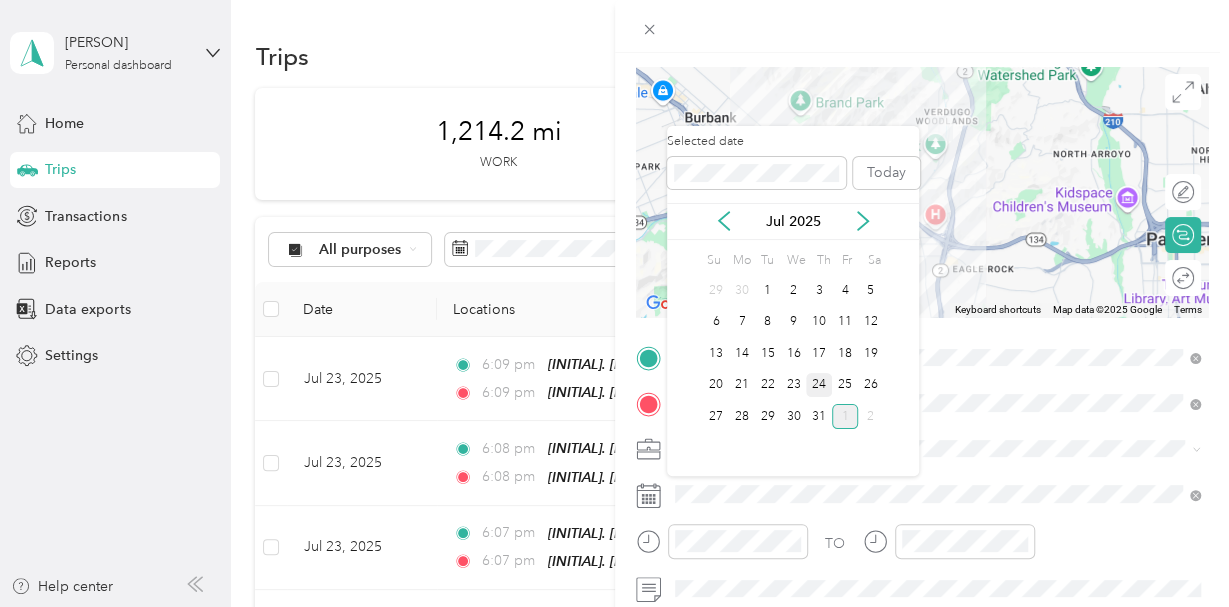 click on "24" at bounding box center [819, 385] 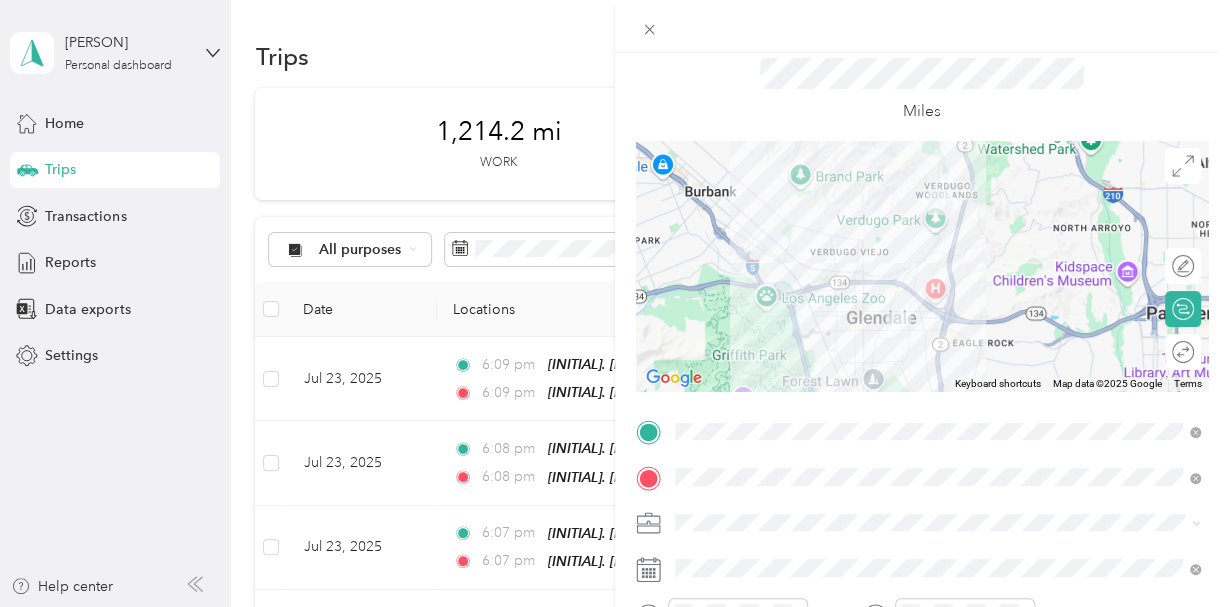 scroll, scrollTop: 0, scrollLeft: 0, axis: both 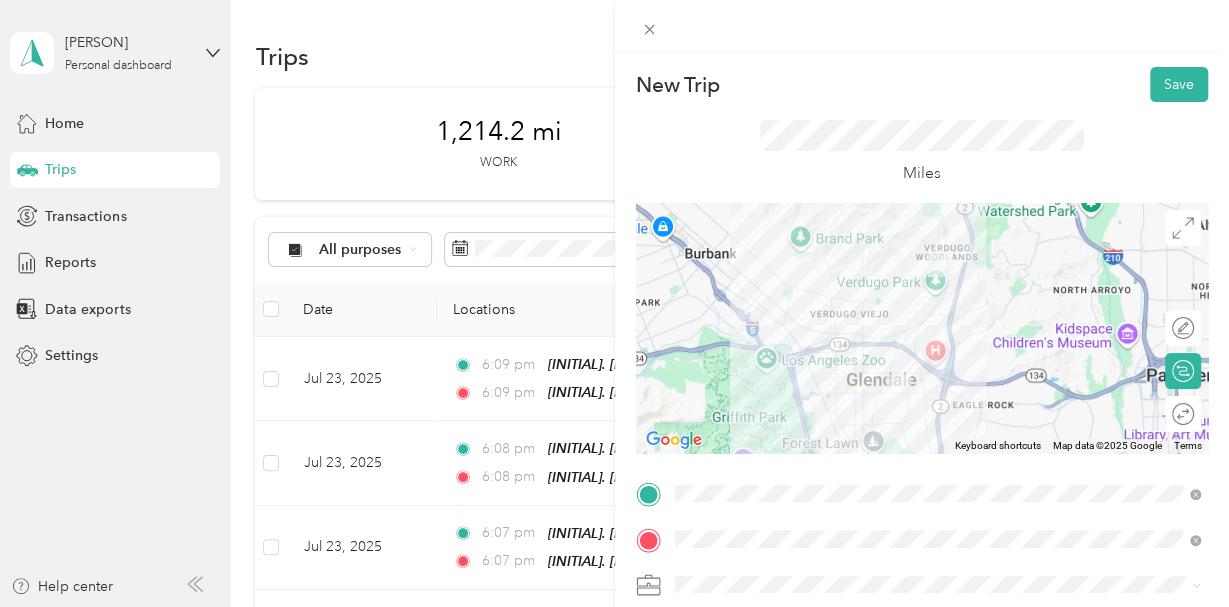 click on "Miles" at bounding box center [922, 152] 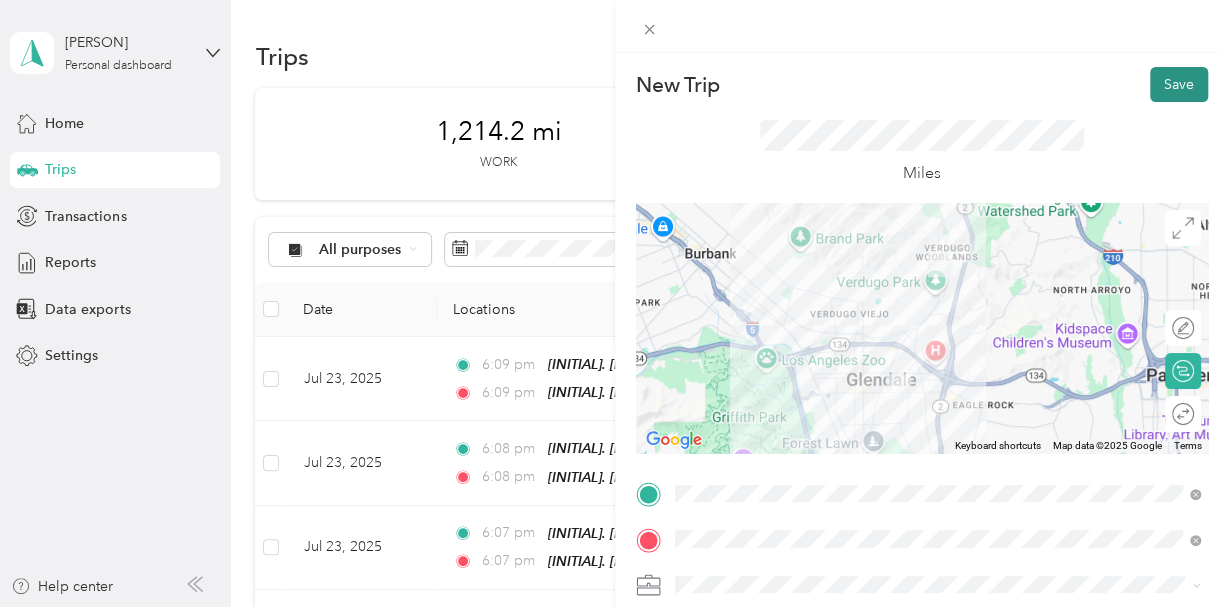 click on "Save" at bounding box center [1179, 84] 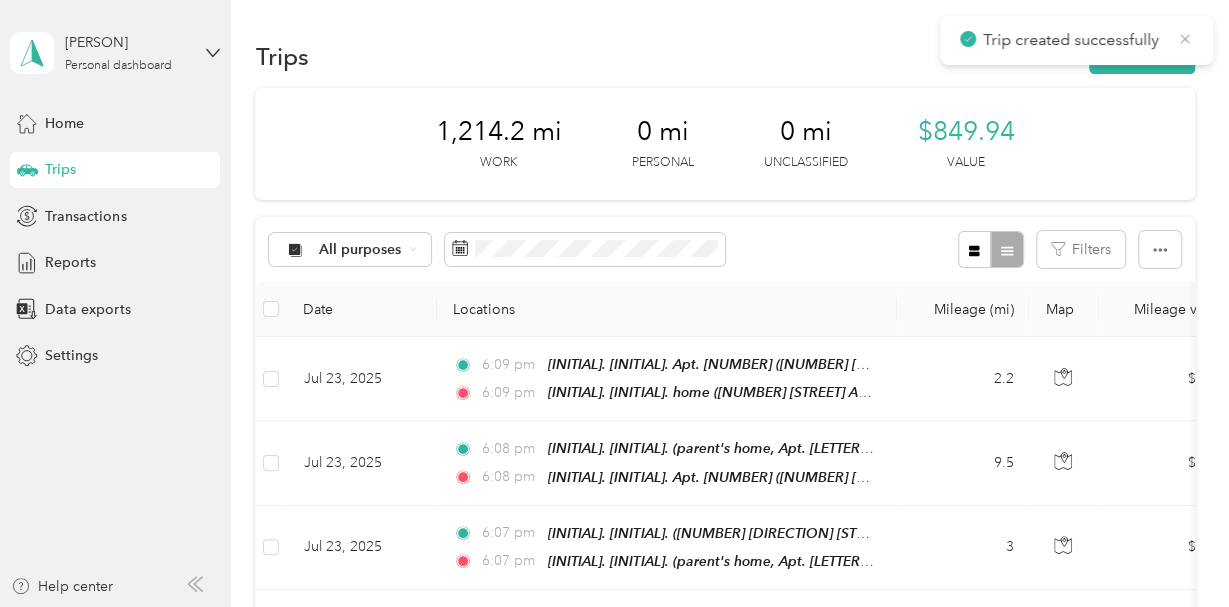 click 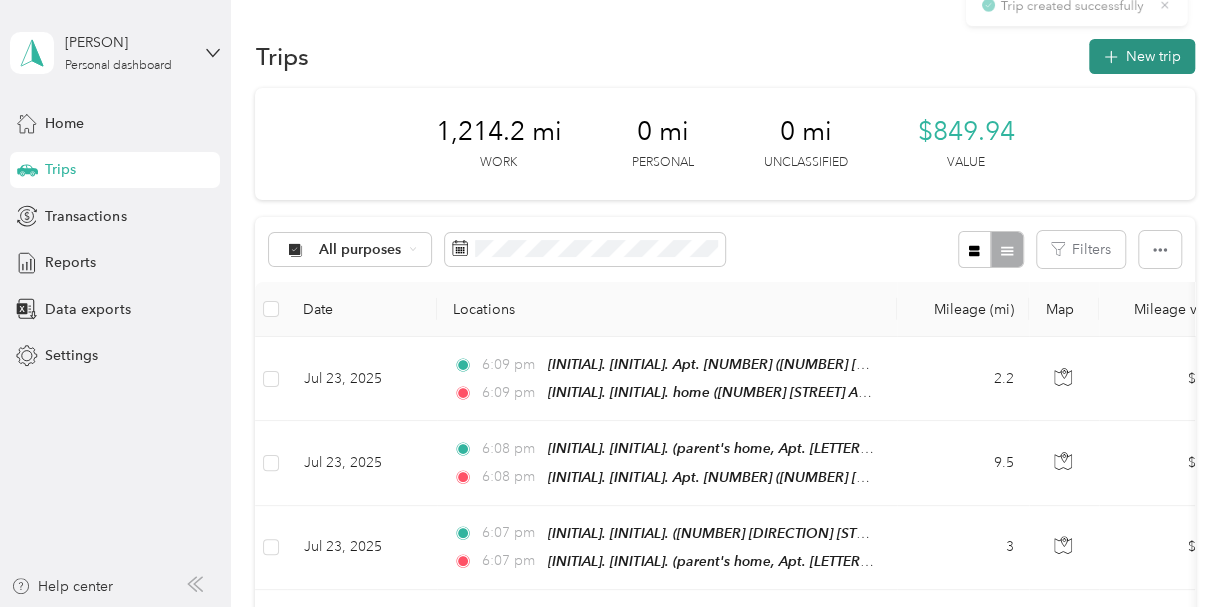 click on "New trip" at bounding box center [1142, 56] 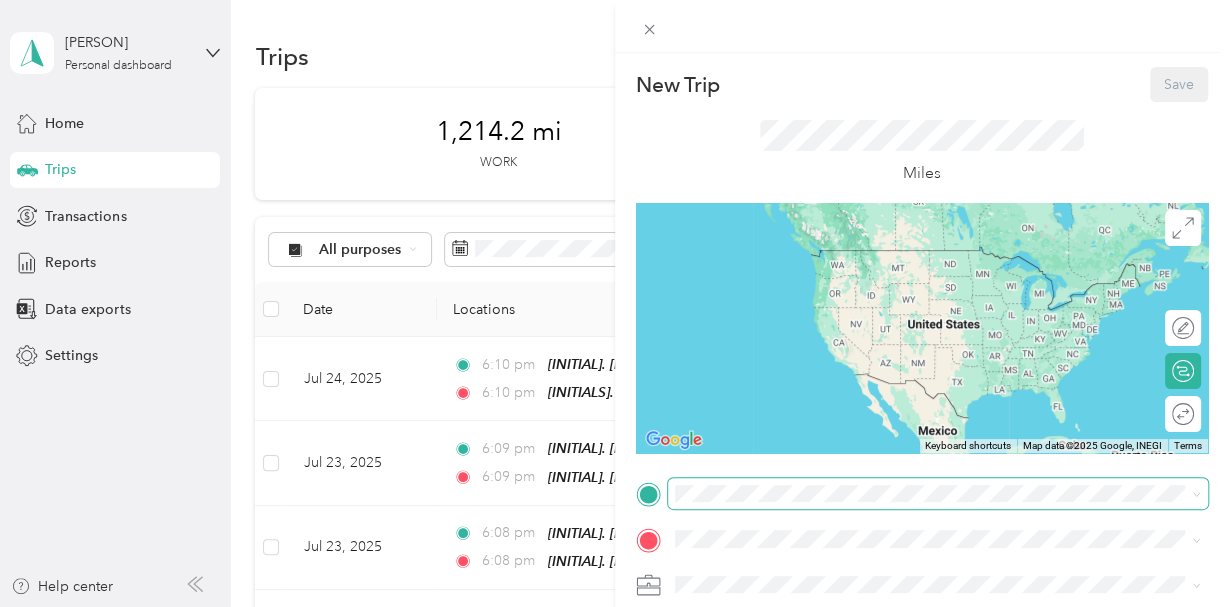 click at bounding box center [938, 494] 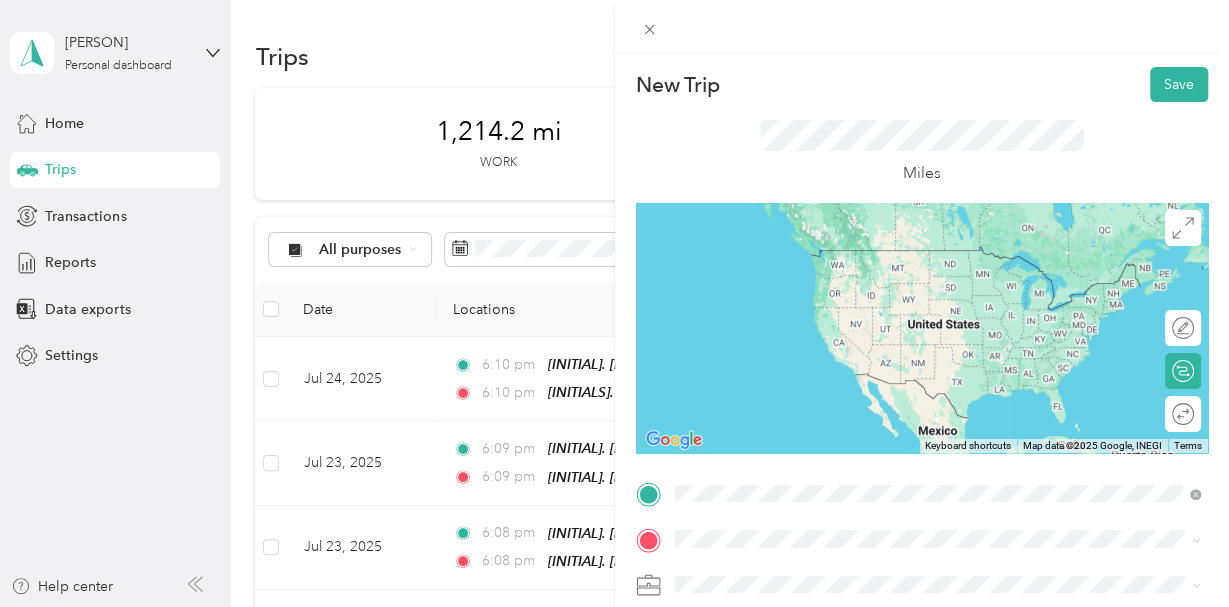 click on "[INITIAL]. [INITIAL]. Home-apt [NUMBER]" at bounding box center (948, 257) 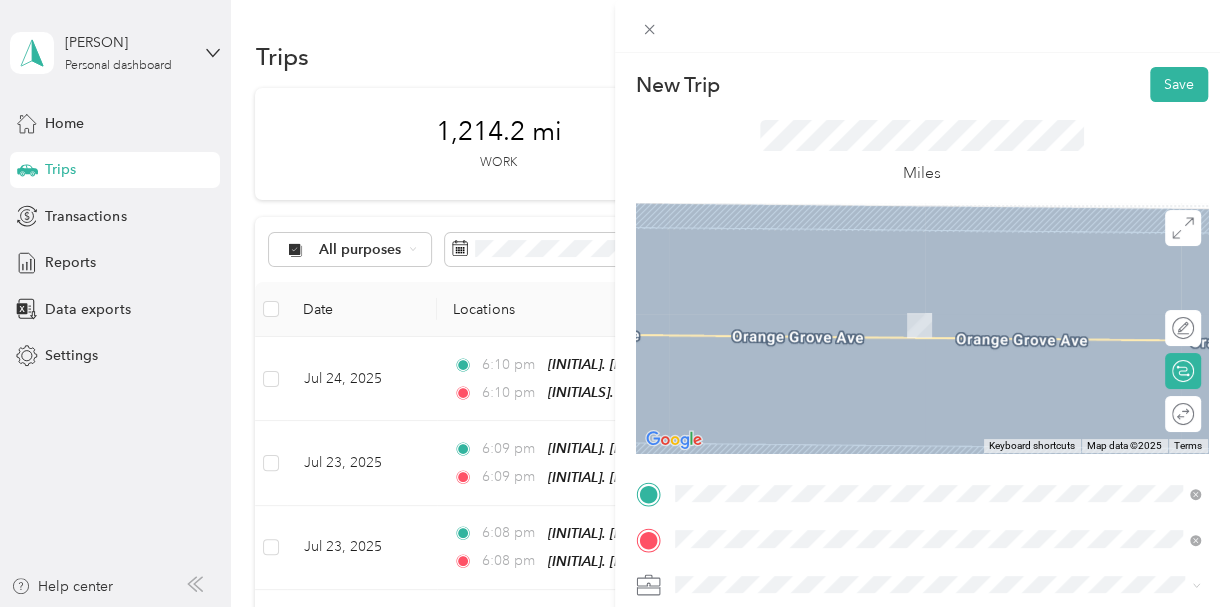 click on "[INITIALS]. [TYPE] [NUMBER] [STREET], [CITY], [POSTAL_CODE], [CITY], [STATE], [COUNTRY]" at bounding box center (953, 388) 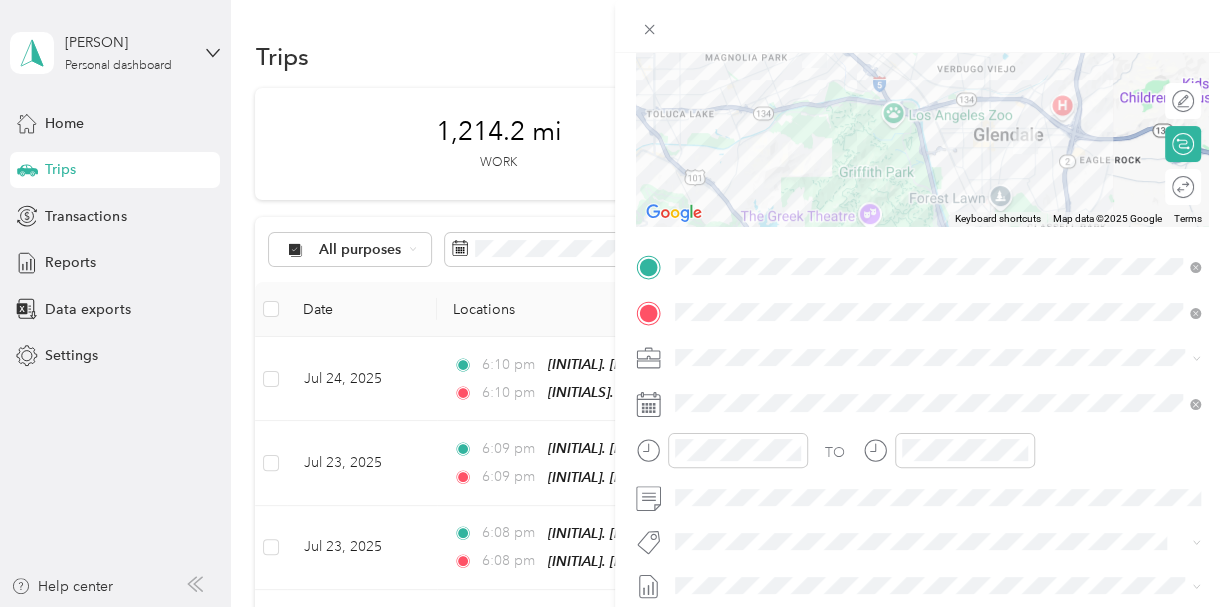 scroll, scrollTop: 228, scrollLeft: 0, axis: vertical 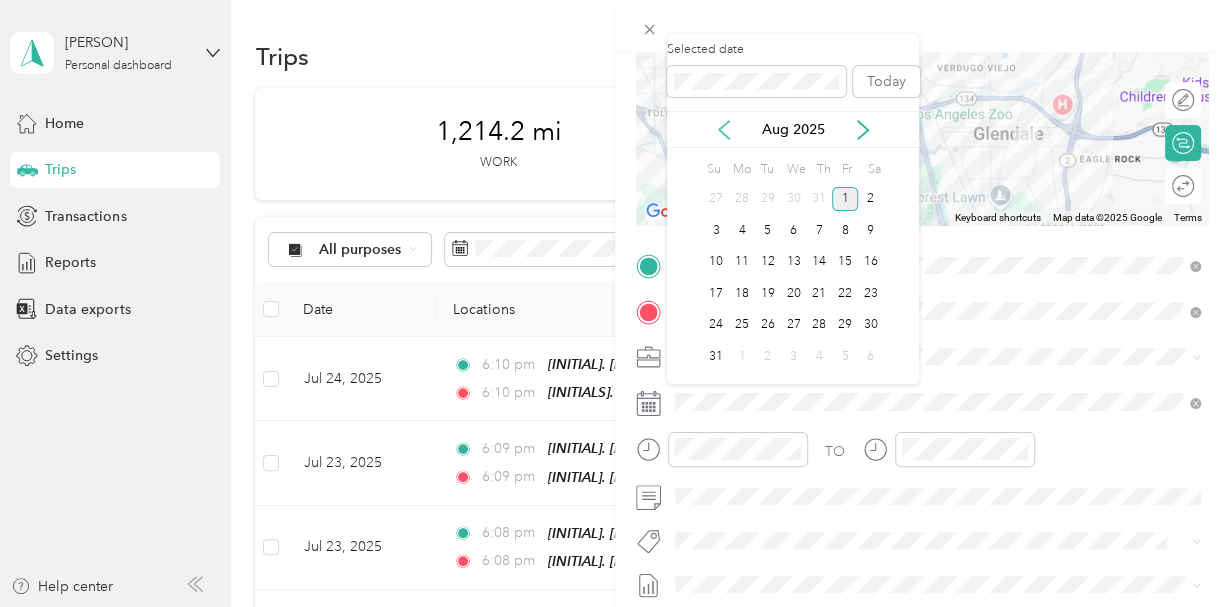 click 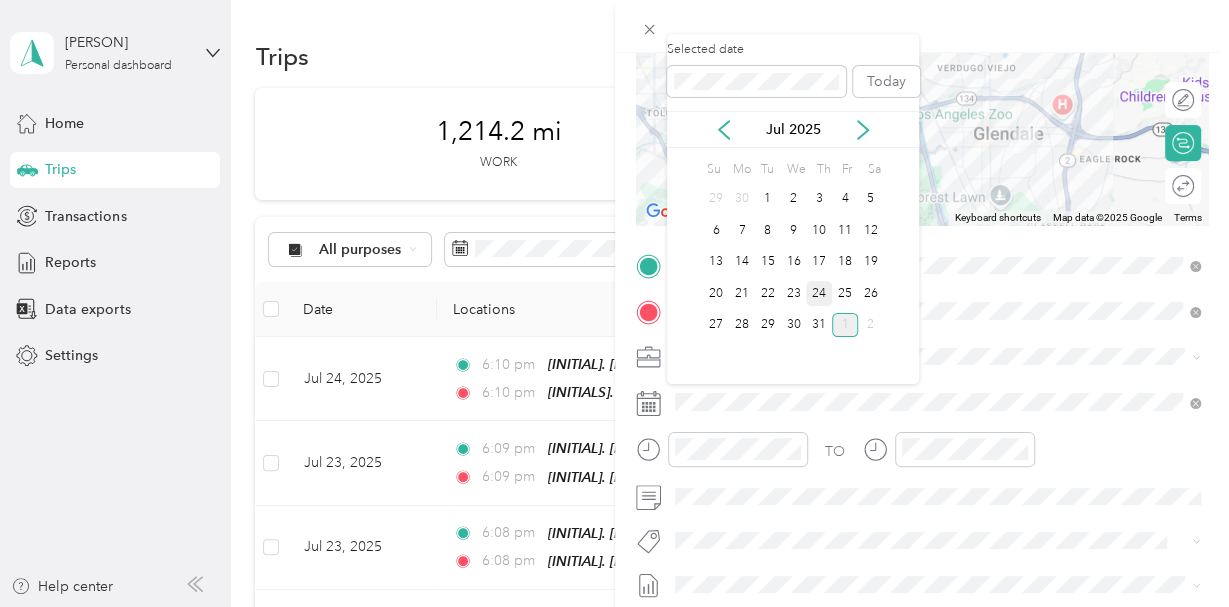 click on "24" at bounding box center (819, 293) 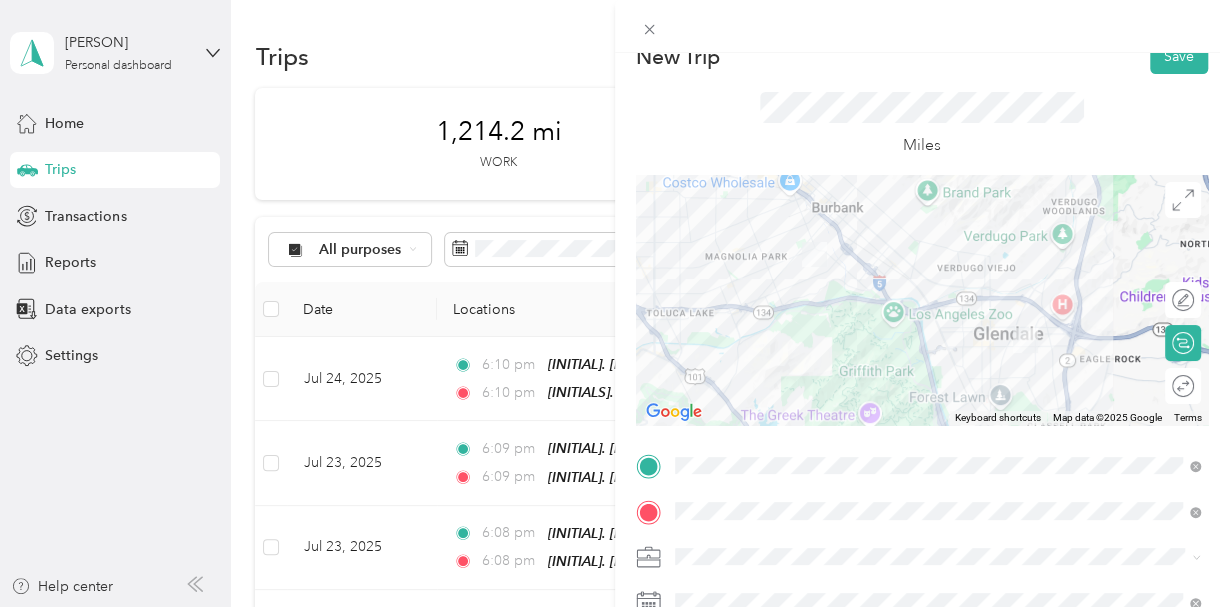 scroll, scrollTop: 0, scrollLeft: 0, axis: both 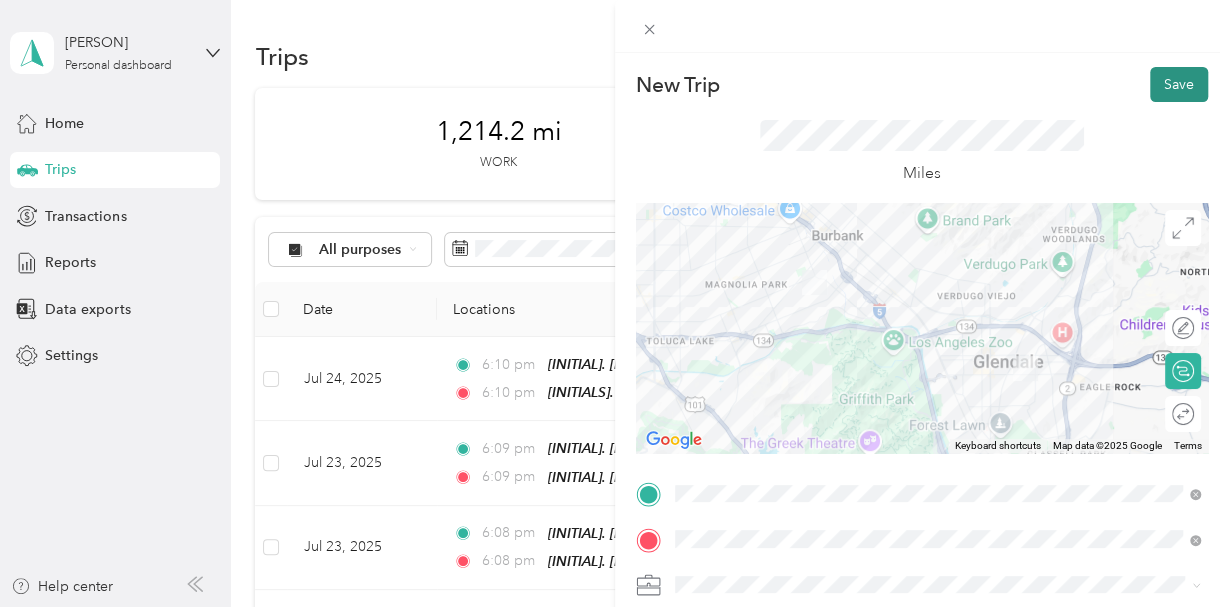 click on "Save" at bounding box center (1179, 84) 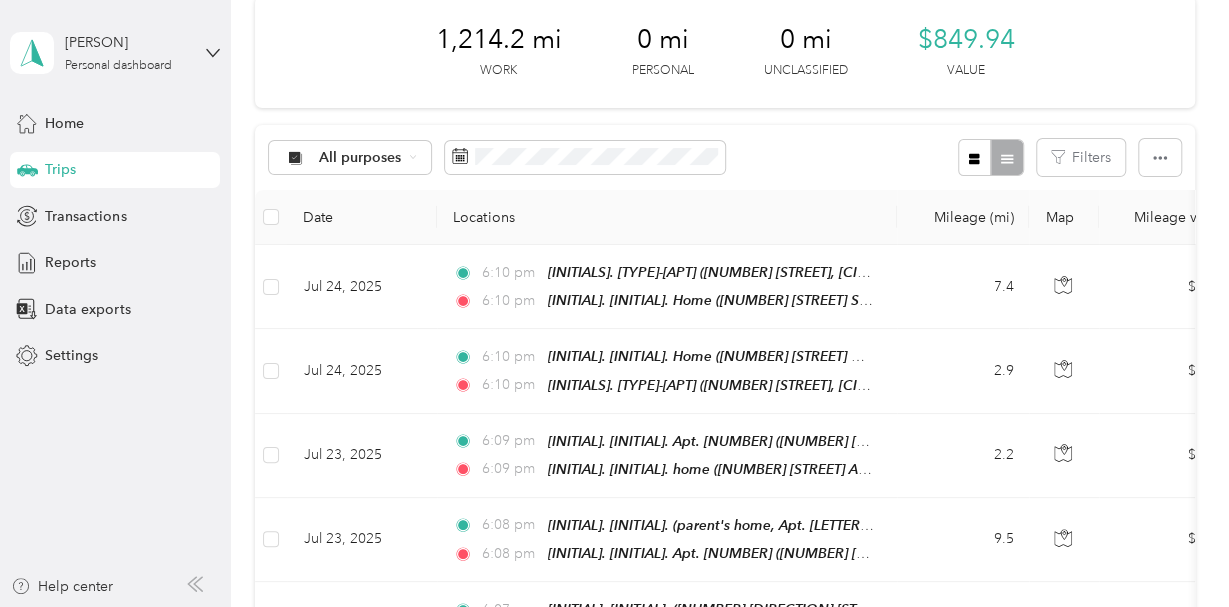 scroll, scrollTop: 0, scrollLeft: 0, axis: both 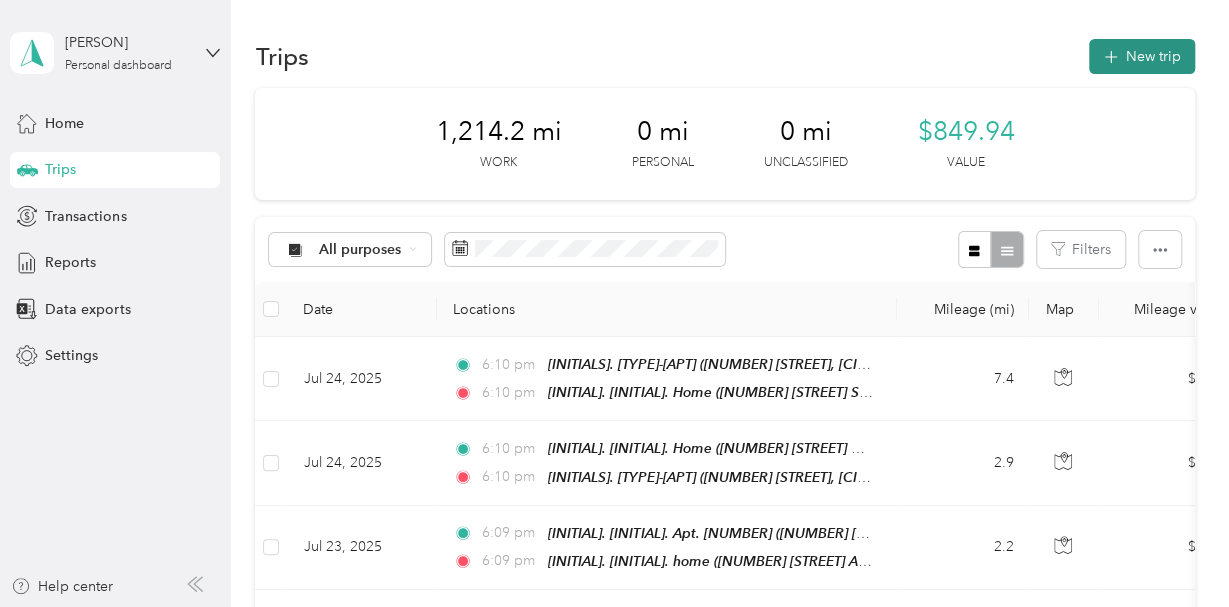 click on "New trip" at bounding box center (1142, 56) 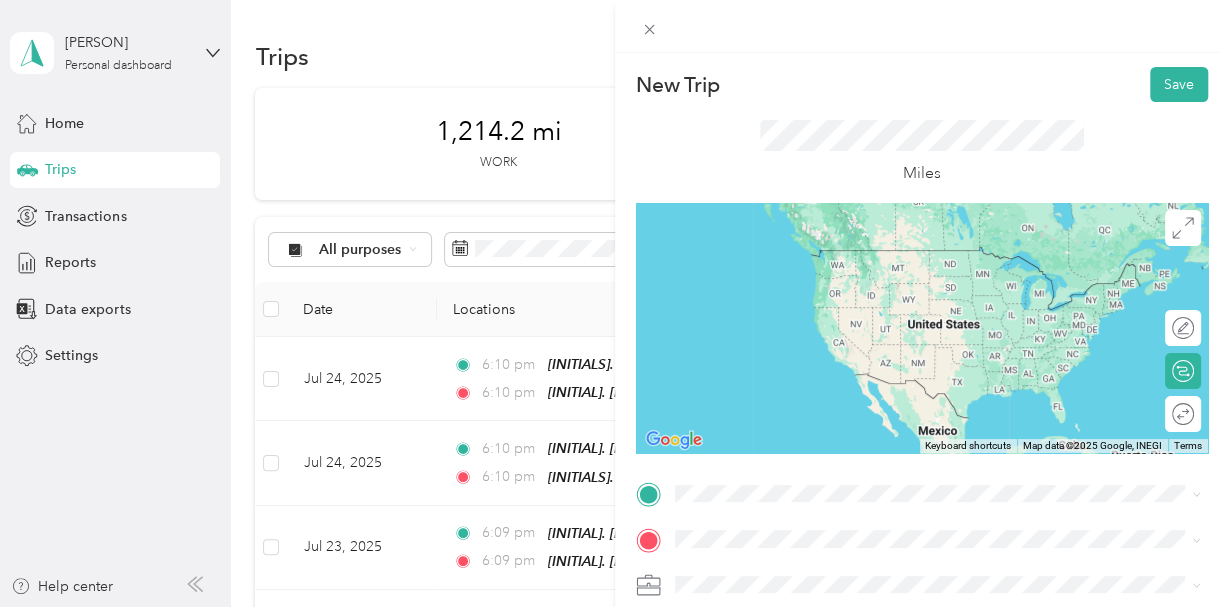 click on "[INITIALS]. [TYPE] [NUMBER] [STREET], [CITY], [POSTAL_CODE], [CITY], [STATE], [COUNTRY]" at bounding box center [953, 340] 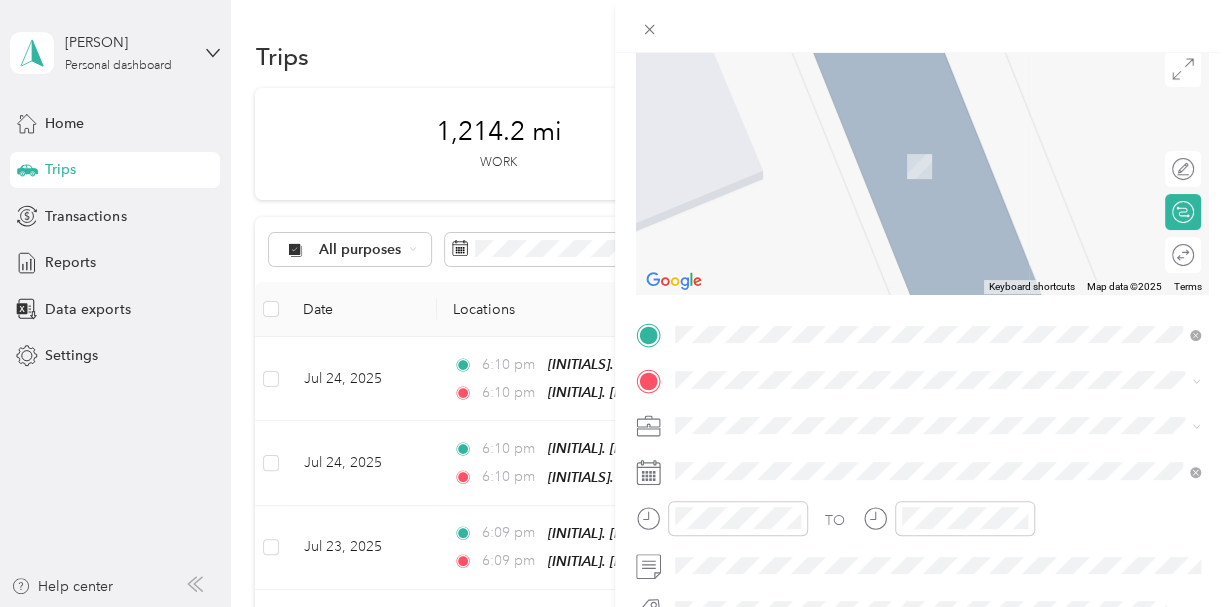 scroll, scrollTop: 162, scrollLeft: 0, axis: vertical 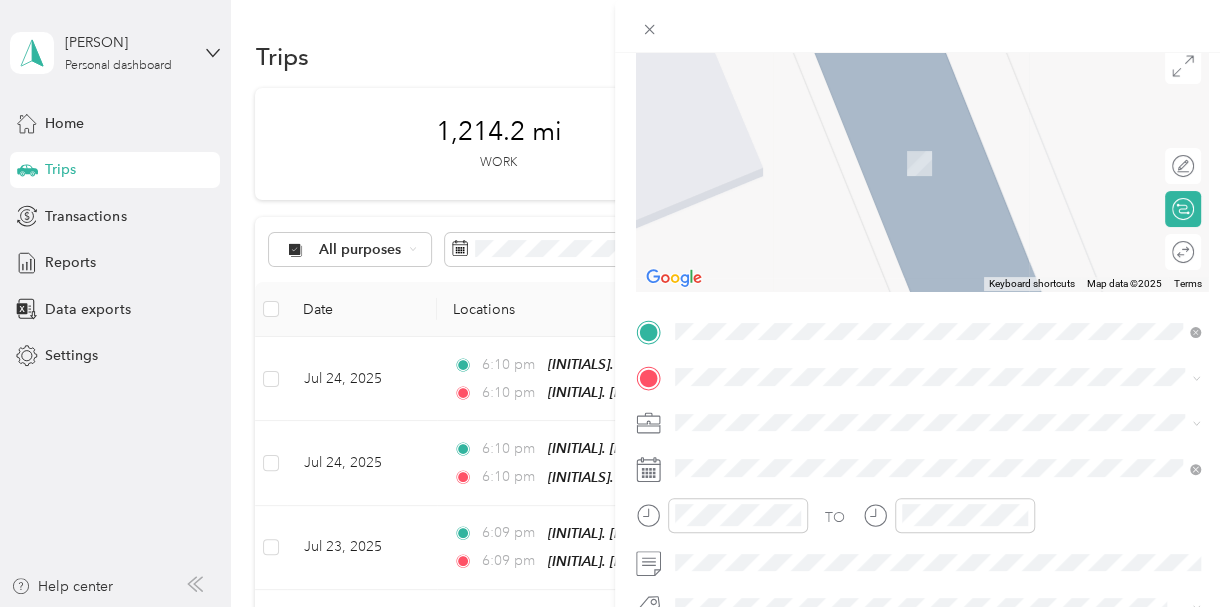 click on "[NUMBER] [STREET] Boulevard, [CITY], [POSTAL_CODE], [CITY], [STATE], United States" at bounding box center (943, 257) 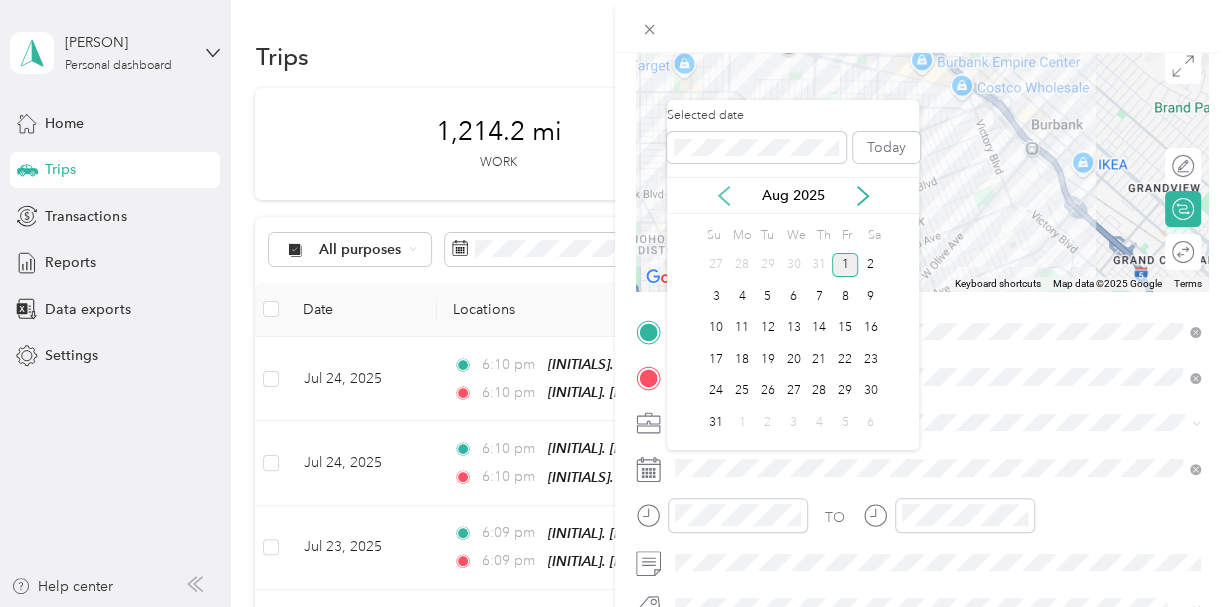 click 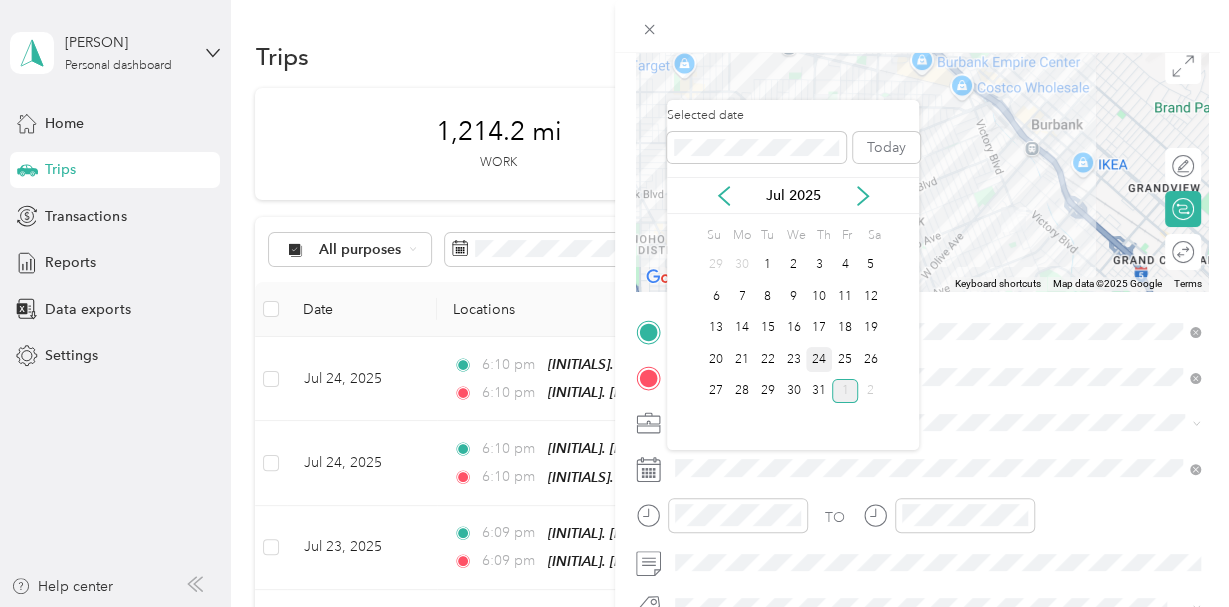 click on "24" at bounding box center [819, 359] 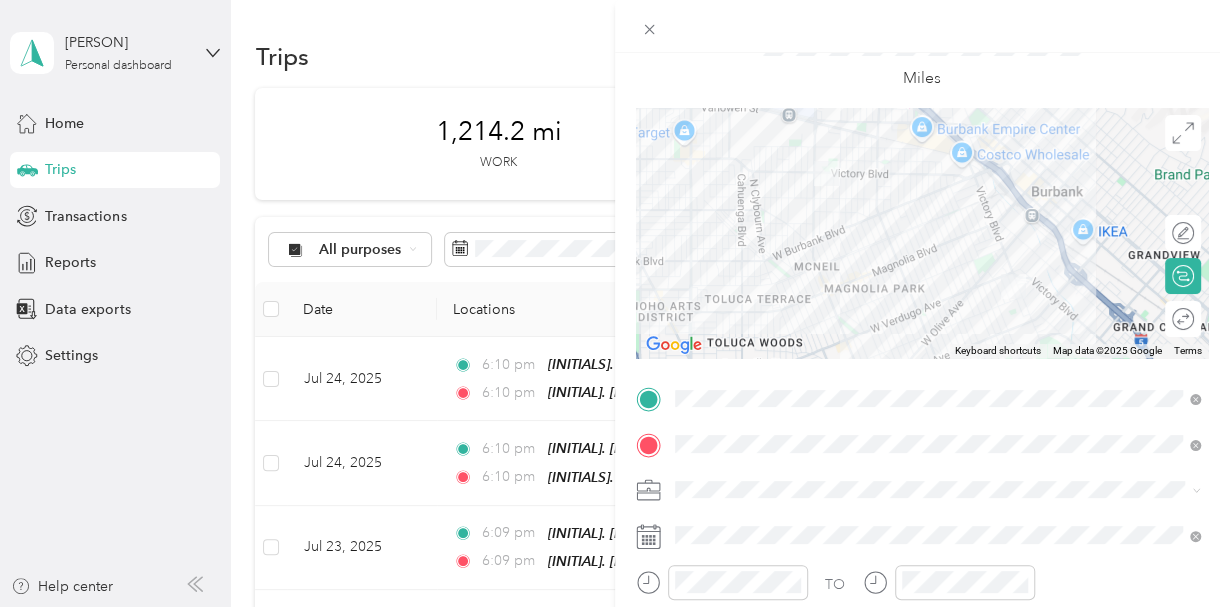 scroll, scrollTop: 0, scrollLeft: 0, axis: both 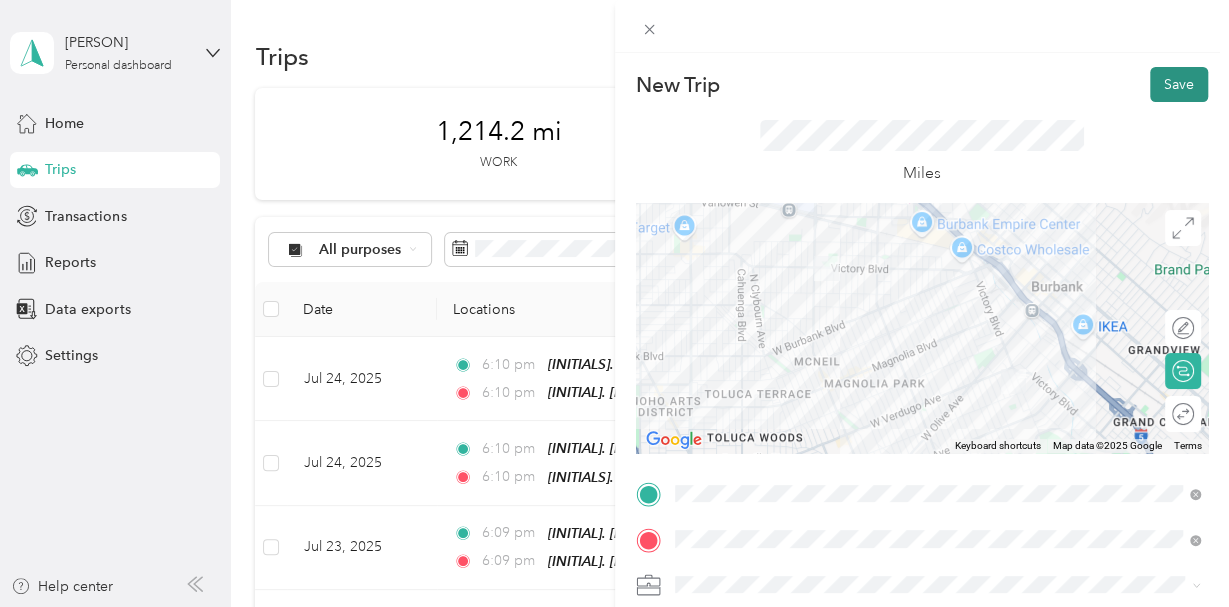 click on "Save" at bounding box center (1179, 84) 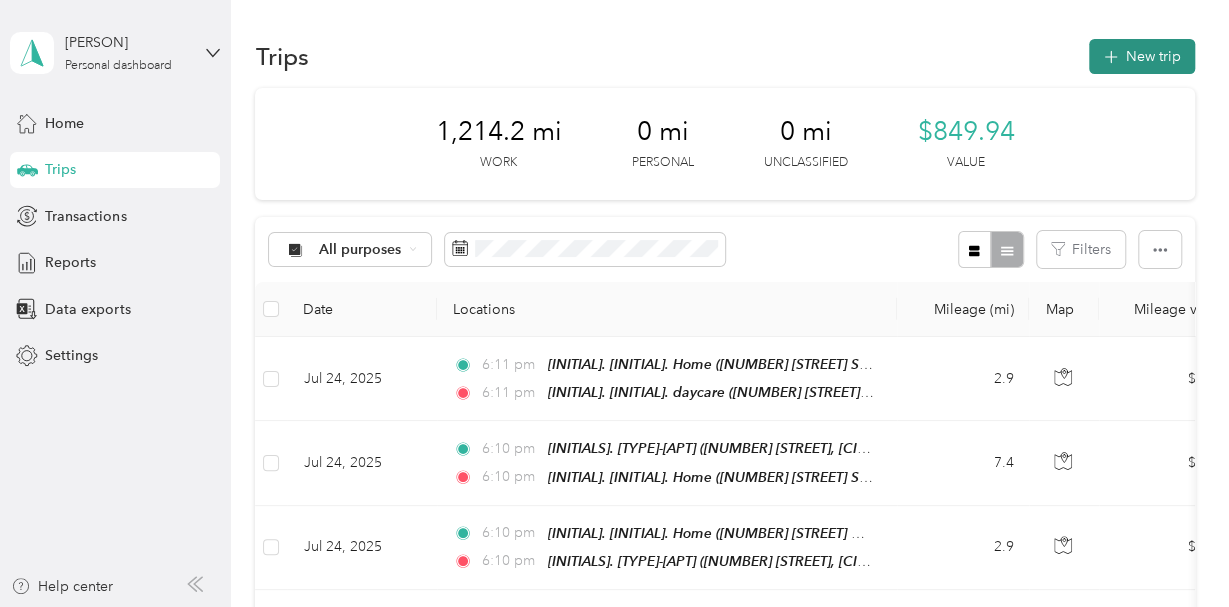 click on "New trip" at bounding box center (1142, 56) 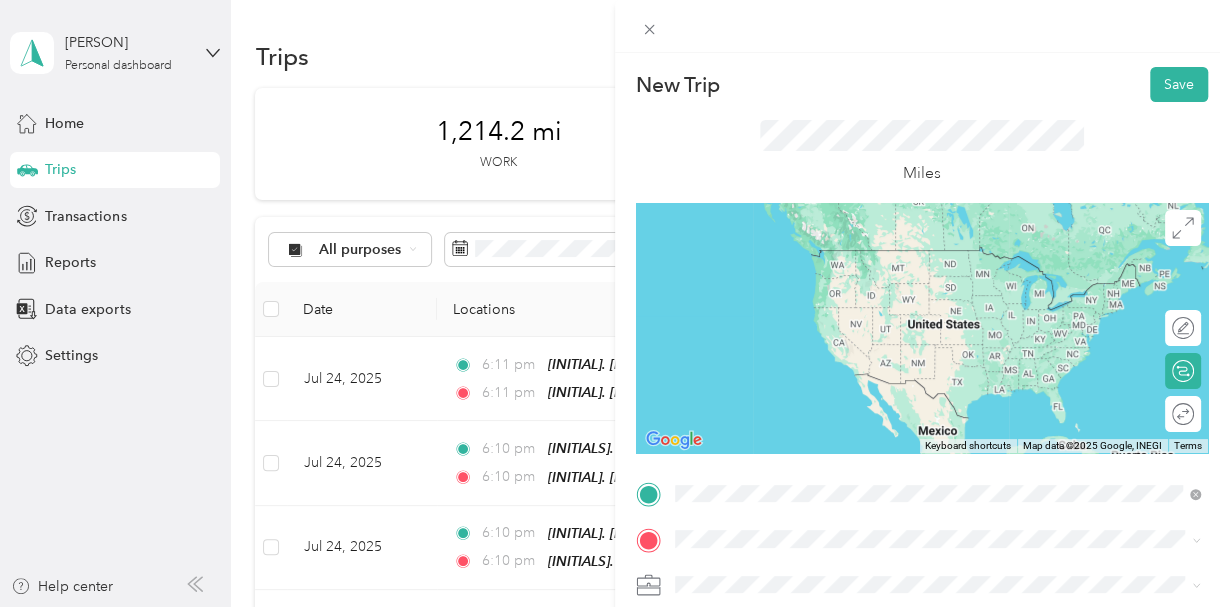 click on "UTC Clinic [NUMBER] [STREET] Blvd, [POSTAL_CODE], [CITY], [STATE], United States" at bounding box center [937, 269] 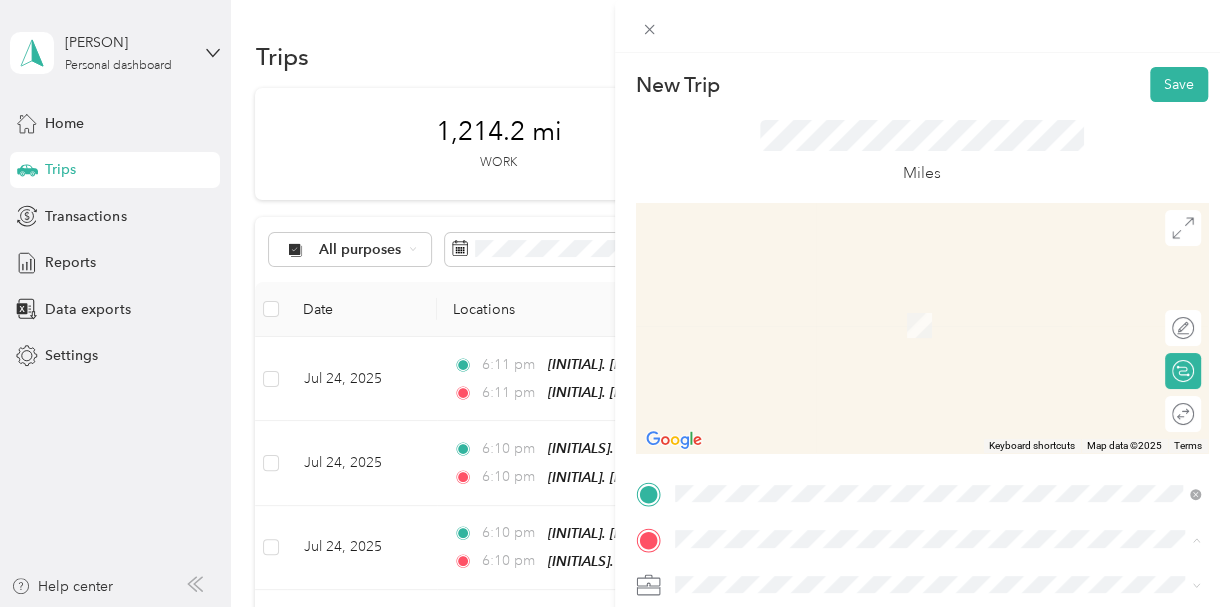 click on "[INITIAL]. [INITIAL]. home [NUMBER] [STREET] Avenue, [CITY], [POSTAL_CODE], [CITY], [STATE], United States" at bounding box center [953, 493] 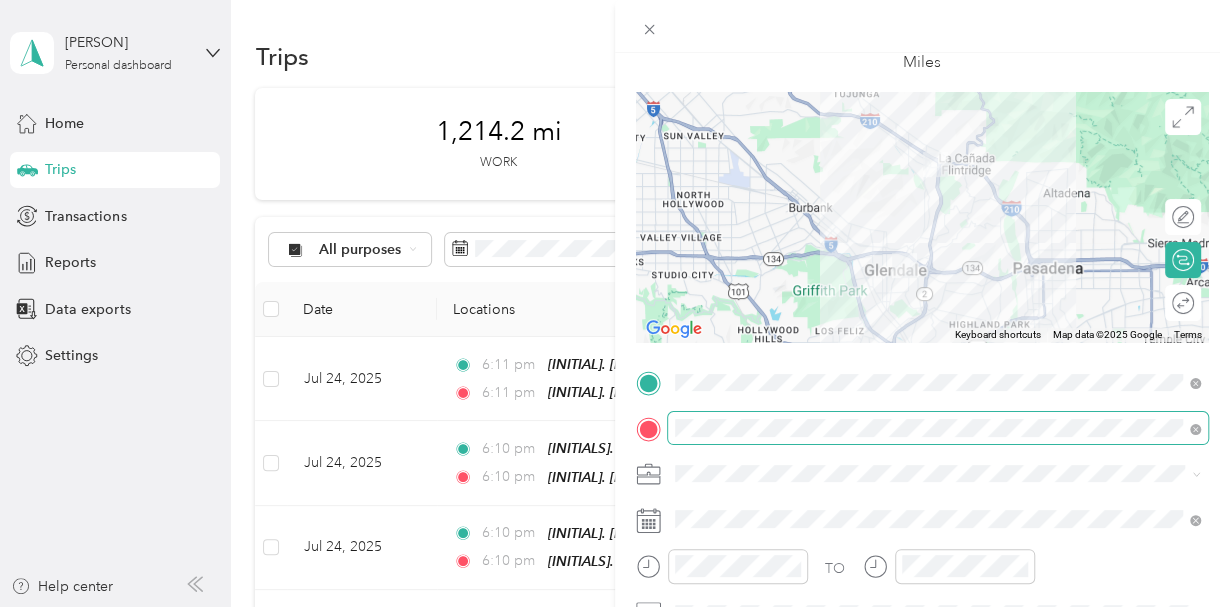 scroll, scrollTop: 118, scrollLeft: 0, axis: vertical 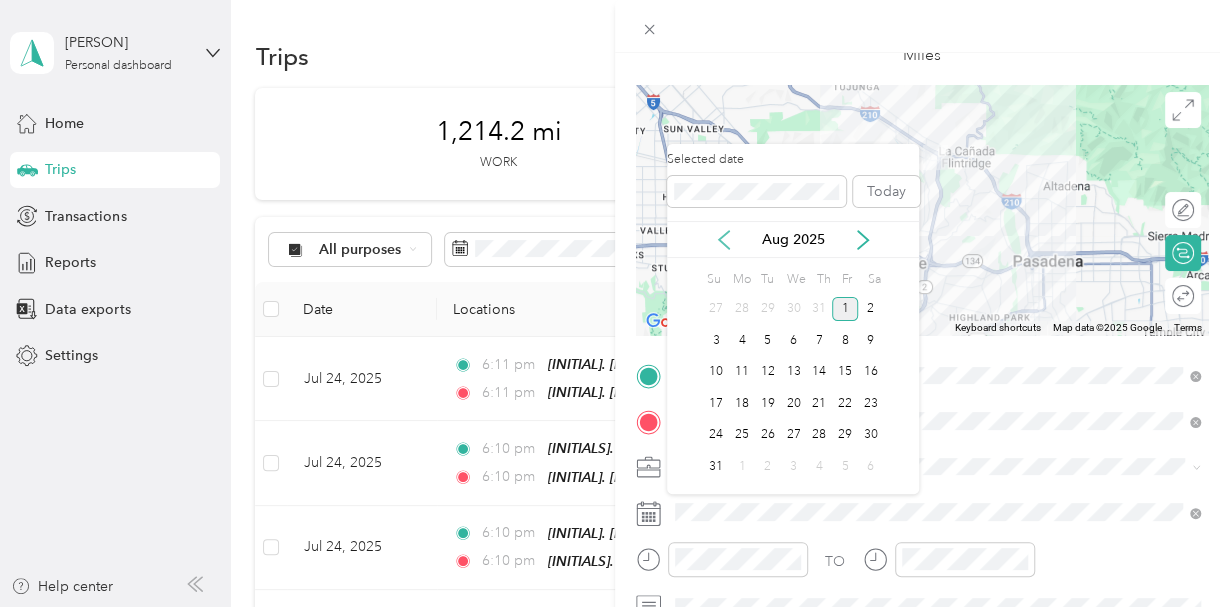click 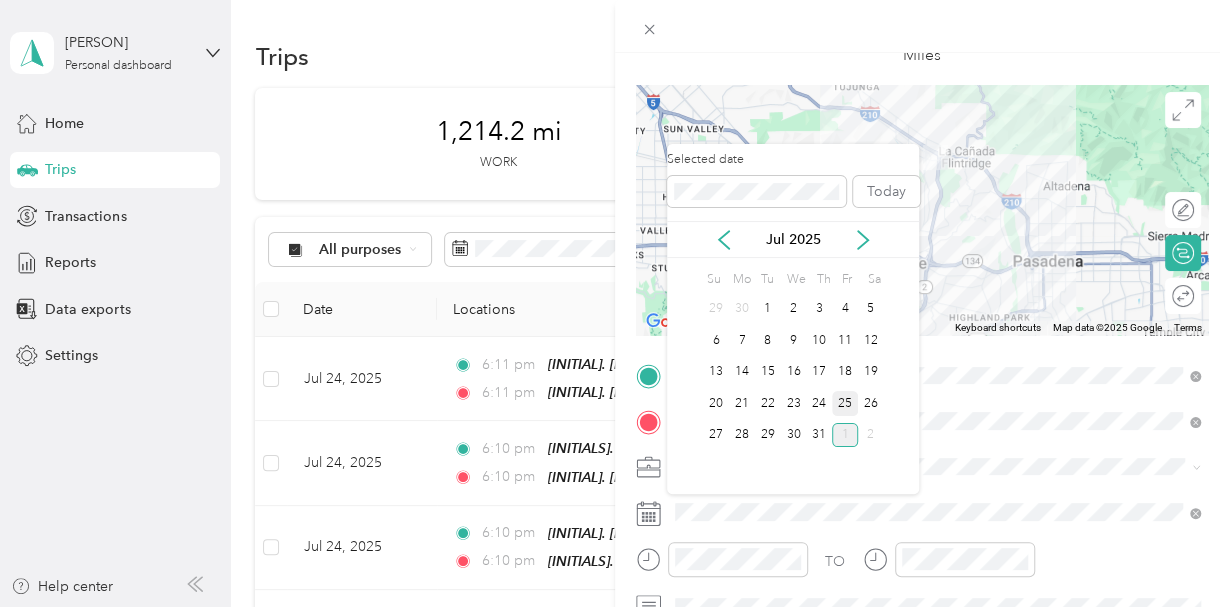 click on "25" at bounding box center (845, 403) 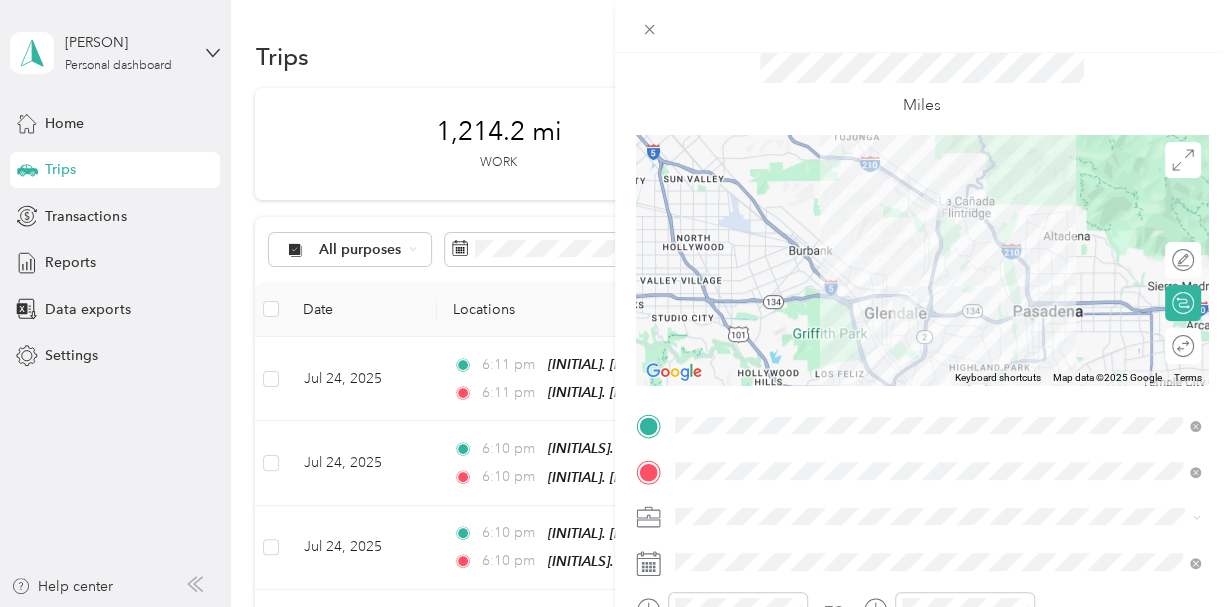 scroll, scrollTop: 0, scrollLeft: 0, axis: both 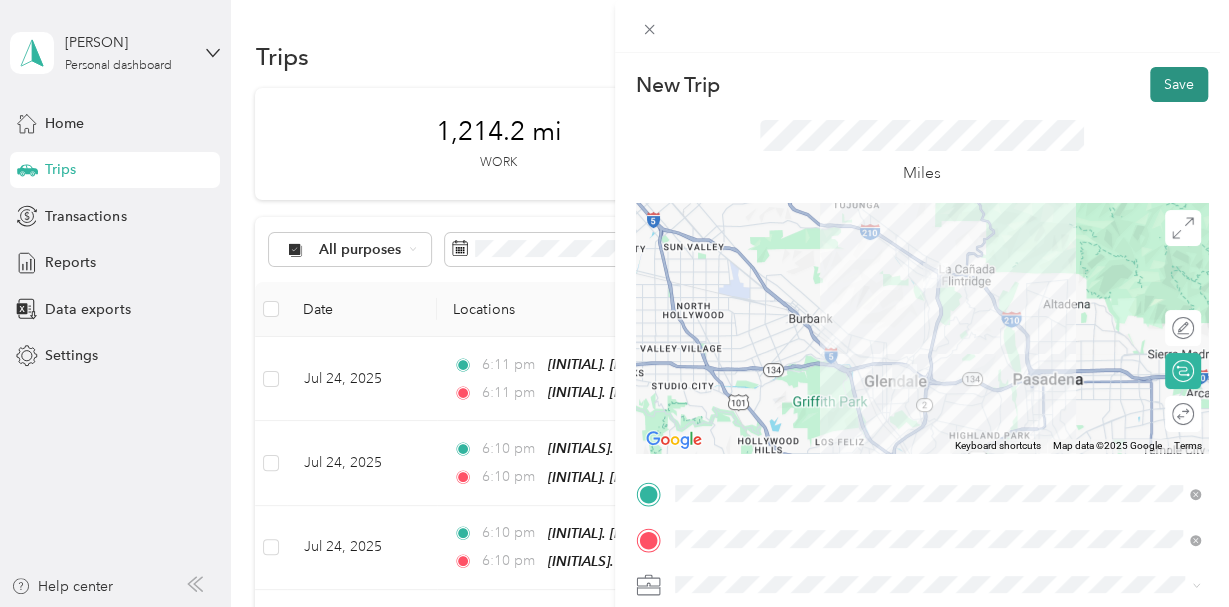 click on "Save" at bounding box center [1179, 84] 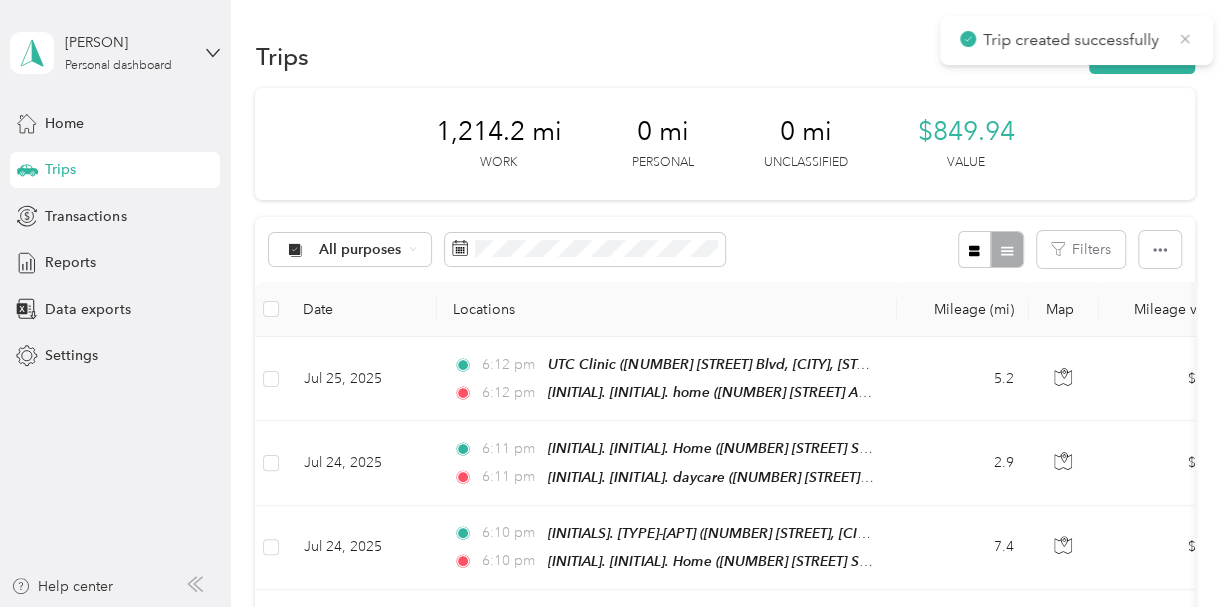 click 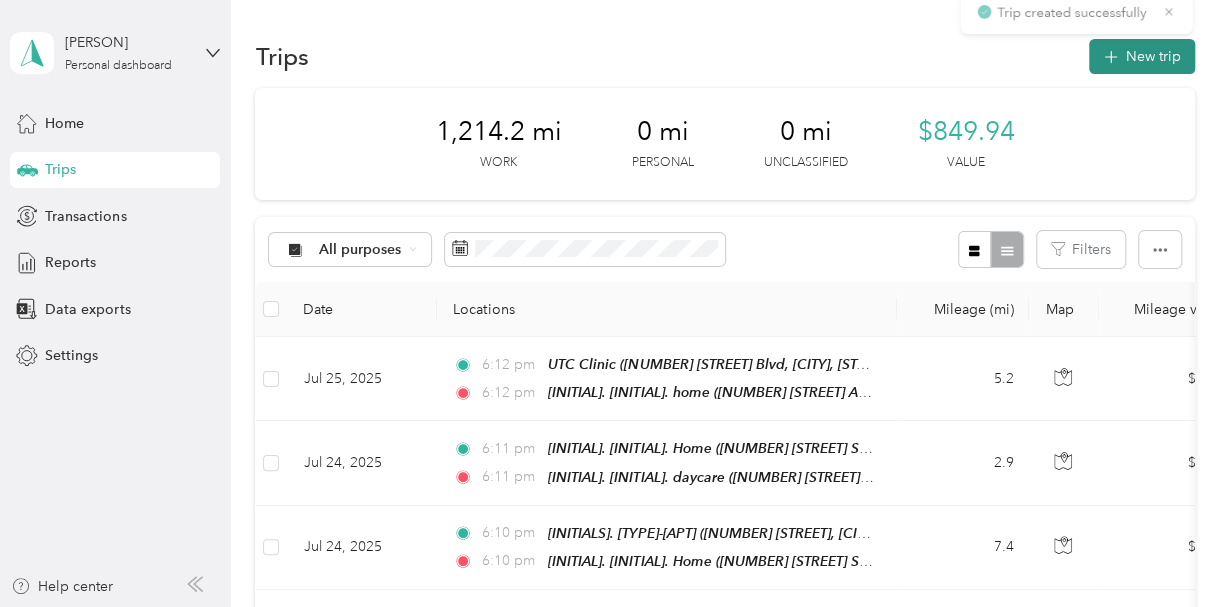 click on "New trip" at bounding box center [1142, 56] 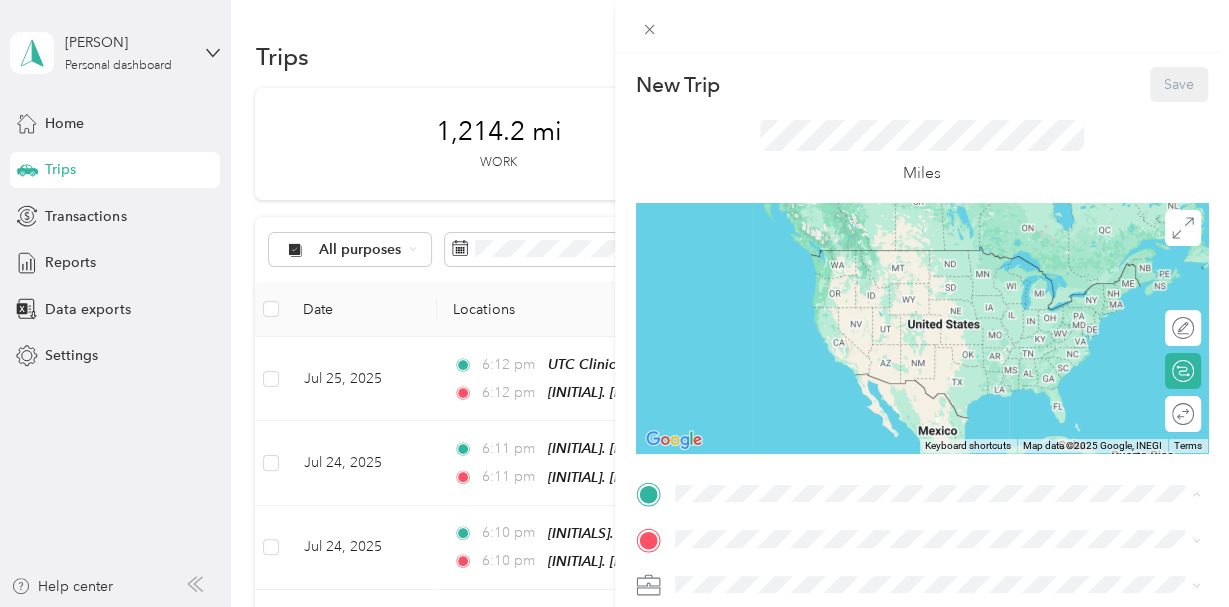 click on "[NUMBER] [STREET] Avenue, [CITY], [POSTAL_CODE], [CITY], [STATE], United States" at bounding box center [935, 458] 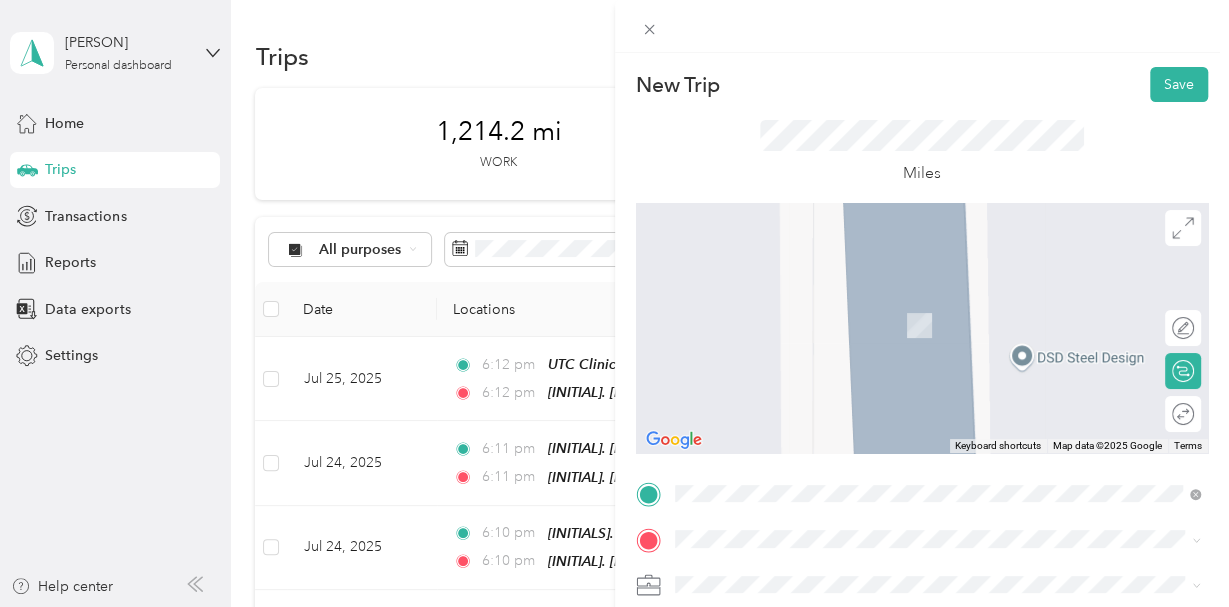 click on "[INITIAL]. [INITIAL]. home [NUMBER] [STREET] Avenue, [CITY], [POSTAL_CODE], [CITY], [STATE], United States" at bounding box center (953, 319) 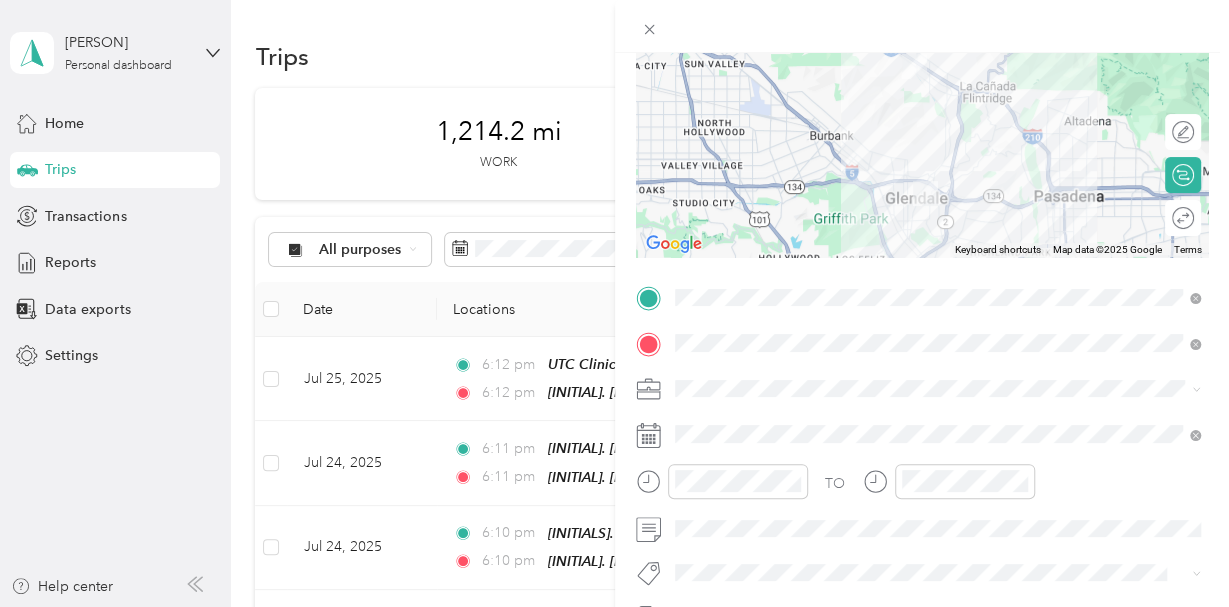 scroll, scrollTop: 220, scrollLeft: 0, axis: vertical 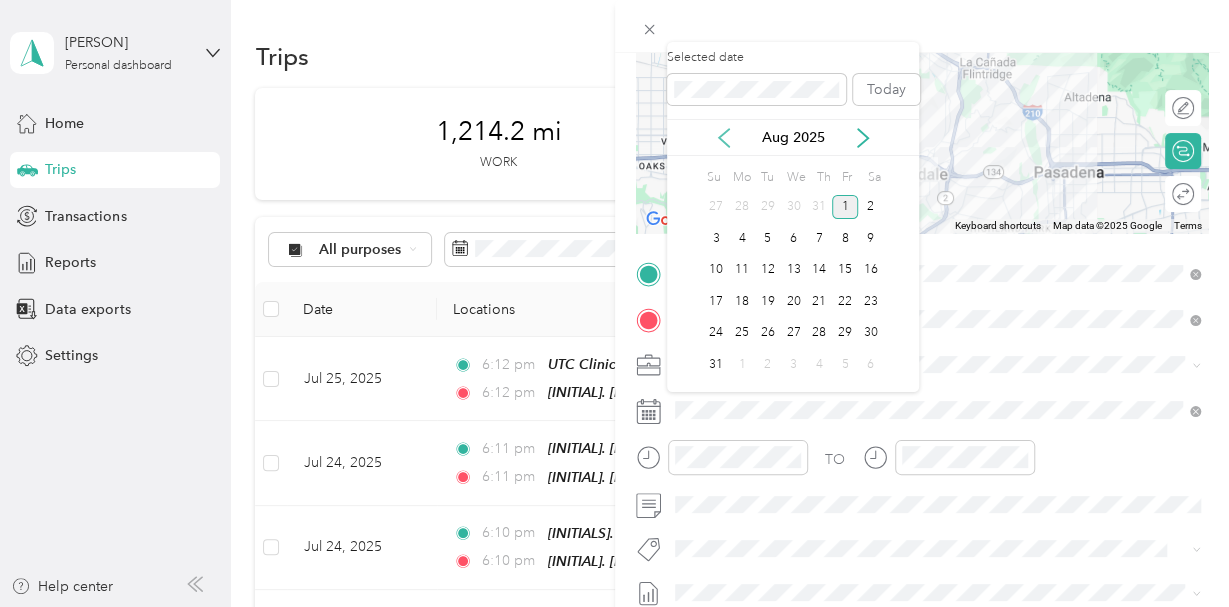 click 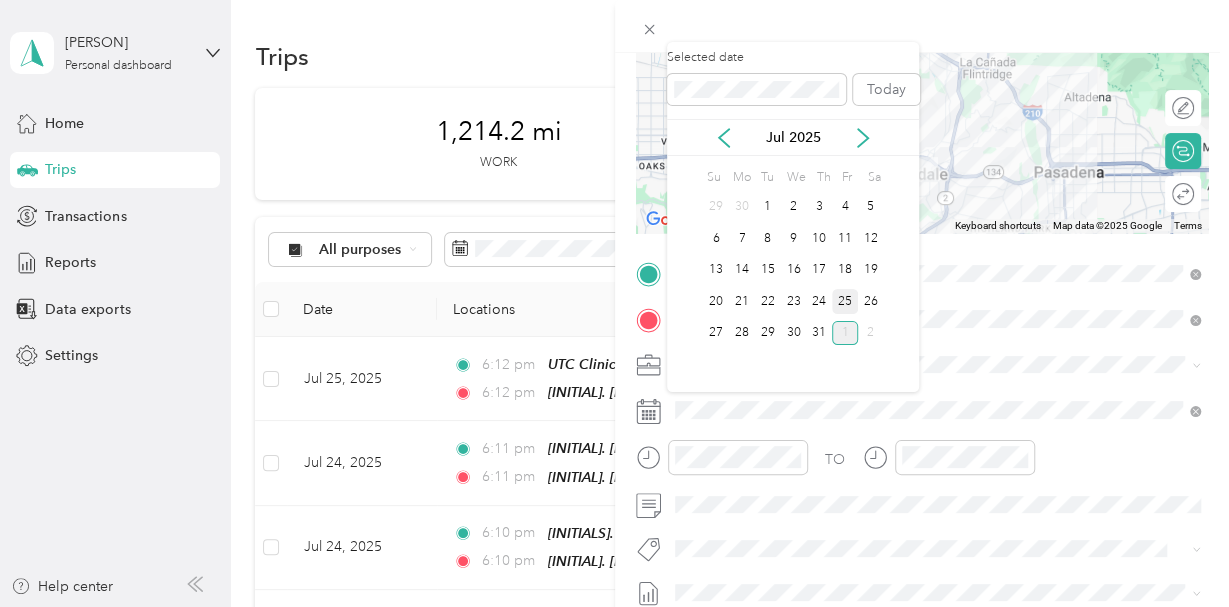 click on "25" at bounding box center [845, 301] 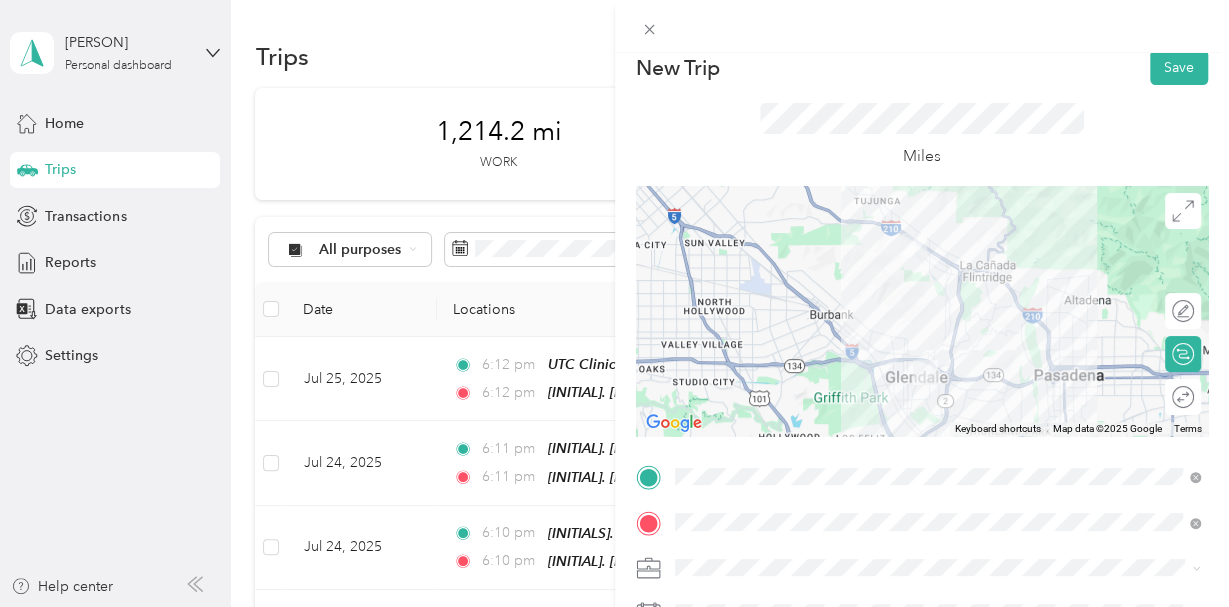 scroll, scrollTop: 0, scrollLeft: 0, axis: both 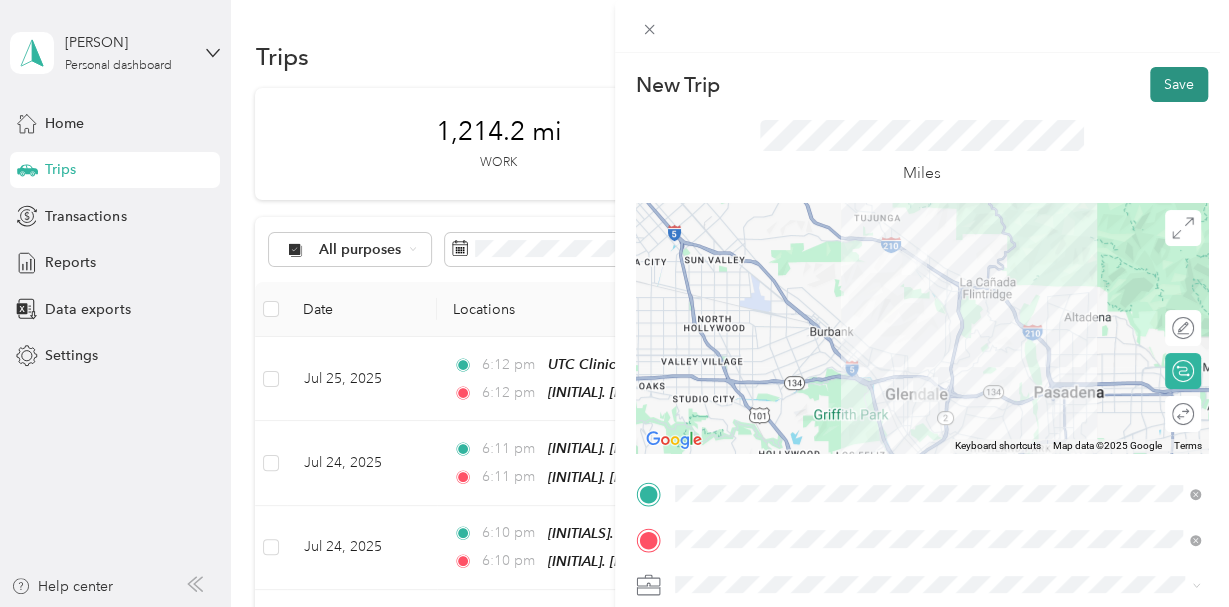 click on "Save" at bounding box center (1179, 84) 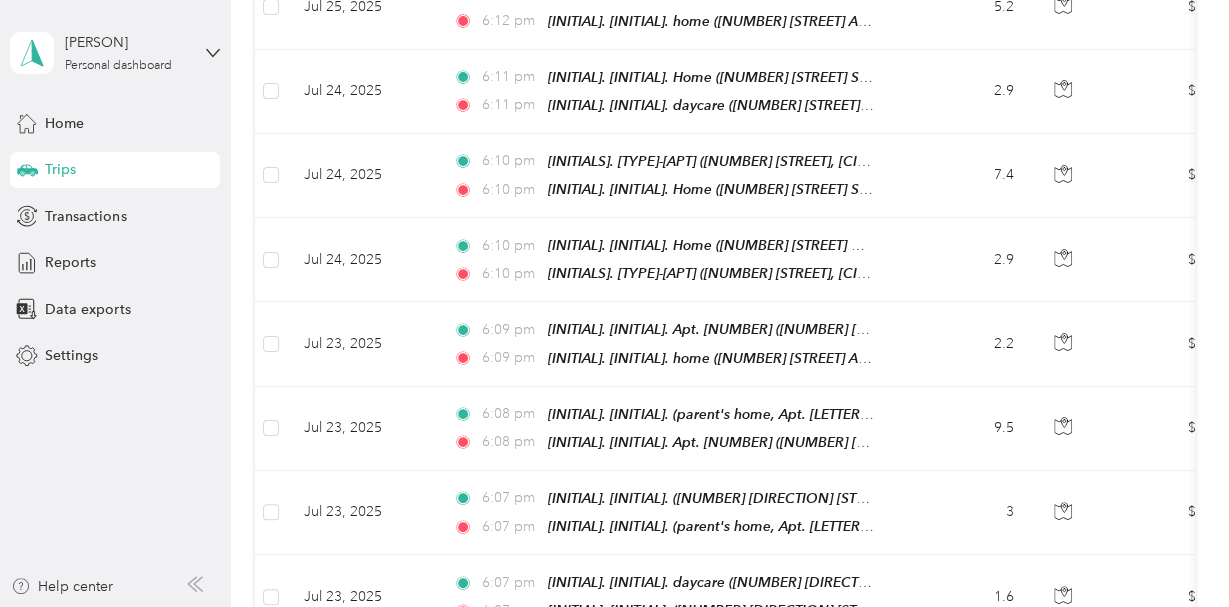 scroll, scrollTop: 462, scrollLeft: 0, axis: vertical 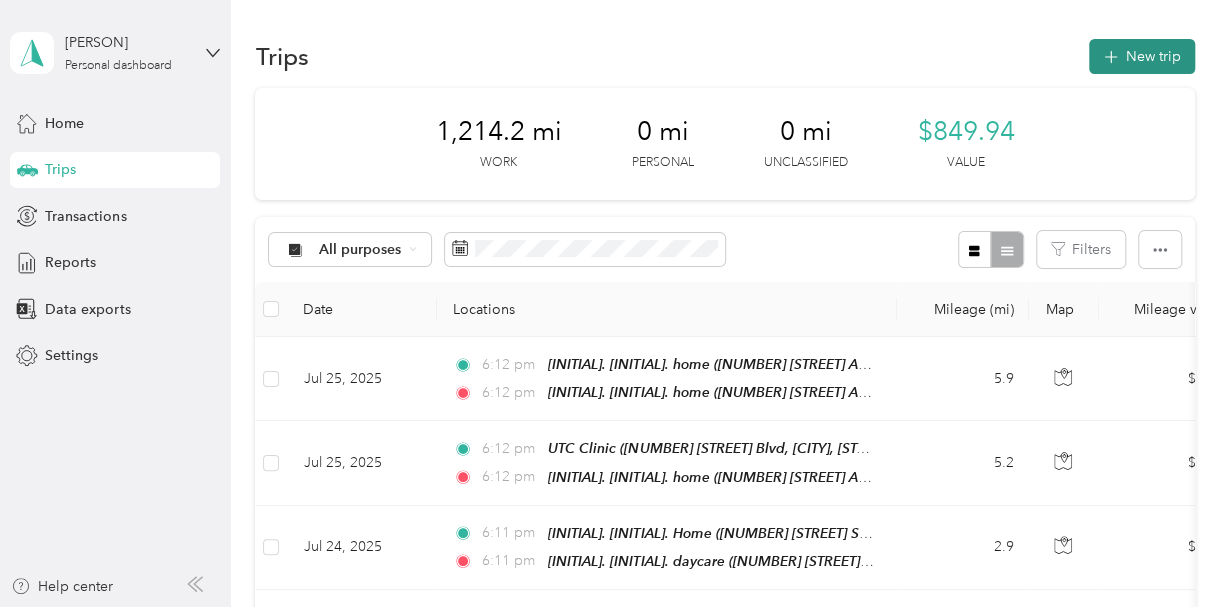 click on "New trip" at bounding box center [1142, 56] 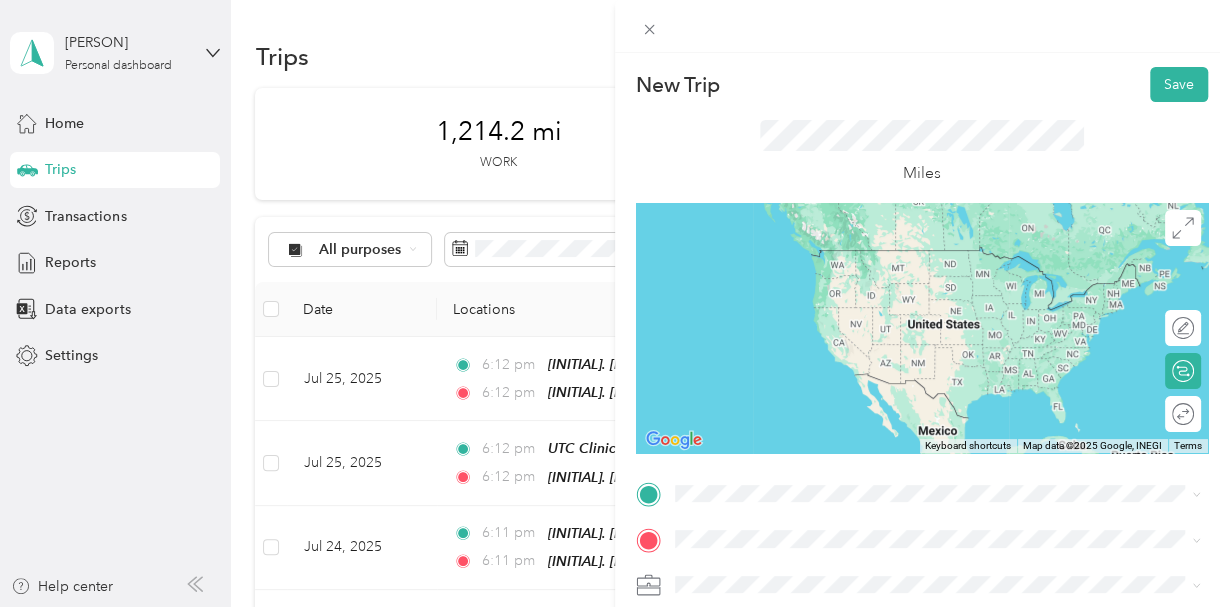 click on "[NUMBER] [STREET] Drive, [CITY], [POSTAL_CODE], [CITY], [STATE], United States" at bounding box center (951, 290) 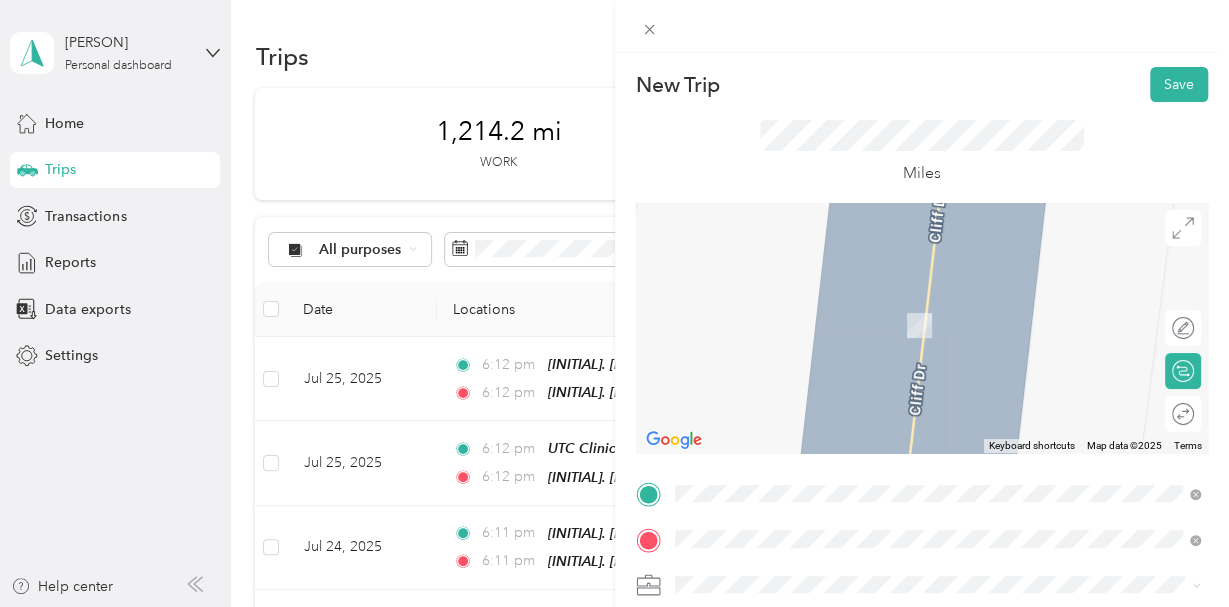 click on "[NUMBER] [STREET], [CITY], [POSTAL_CODE], [CITY], [STATE], [COUNTRY]" at bounding box center (948, 325) 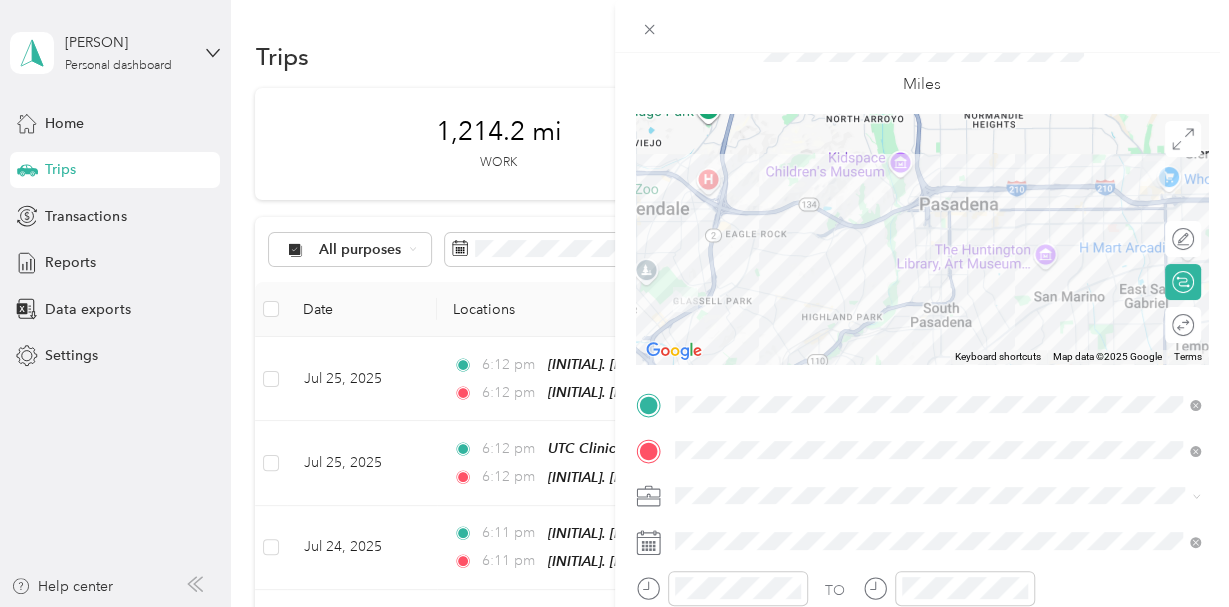scroll, scrollTop: 119, scrollLeft: 0, axis: vertical 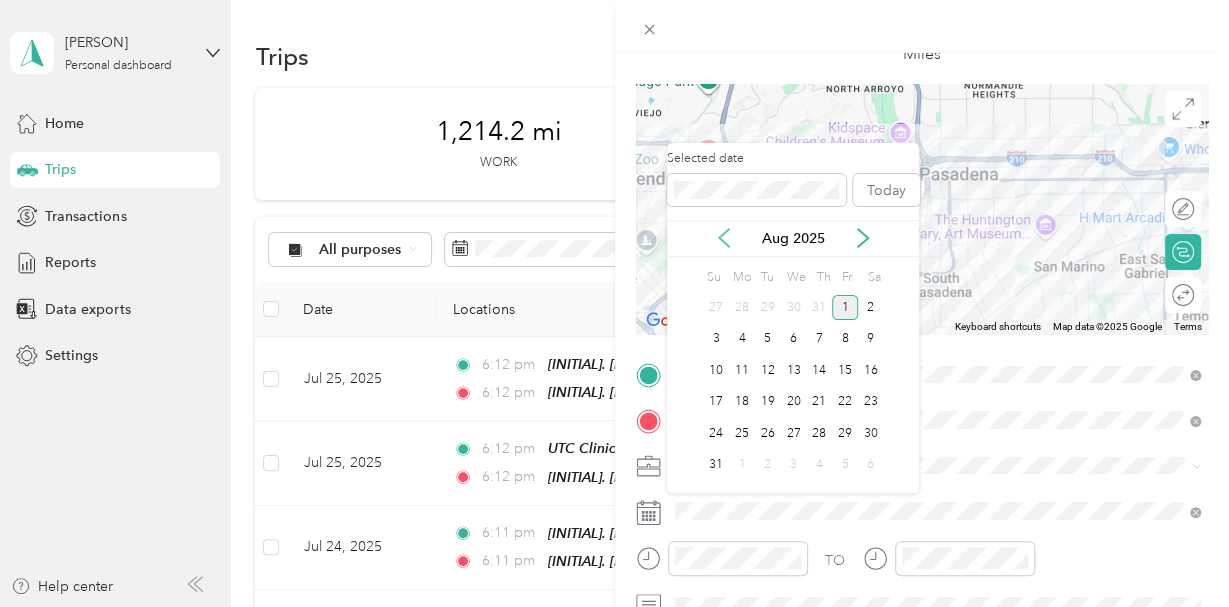 click 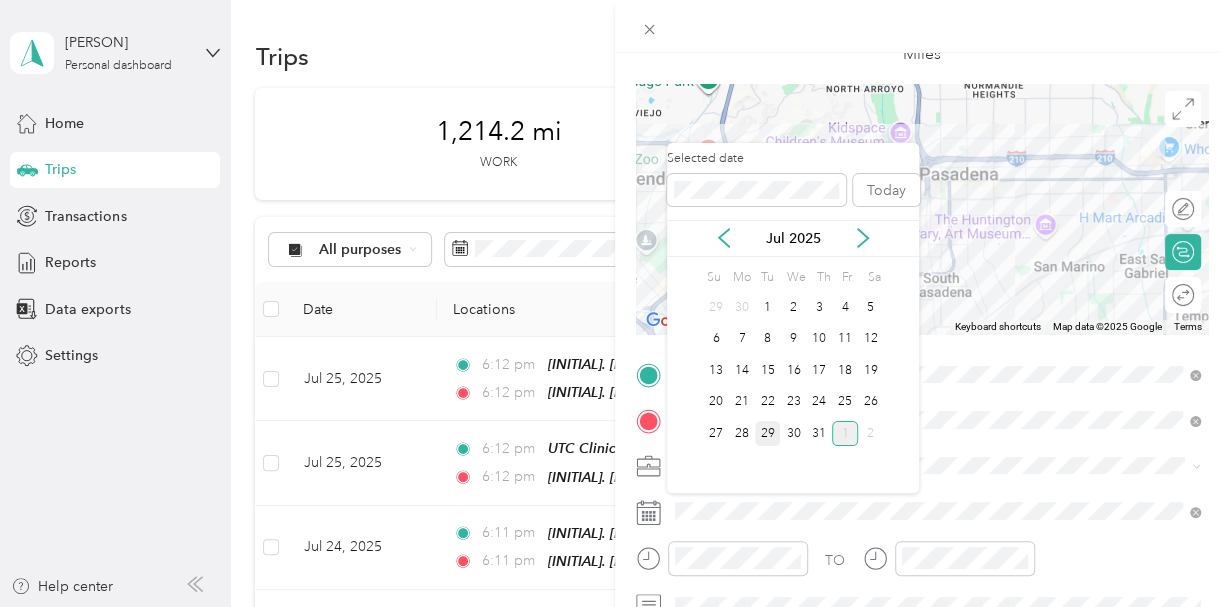 click on "29" at bounding box center (768, 433) 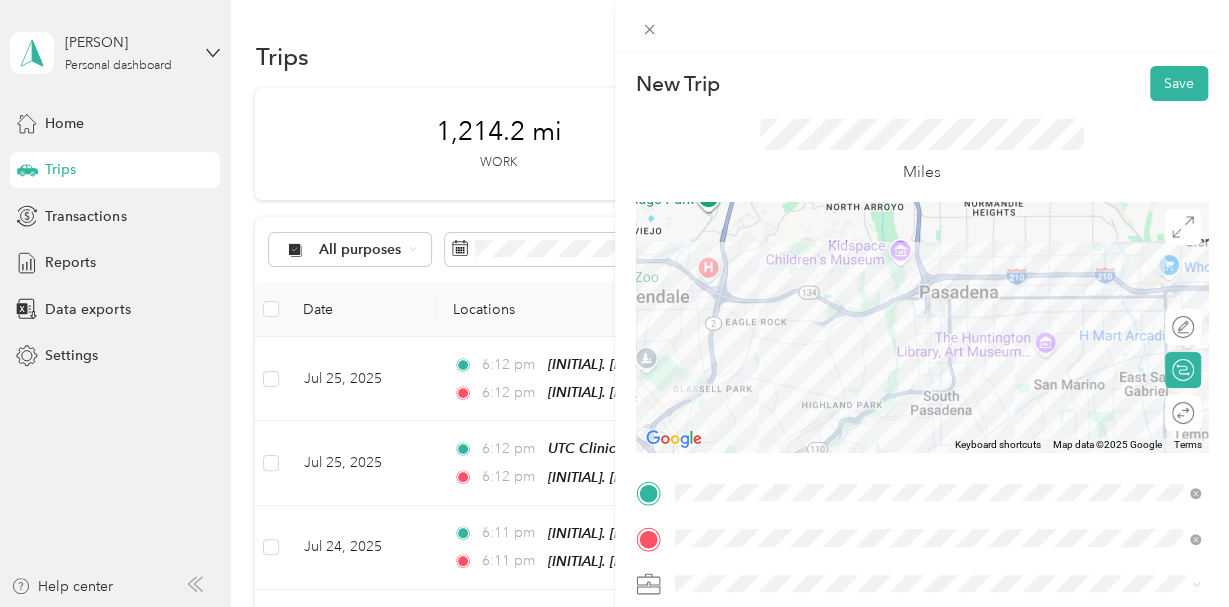 scroll, scrollTop: 0, scrollLeft: 0, axis: both 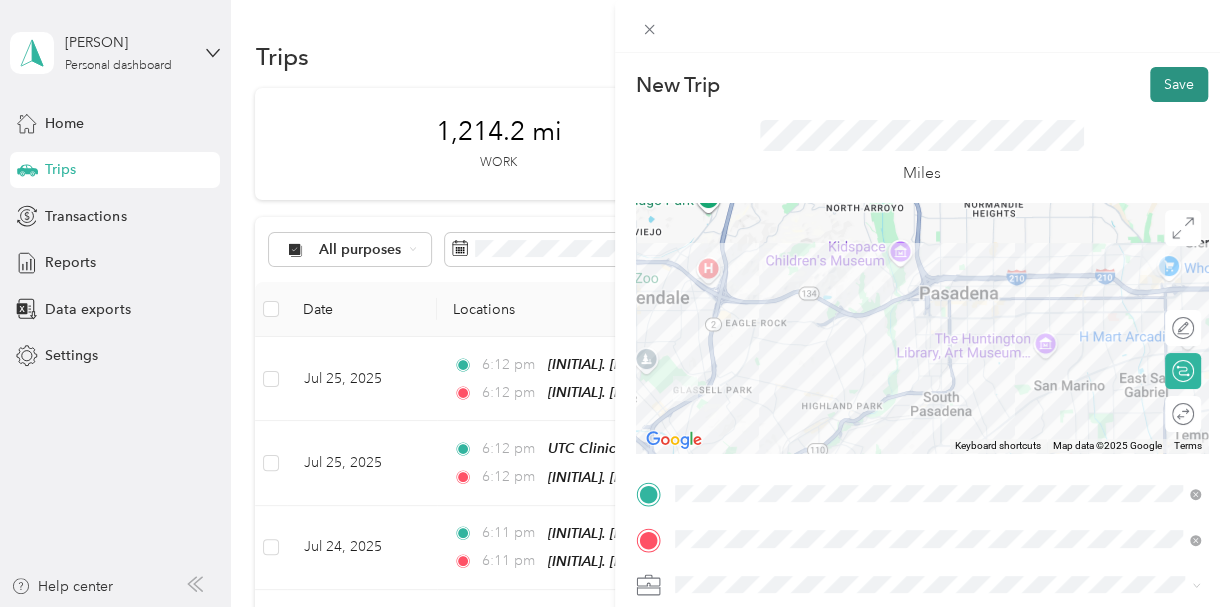 click on "Save" at bounding box center [1179, 84] 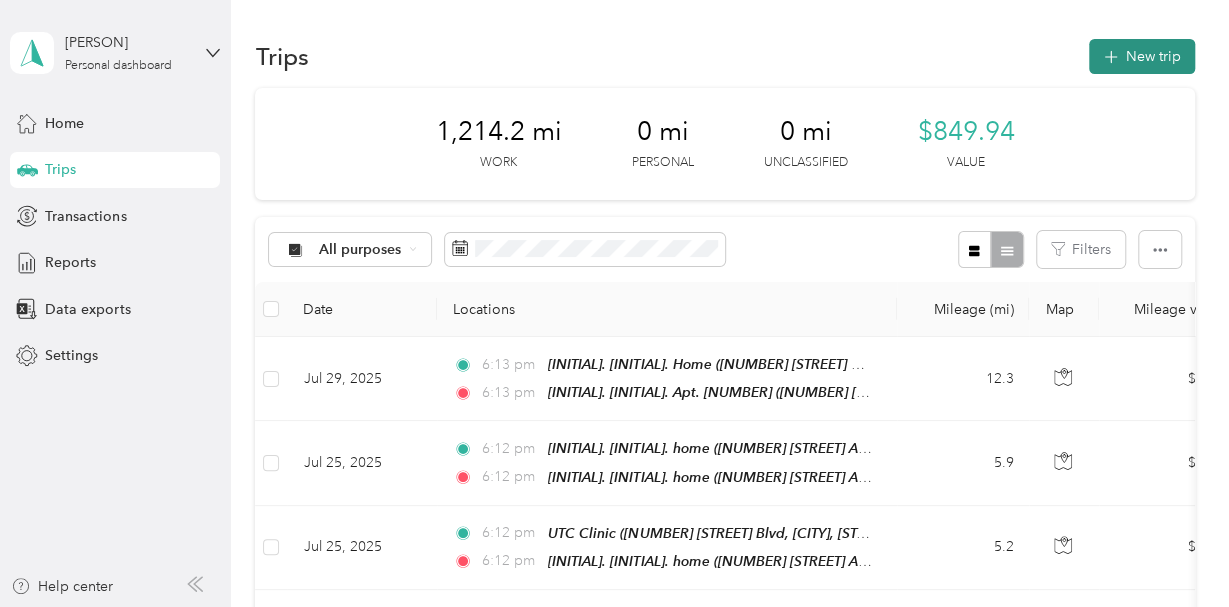 click on "New trip" at bounding box center [1142, 56] 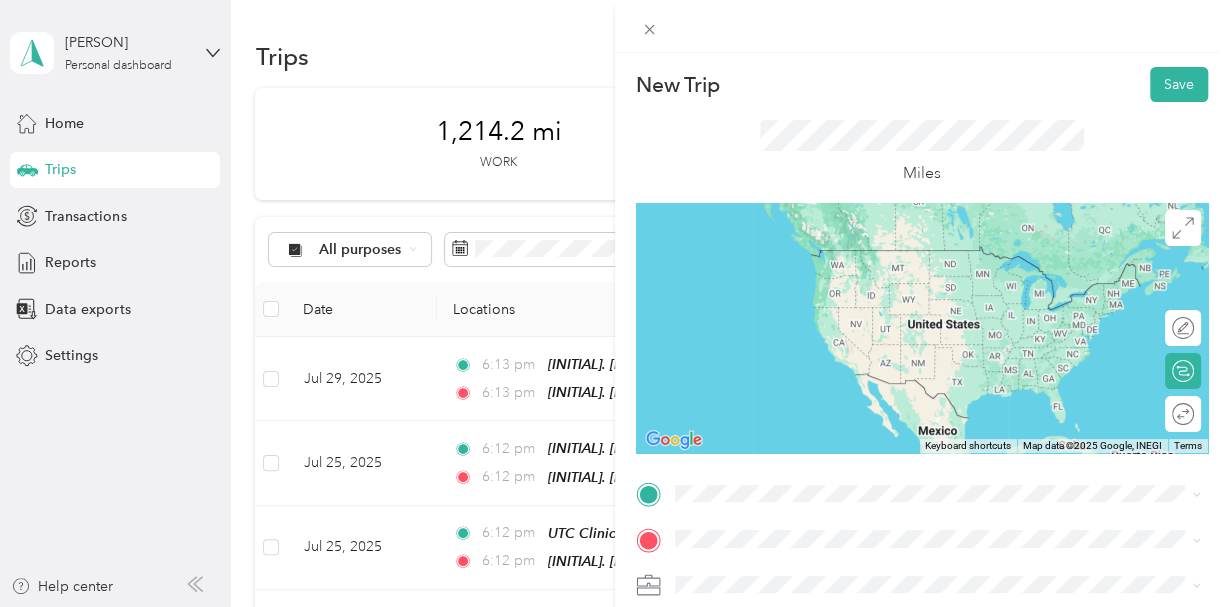 click on "[INITIAL]. [INITIAL]. daycare [NUMBER] [DIRECTION] [STREET] Street, [CITY], [POSTAL_CODE], [CITY], [STATE], United States" at bounding box center [953, 360] 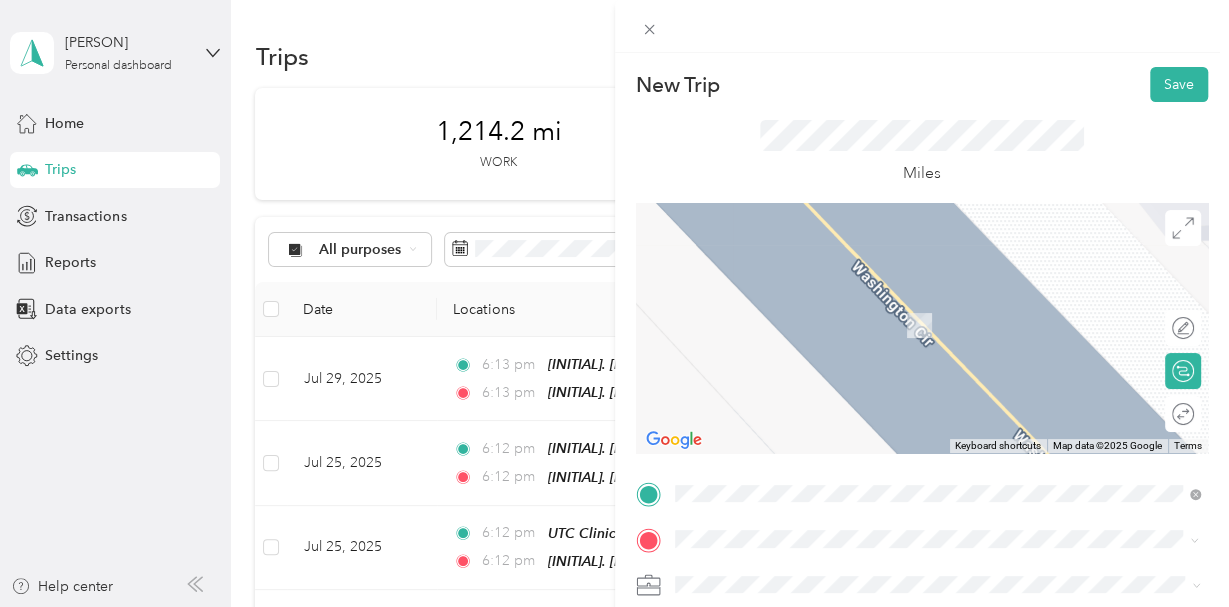 click on "[INITIAL]. [INITIAL]. [NUMBER] [DIRECTION] [STREET] Street, [CITY], [POSTAL_CODE], [CITY], [STATE], United States" at bounding box center (948, 398) 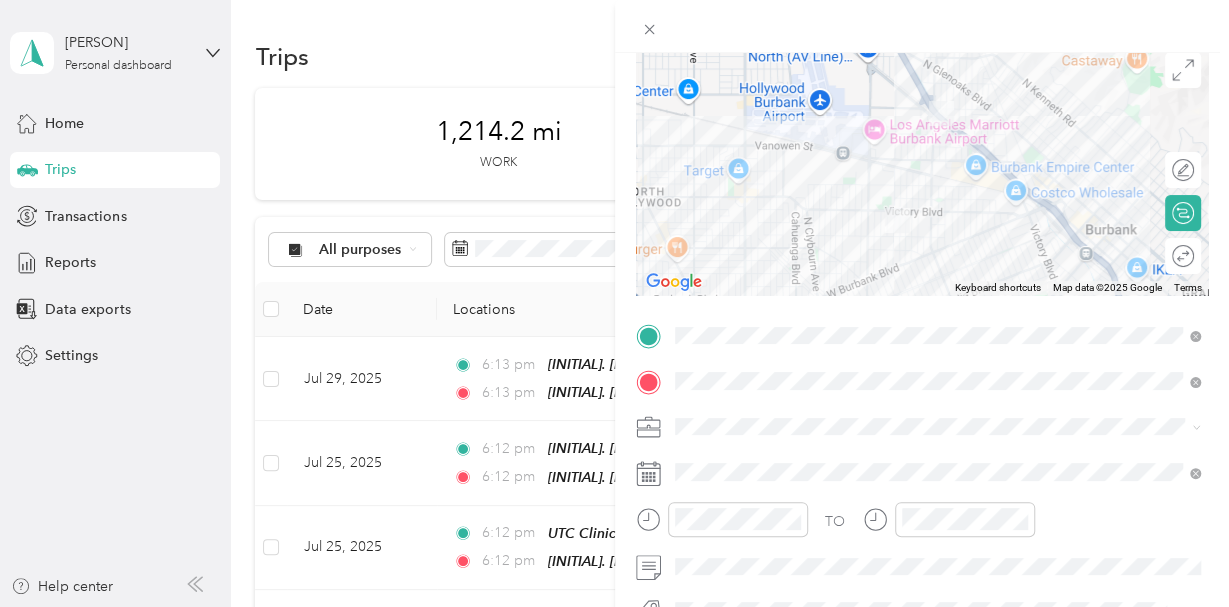 scroll, scrollTop: 160, scrollLeft: 0, axis: vertical 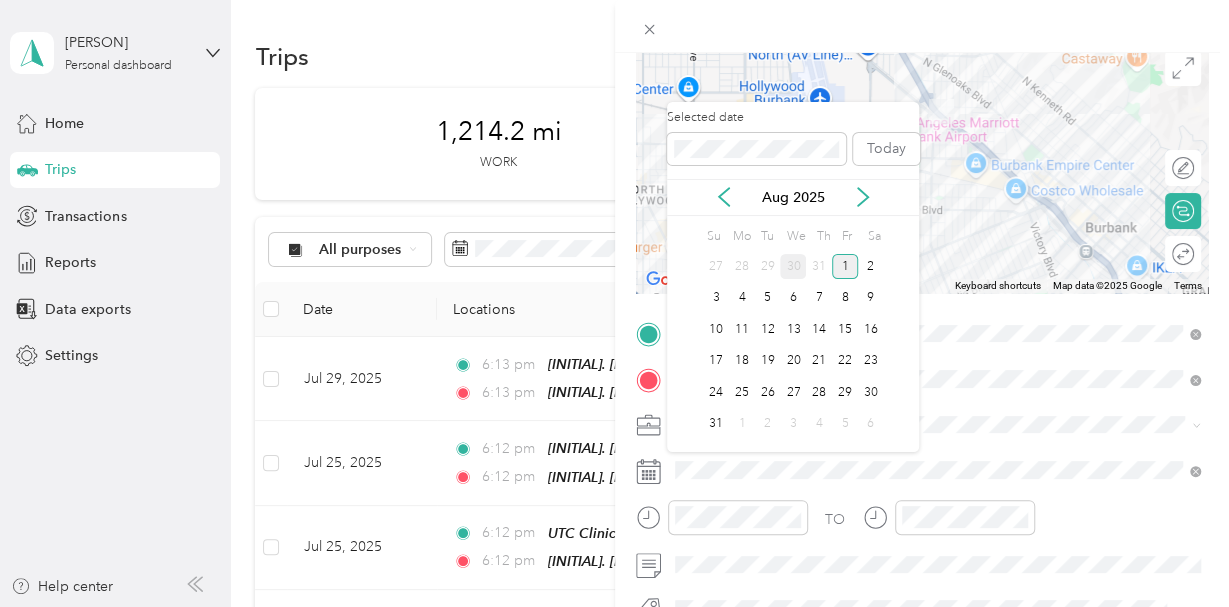 click on "30" at bounding box center (793, 266) 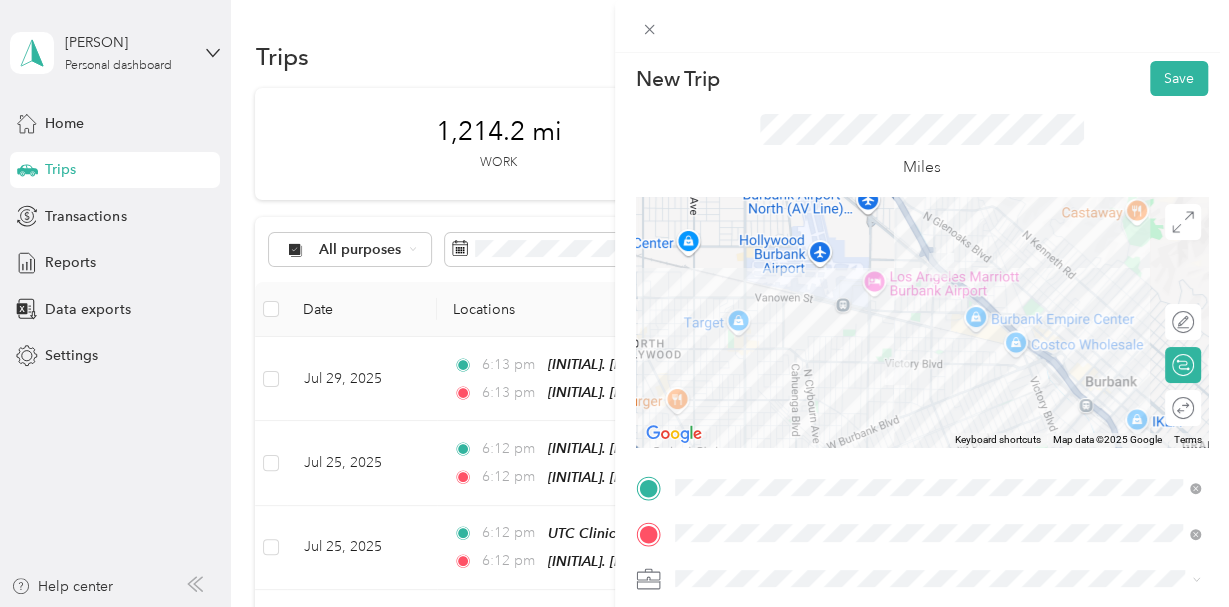 scroll, scrollTop: 0, scrollLeft: 0, axis: both 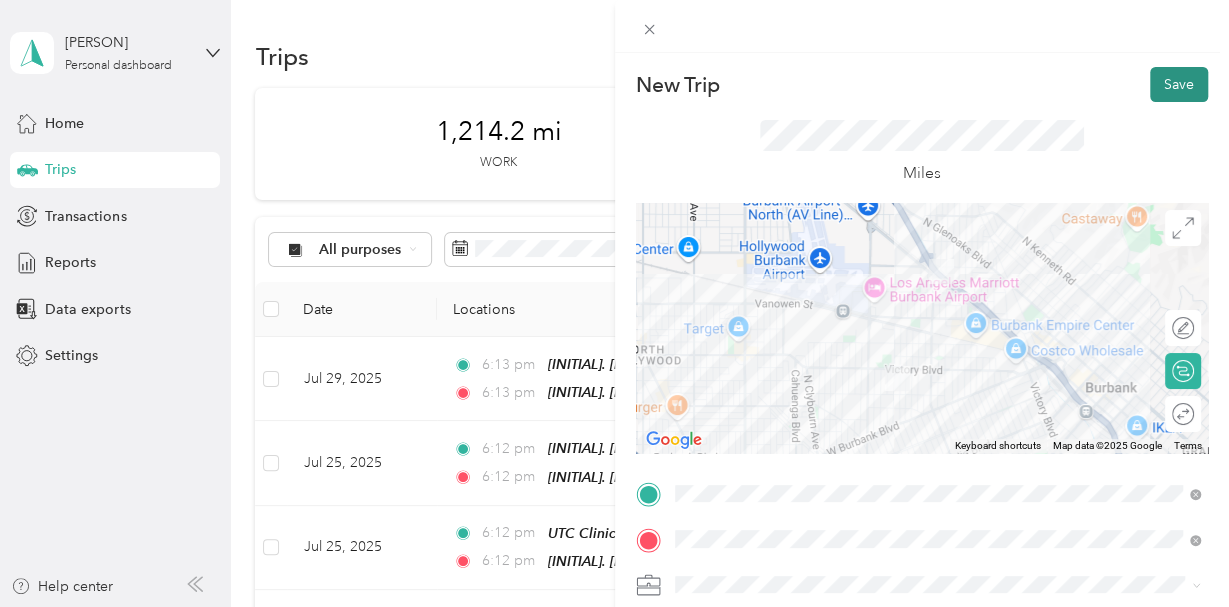 click on "Save" at bounding box center (1179, 84) 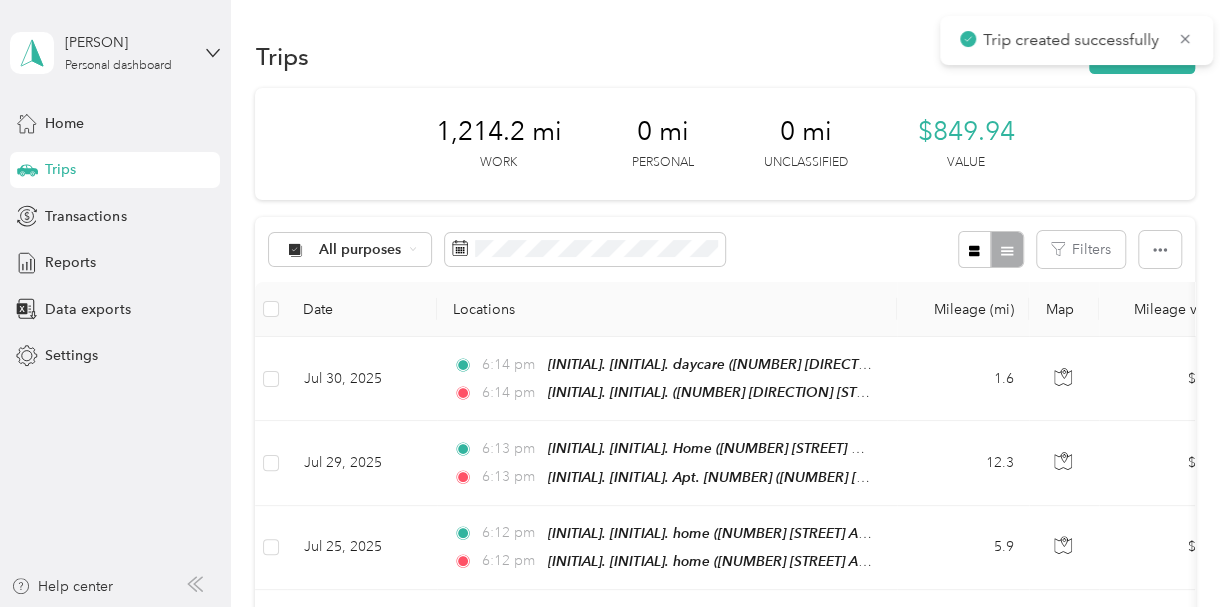 click 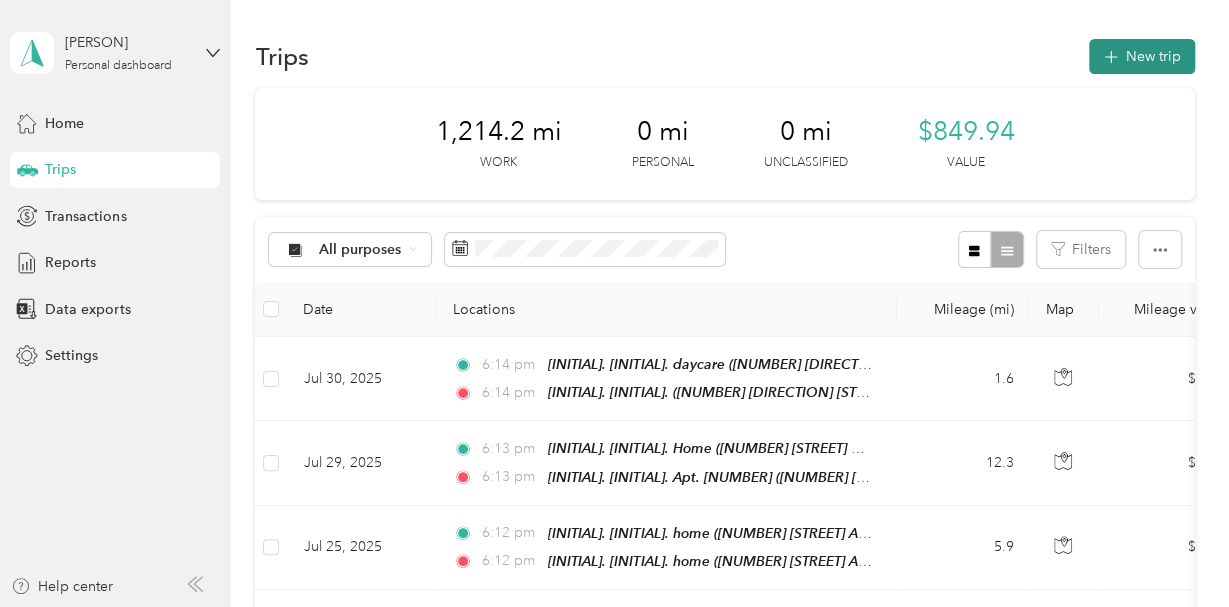 click on "New trip" at bounding box center (1142, 56) 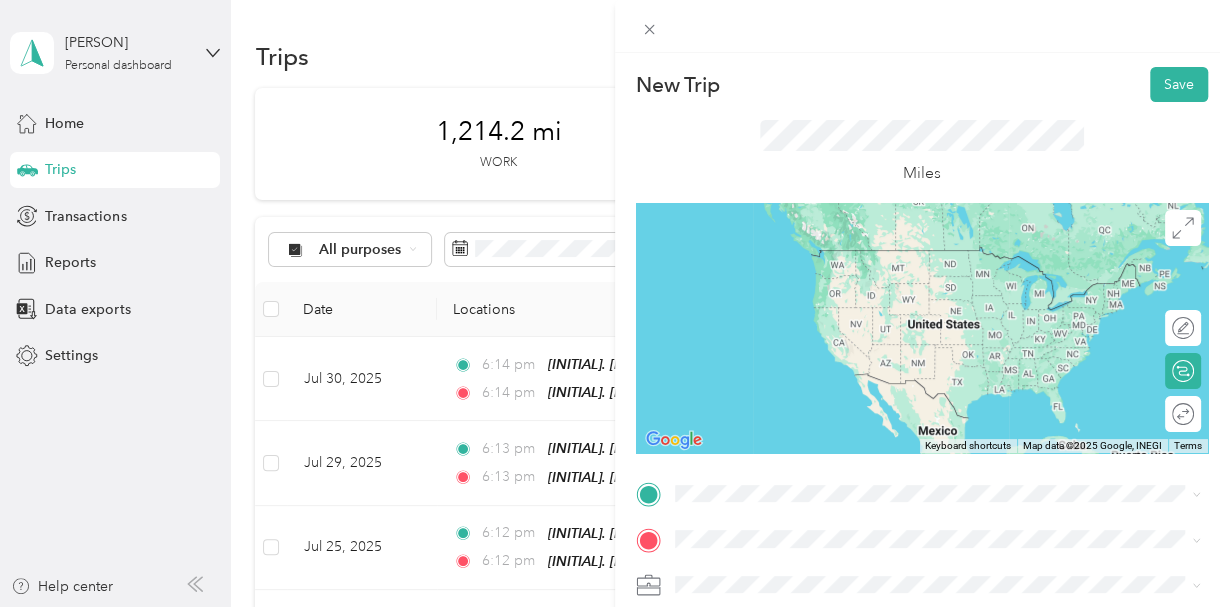 click on "[INITIAL]. [INITIAL]. [NUMBER] [DIRECTION] [STREET] Street, [CITY], [POSTAL_CODE], [CITY], [STATE], United States" at bounding box center [948, 346] 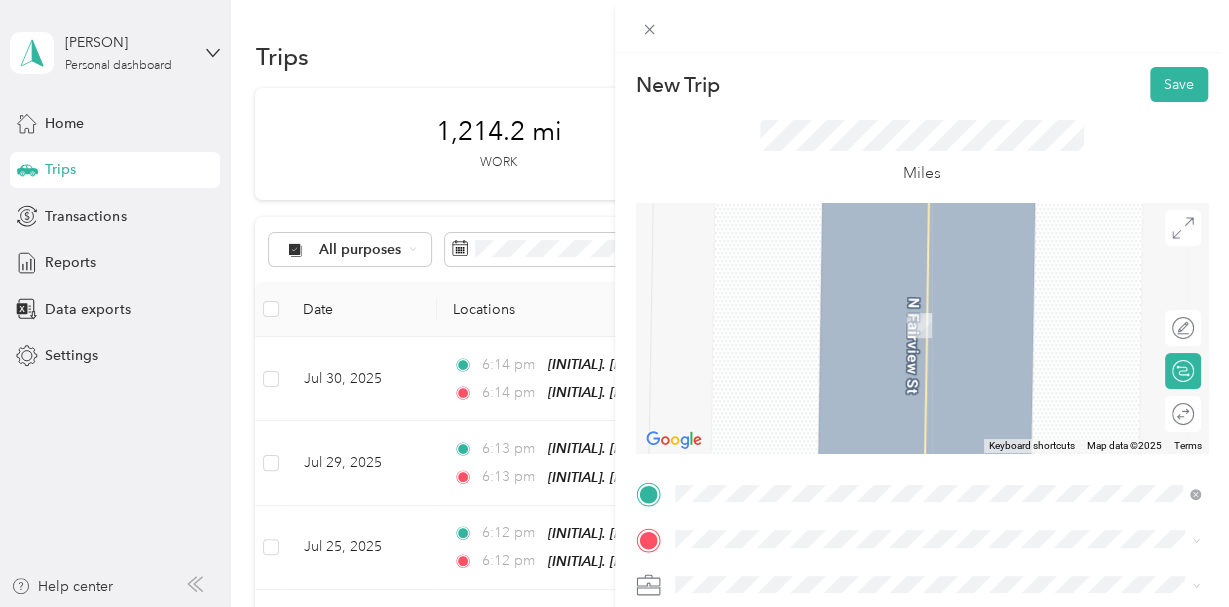 click on "[INITIAL]. [INITIAL]. Apt. [NUMBER] [NUMBER] [STREET] Avenue, [CITY], [POSTAL_CODE], [CITY], [STATE], United States" at bounding box center (948, 313) 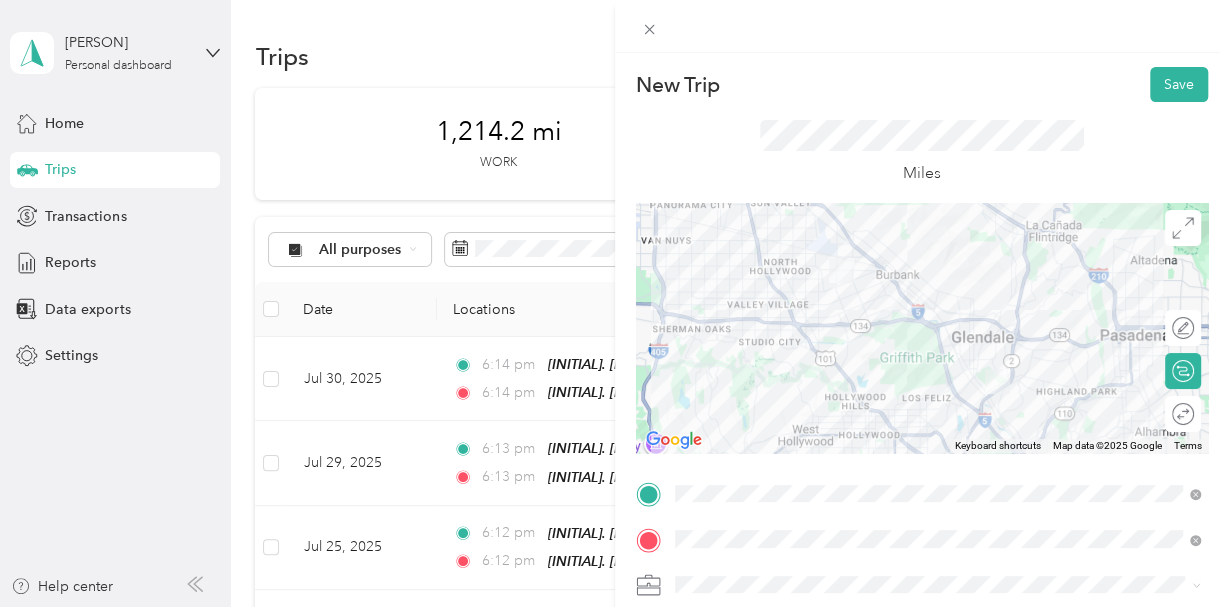 click at bounding box center [922, 328] 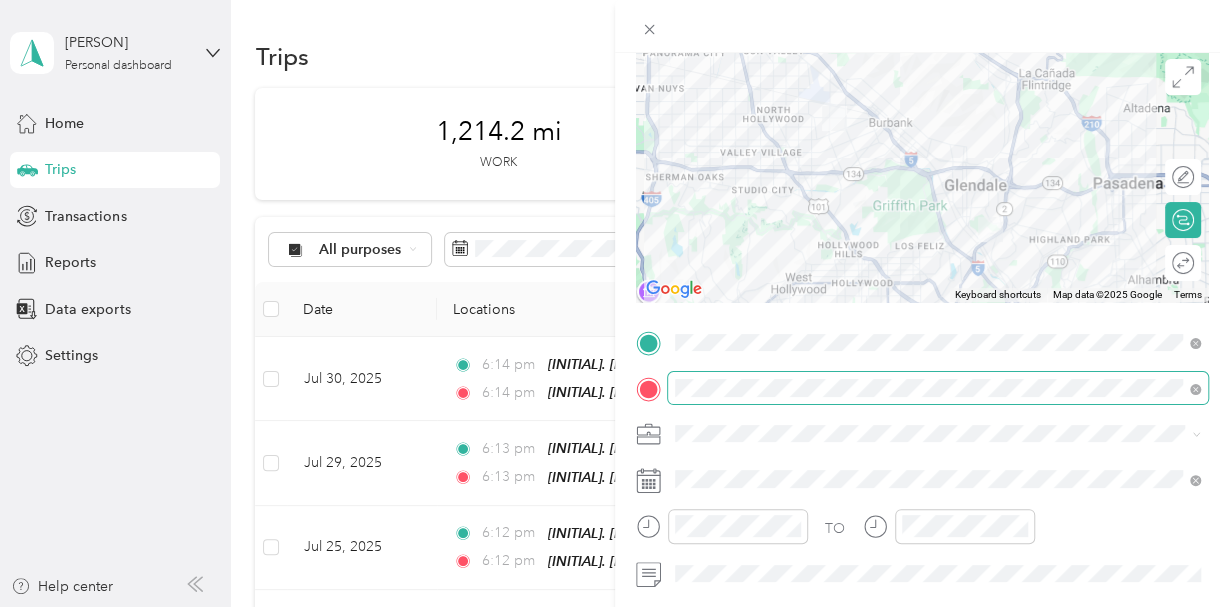 scroll, scrollTop: 160, scrollLeft: 0, axis: vertical 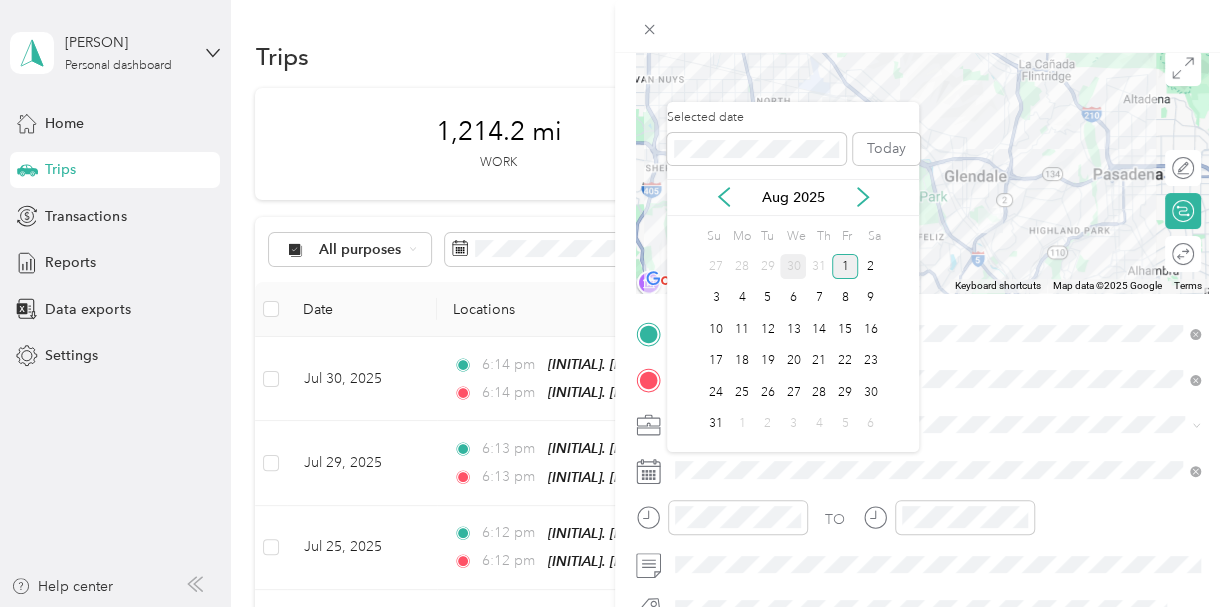 click on "30" at bounding box center (793, 266) 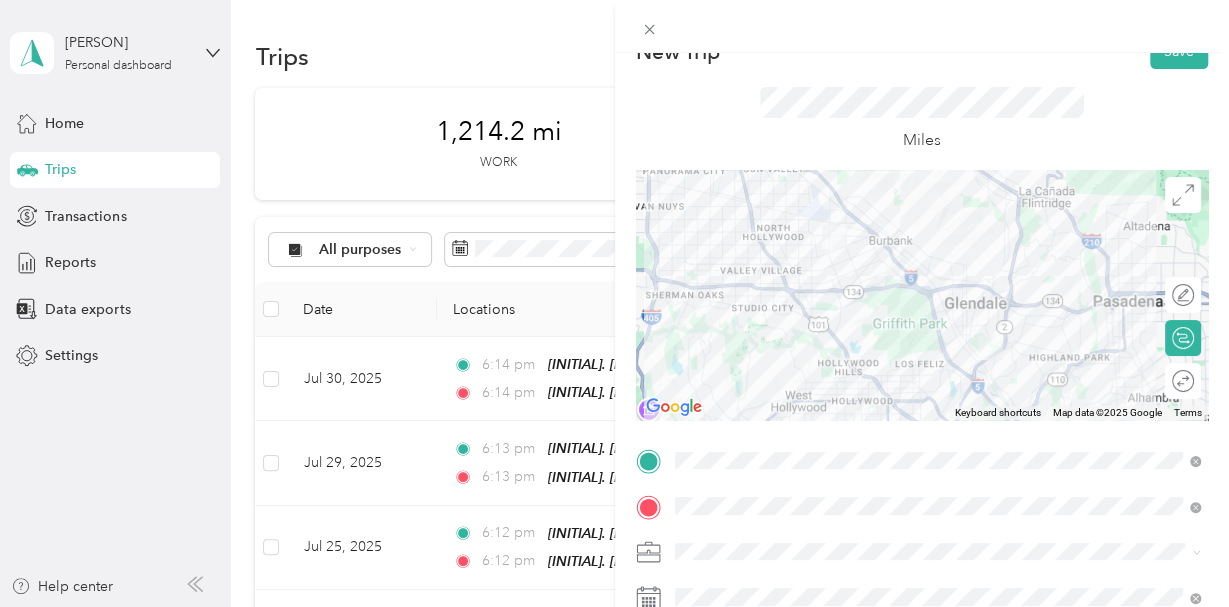 scroll, scrollTop: 0, scrollLeft: 0, axis: both 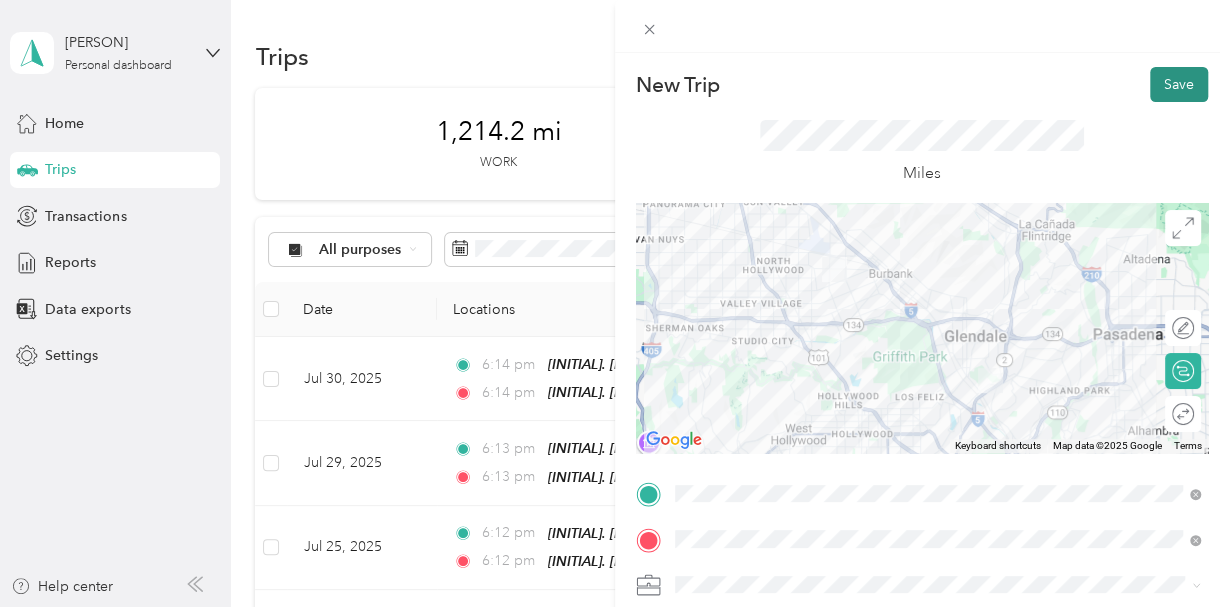 click on "Save" at bounding box center (1179, 84) 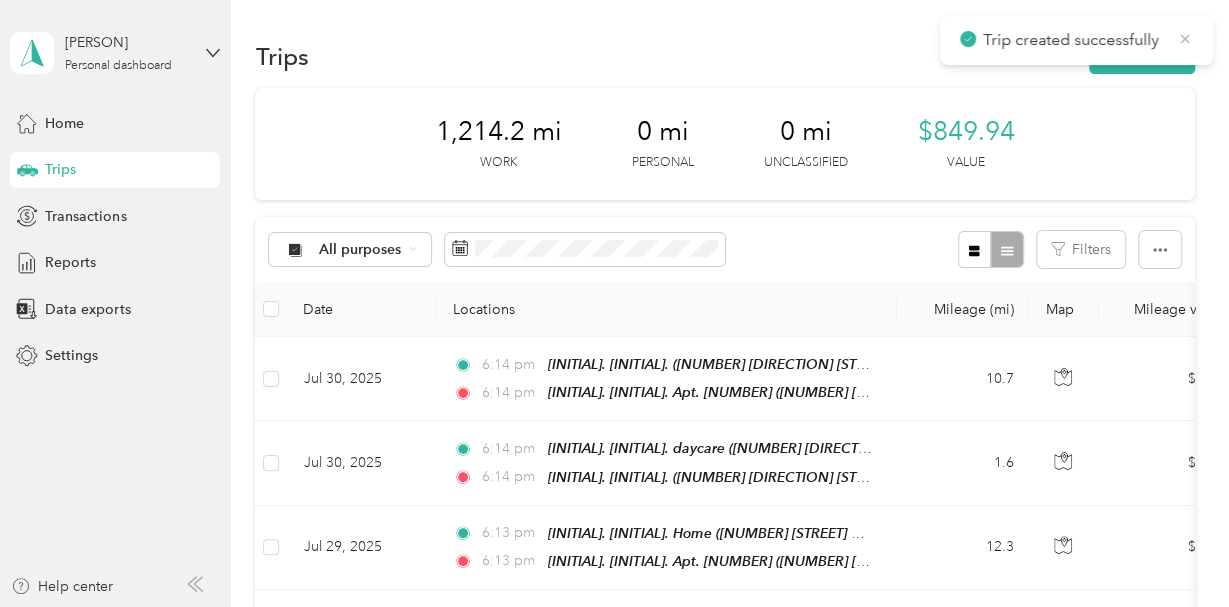 click 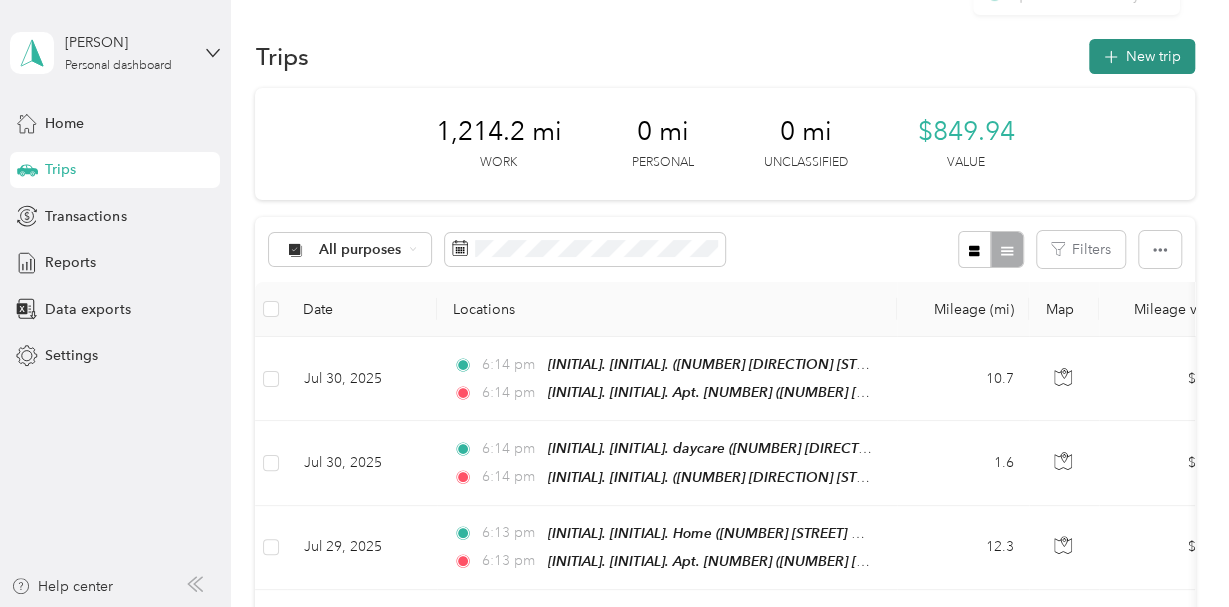 click on "New trip" at bounding box center [1142, 56] 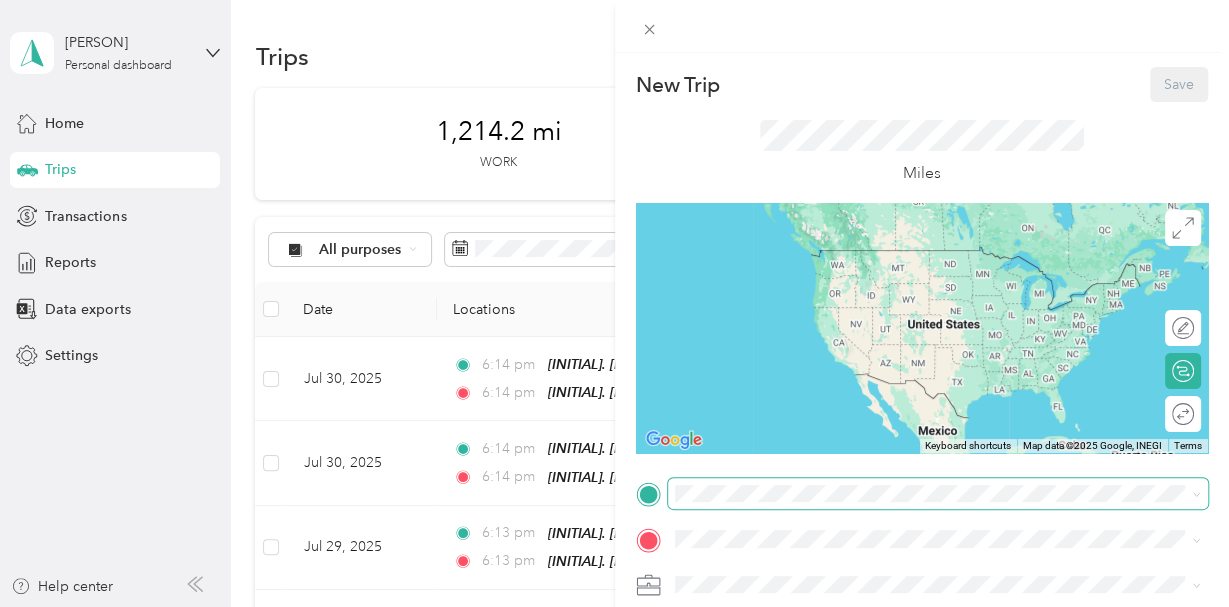 click at bounding box center (938, 494) 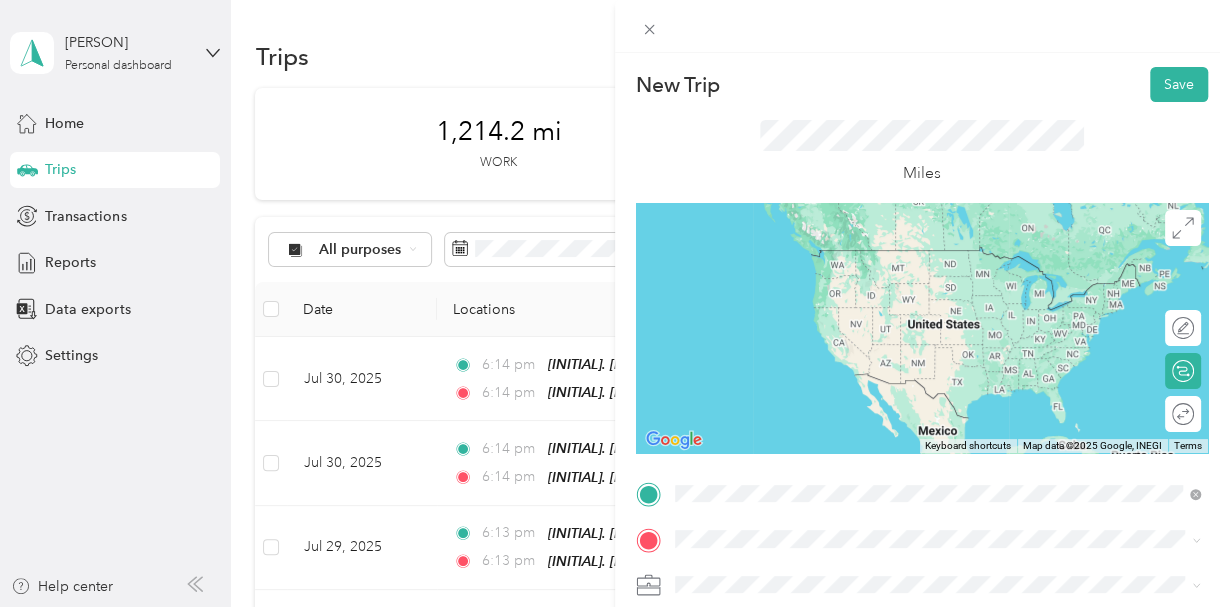 click on "[NUMBER] [STREET], [CITY], [POSTAL_CODE], [CITY], [STATE], [COUNTRY]" at bounding box center [948, 279] 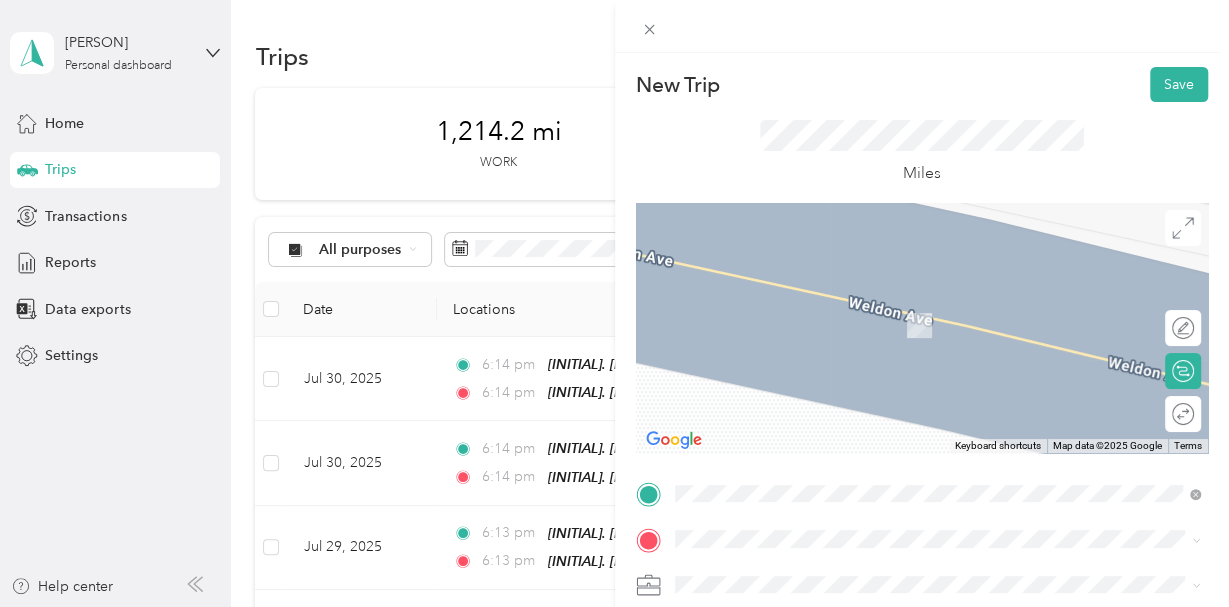 click on "[INITIAL]. [INITIAL]. home" at bounding box center (796, 295) 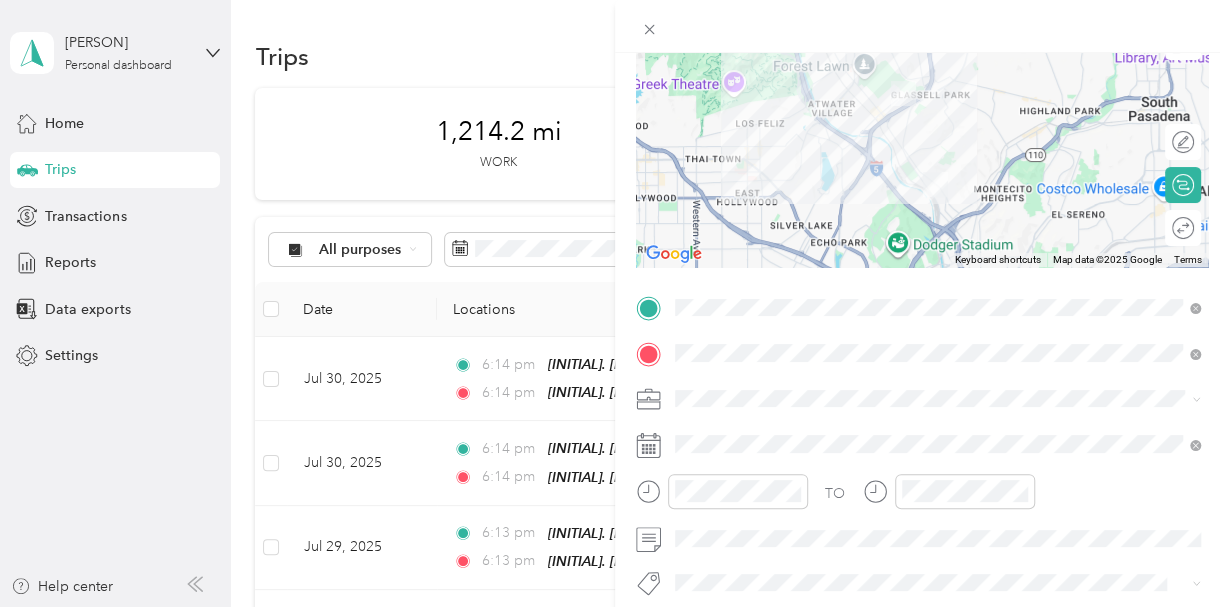 scroll, scrollTop: 210, scrollLeft: 0, axis: vertical 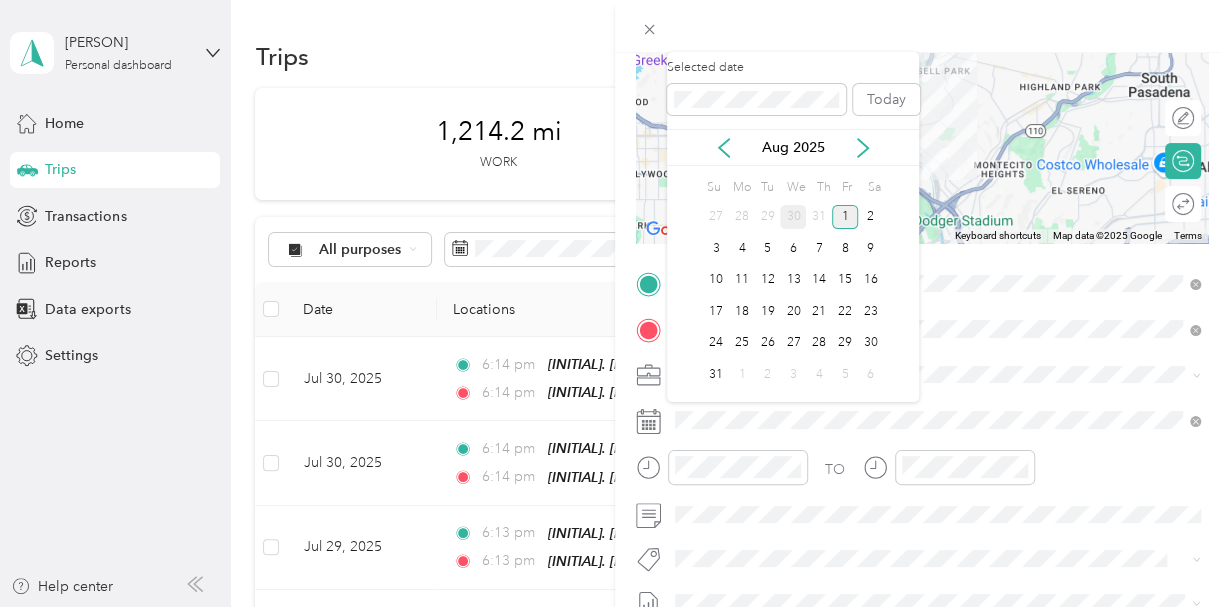 click on "30" at bounding box center [793, 217] 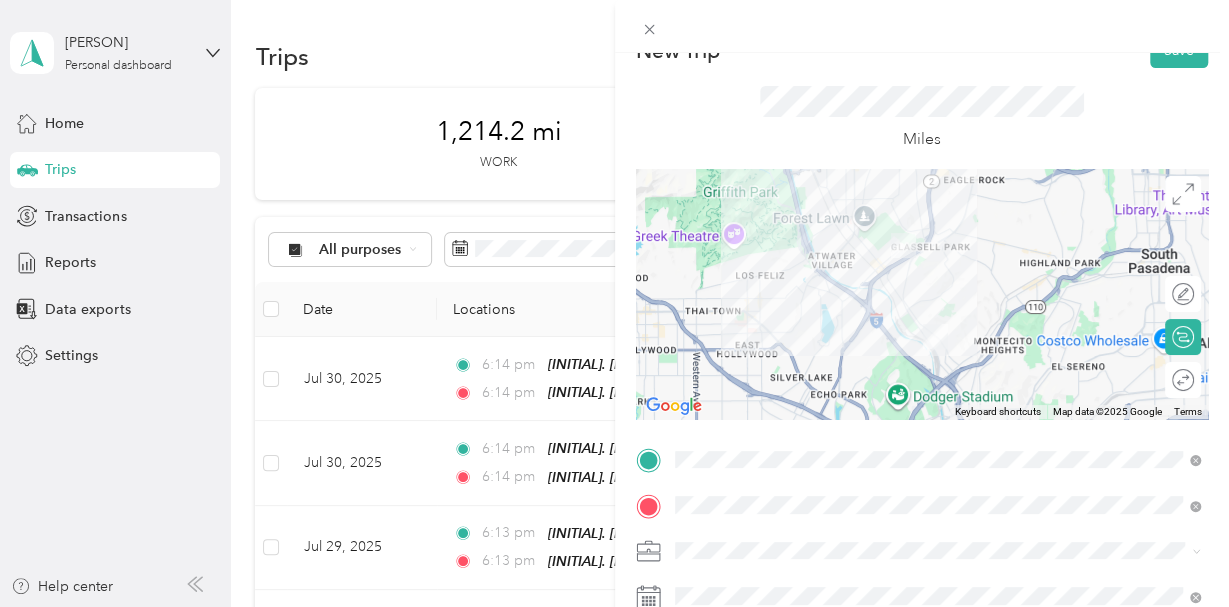scroll, scrollTop: 0, scrollLeft: 0, axis: both 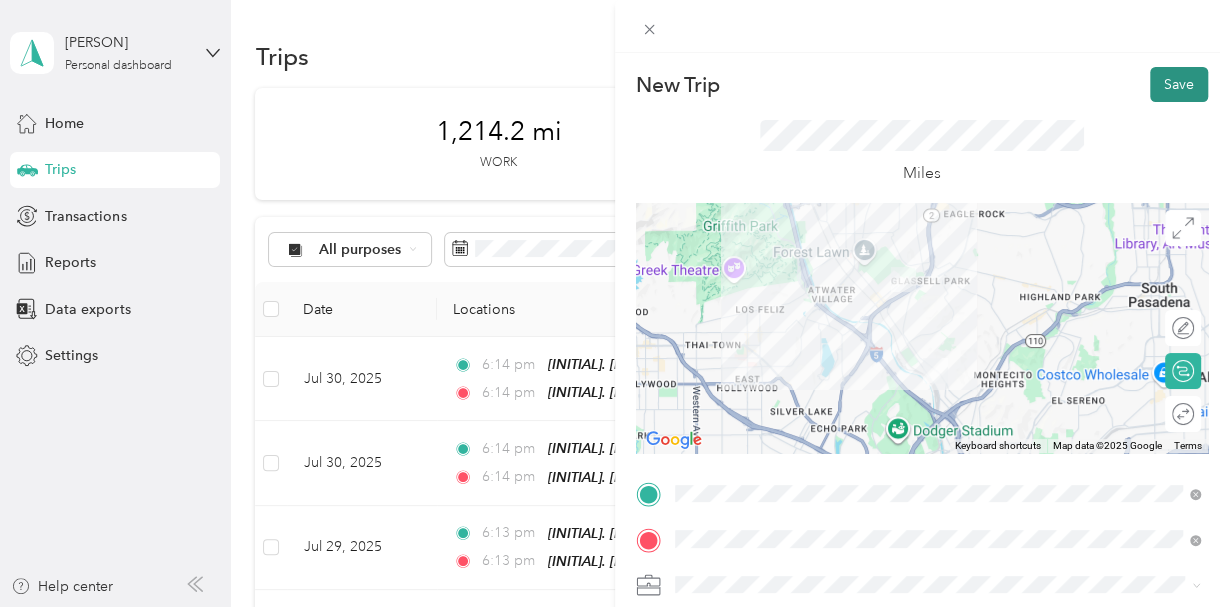 click on "Save" at bounding box center [1179, 84] 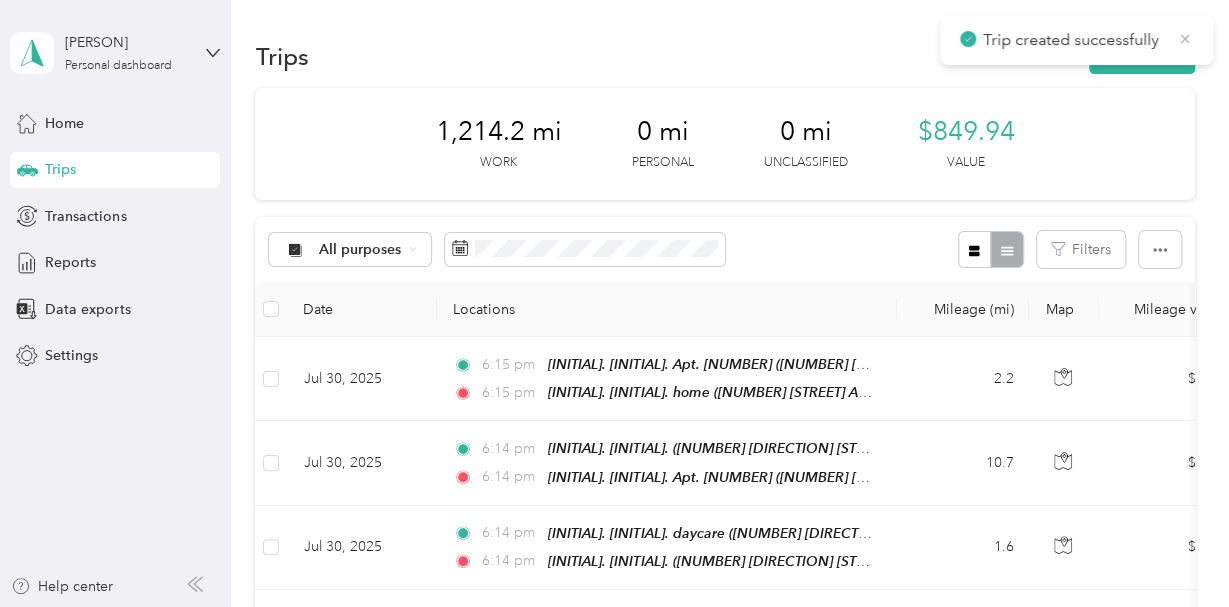 click 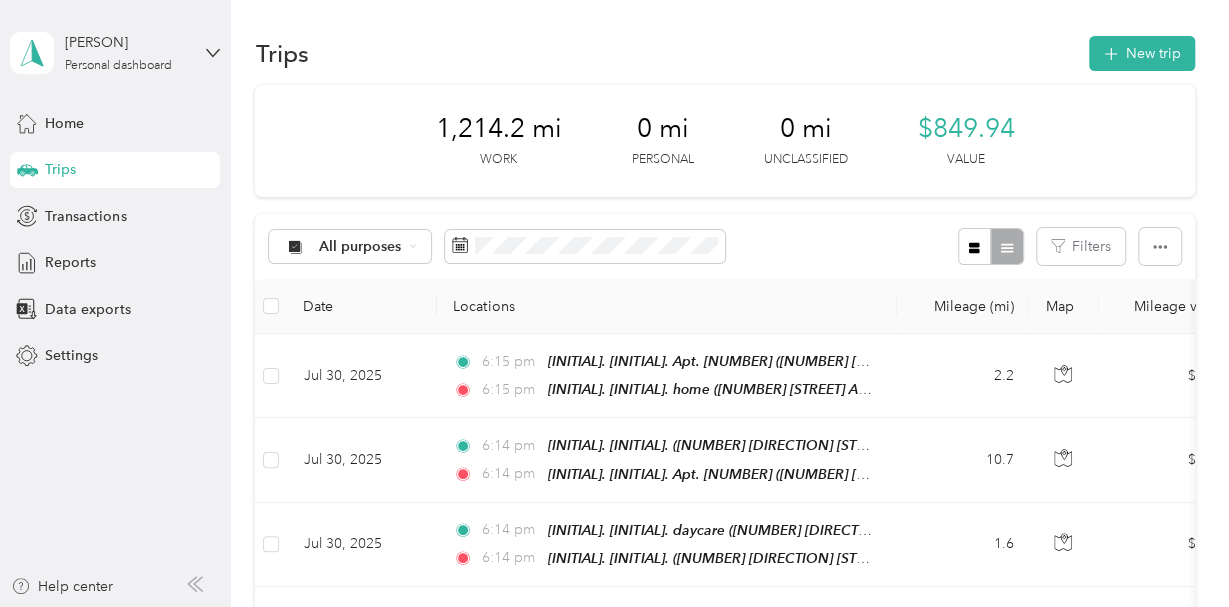 scroll, scrollTop: 0, scrollLeft: 0, axis: both 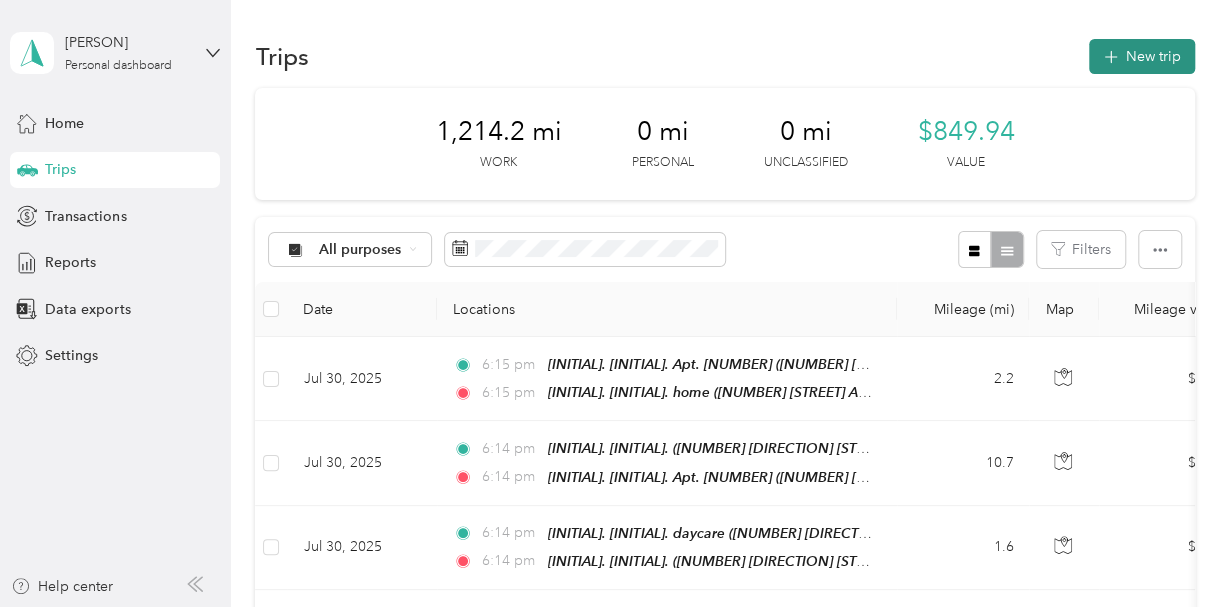 click on "New trip" at bounding box center (1142, 56) 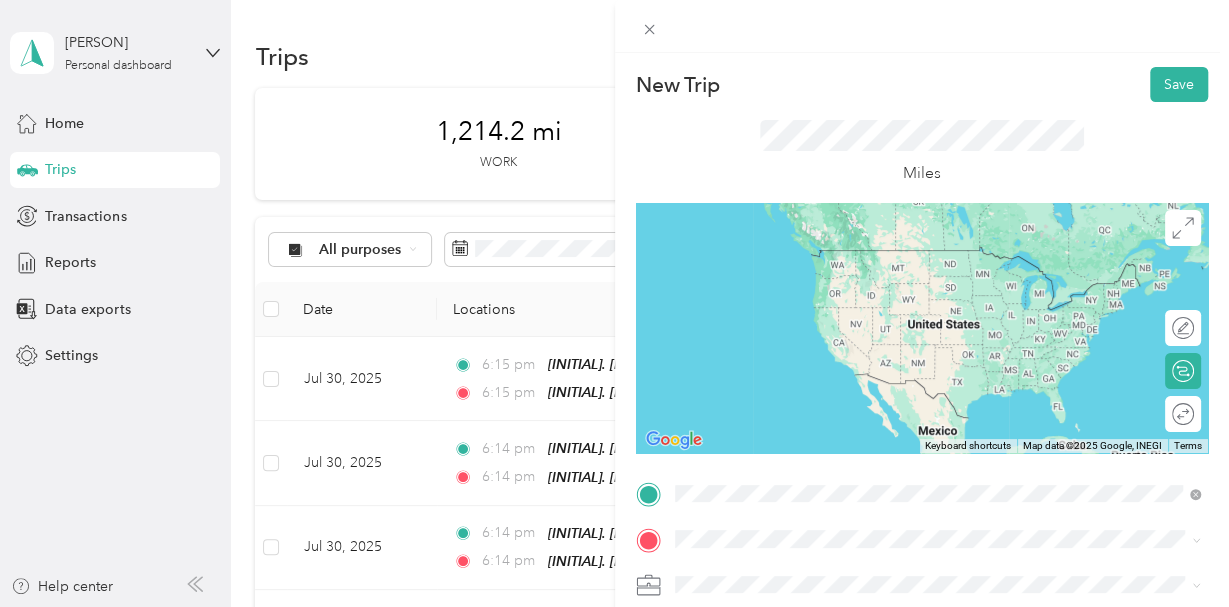 click on "[INITIAL]. [INITIAL]. Home [NUMBER] [STREET] Way, [CITY], [POSTAL_CODE], [CITY], [STATE], United States" at bounding box center [937, 343] 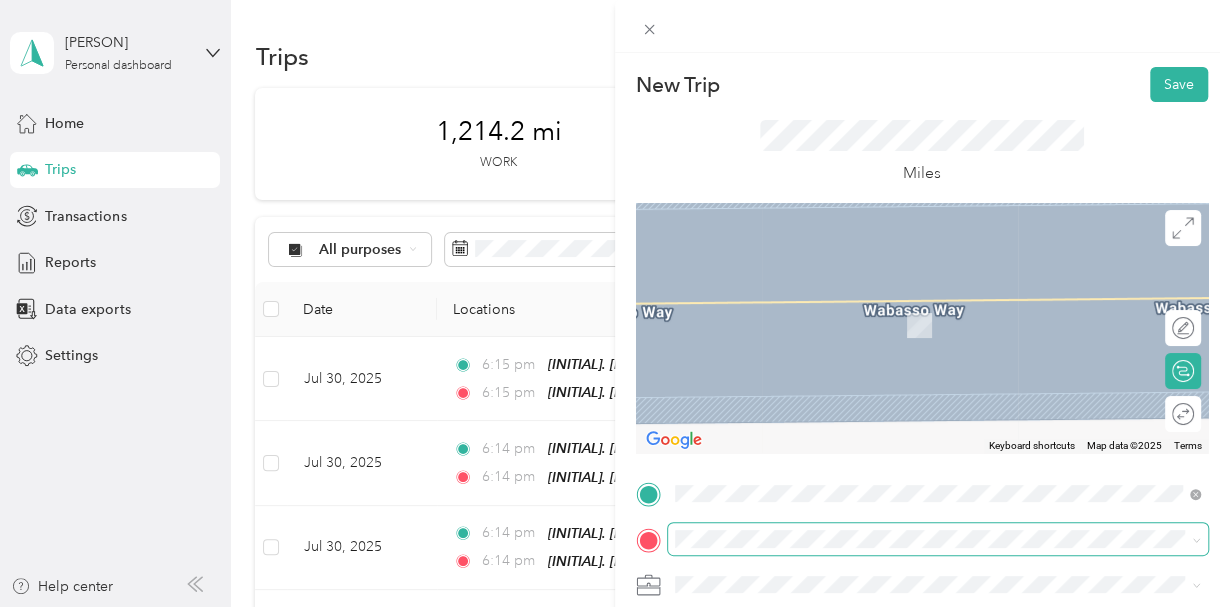 click at bounding box center (938, 539) 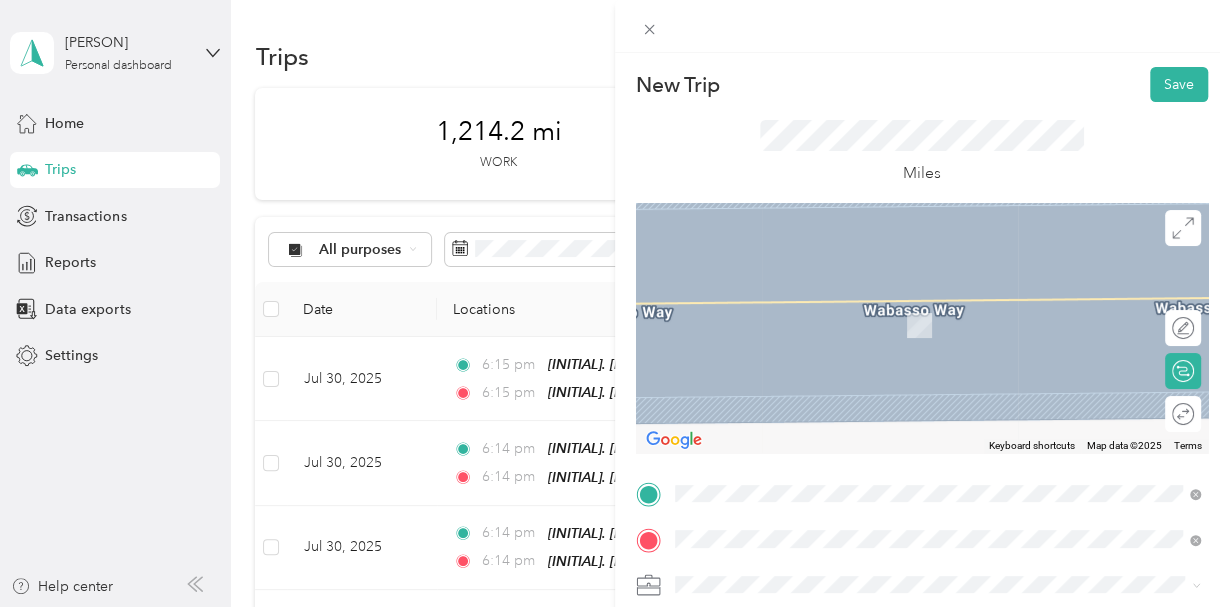 click on "[INITIAL]. [INITIAL]. Home-apt [NUMBER]" at bounding box center [848, 387] 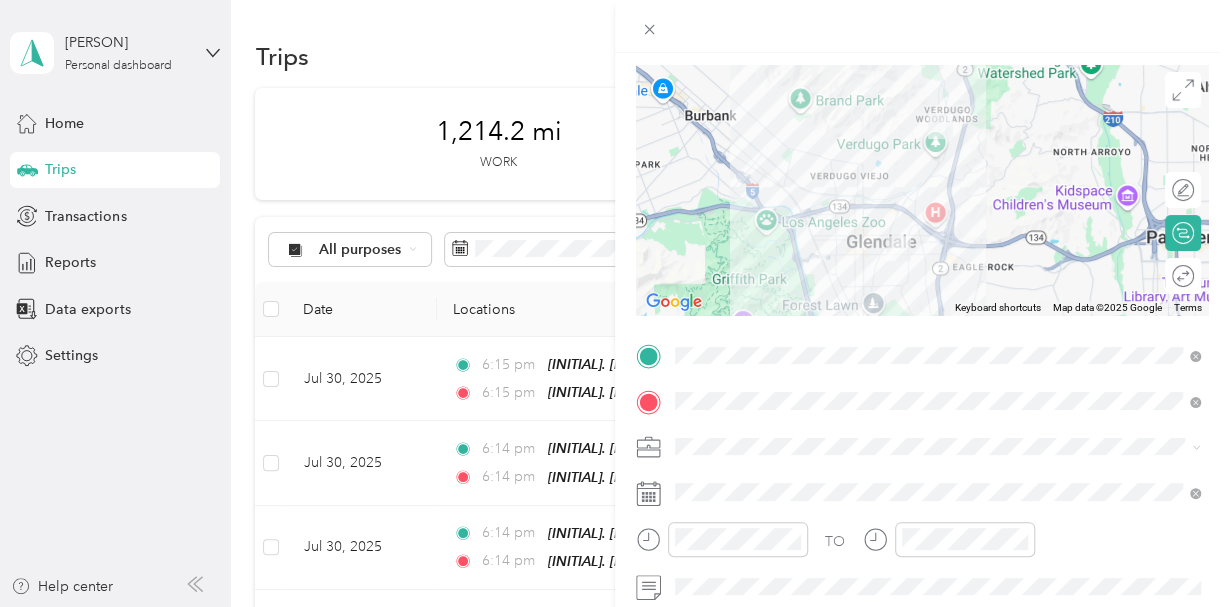 scroll, scrollTop: 152, scrollLeft: 0, axis: vertical 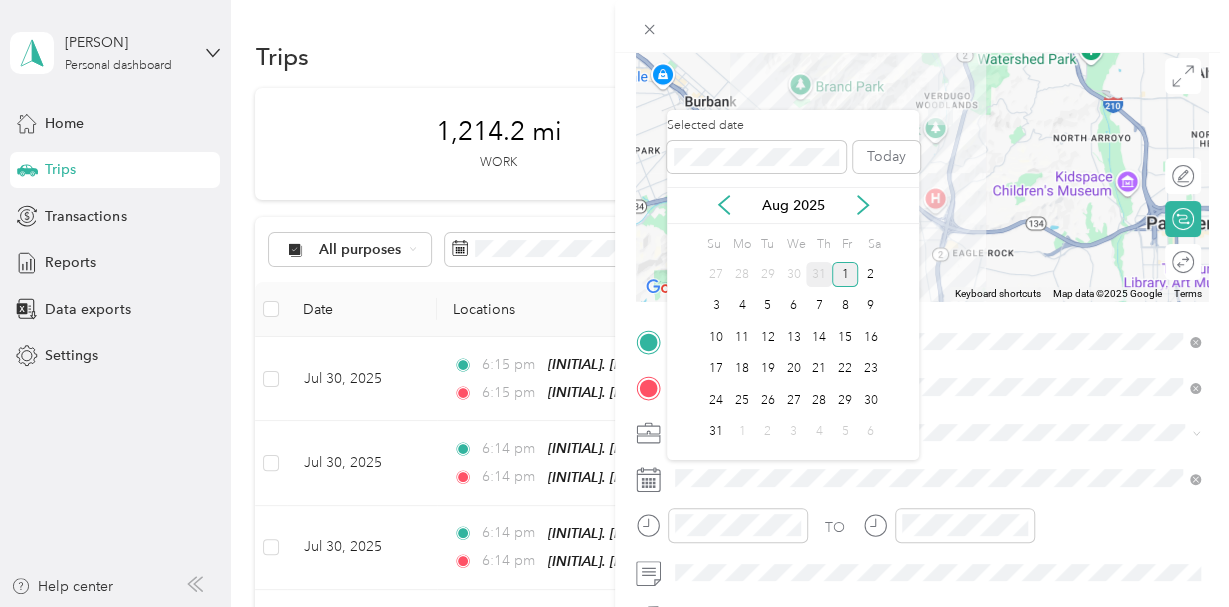 click on "31" at bounding box center (819, 274) 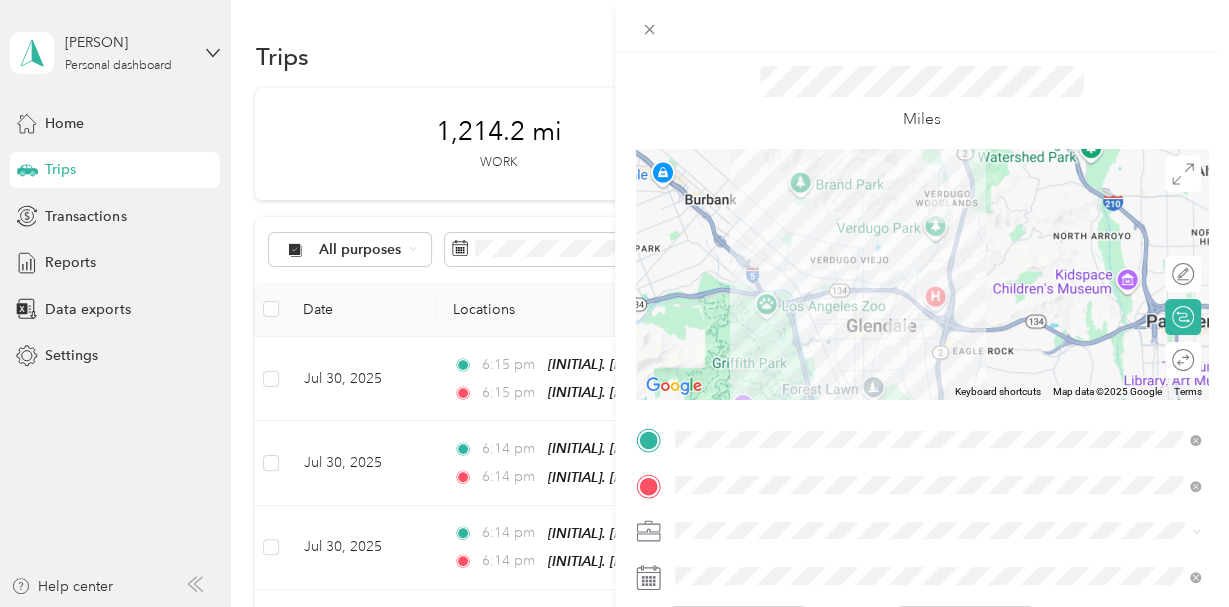 scroll, scrollTop: 0, scrollLeft: 0, axis: both 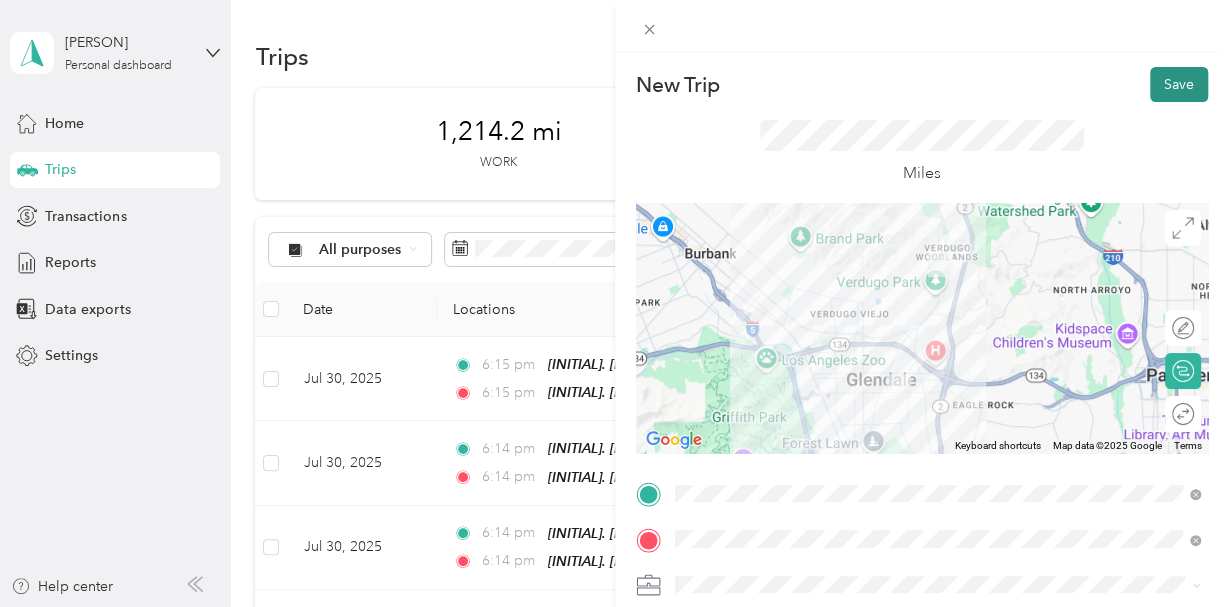 click on "Save" at bounding box center (1179, 84) 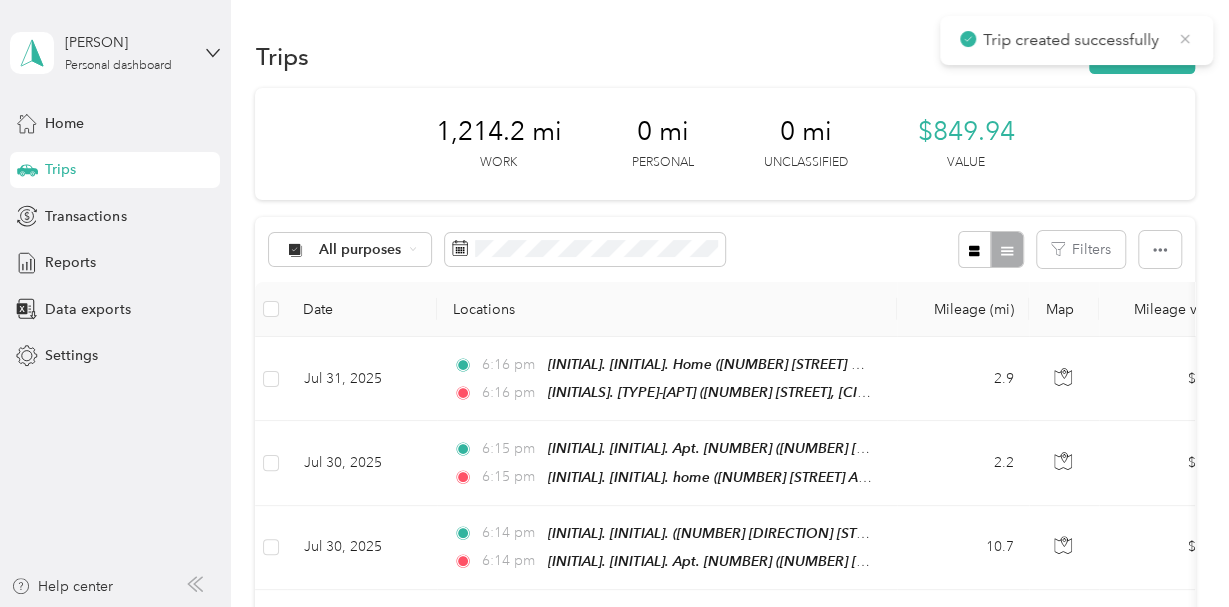 click 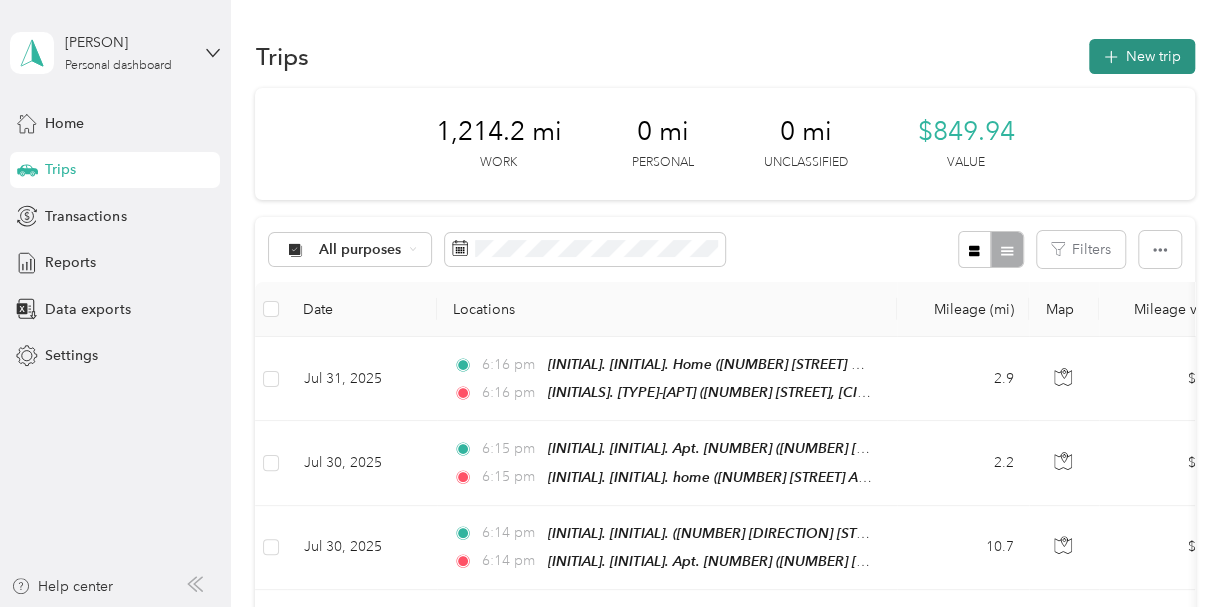 click on "New trip" at bounding box center [1142, 56] 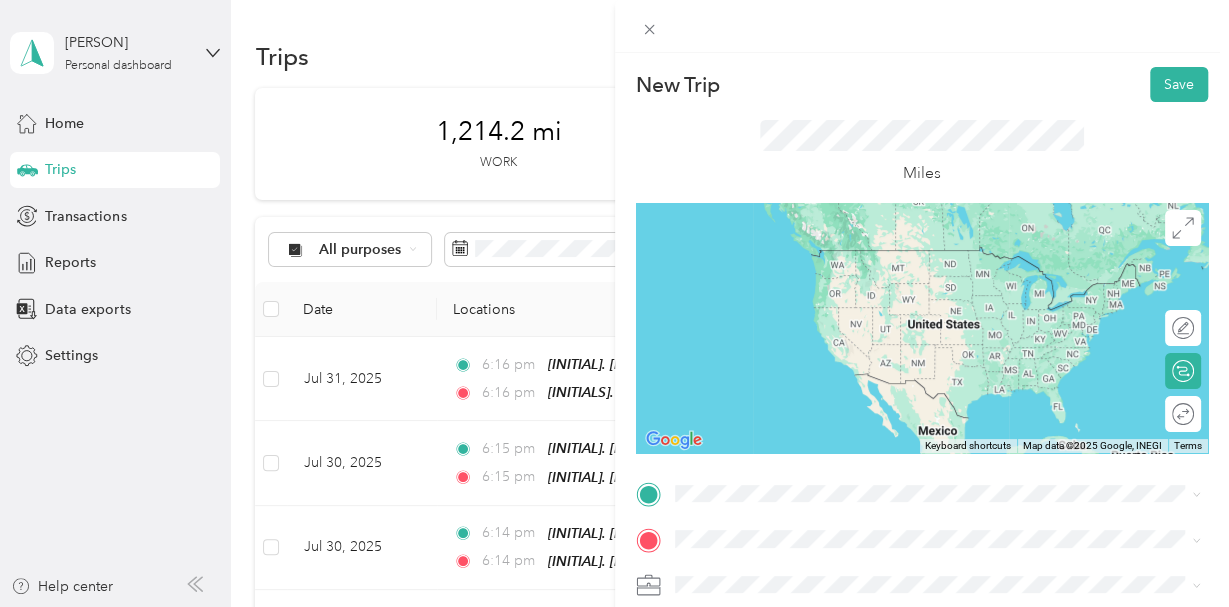 click on "[NUMBER] [STREET], [CITY], [POSTAL_CODE], [CITY], [STATE], [COUNTRY]" at bounding box center (948, 277) 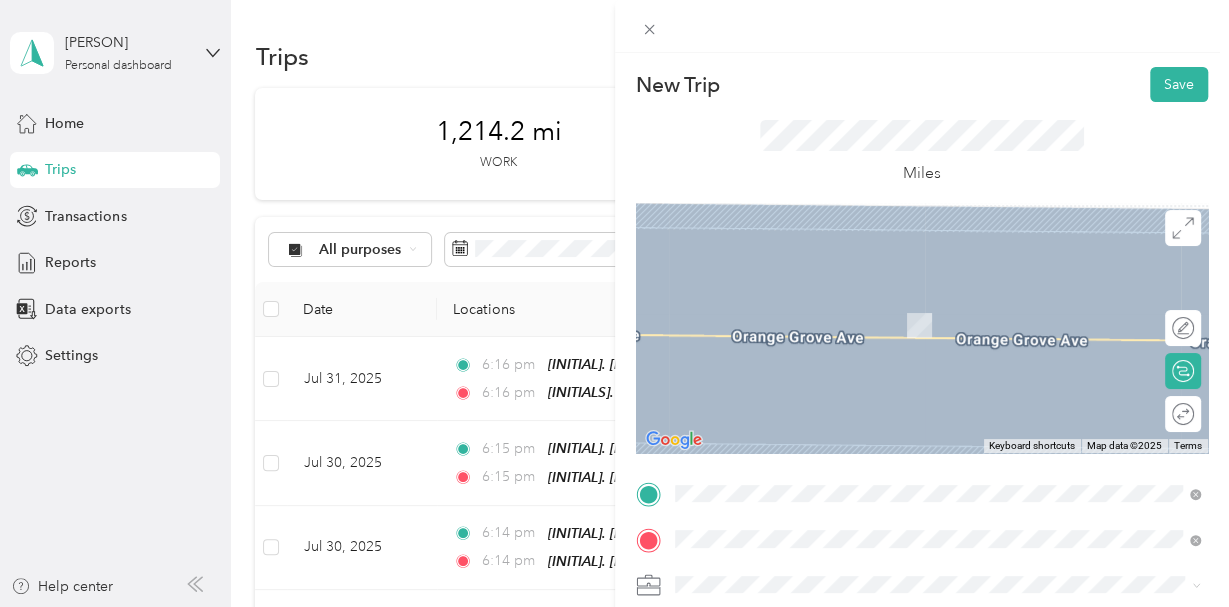 click on "[NUMBER] [DIRECTION] [STREET] Street, [CITY], [POSTAL_CODE], [CITY], [STATE], United States" at bounding box center [945, 399] 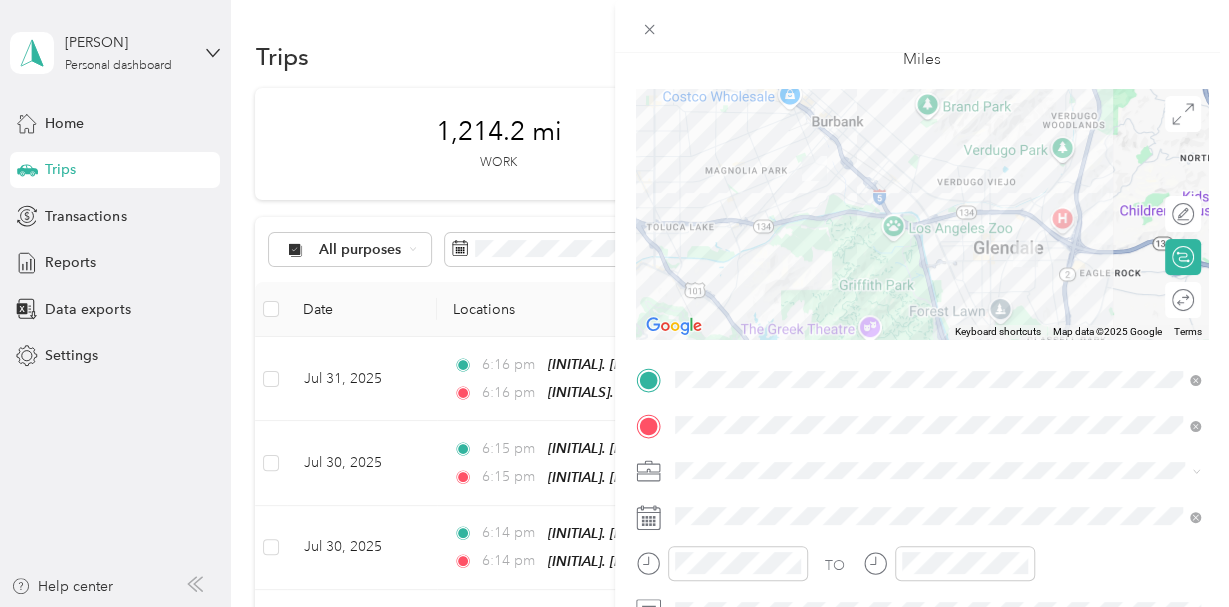 scroll, scrollTop: 118, scrollLeft: 0, axis: vertical 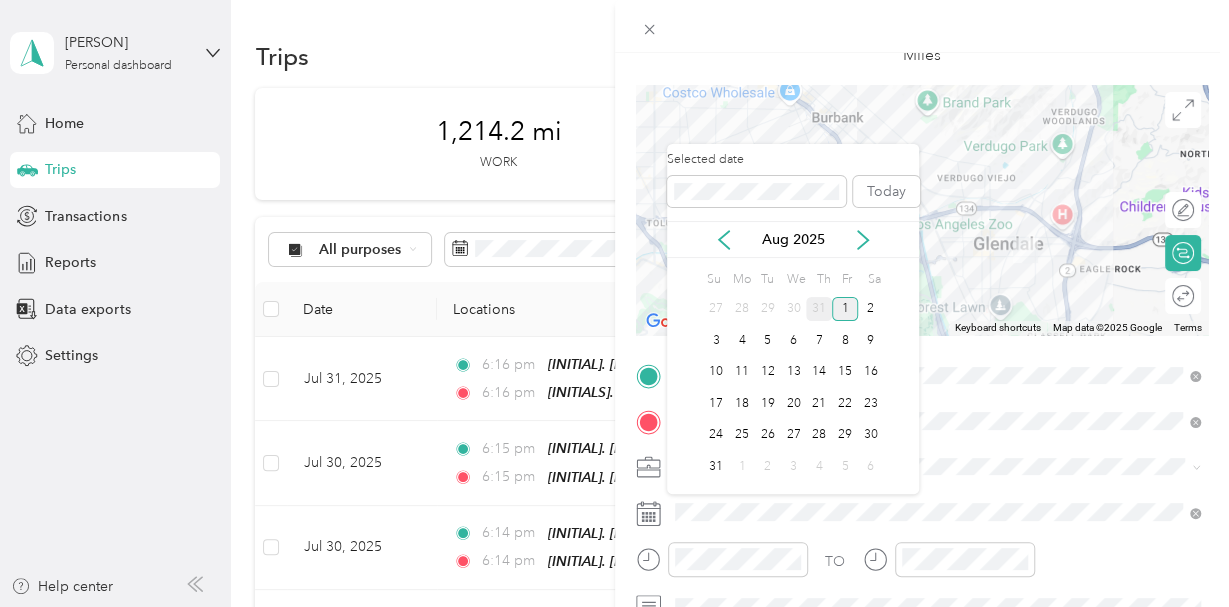 click on "31" at bounding box center [819, 309] 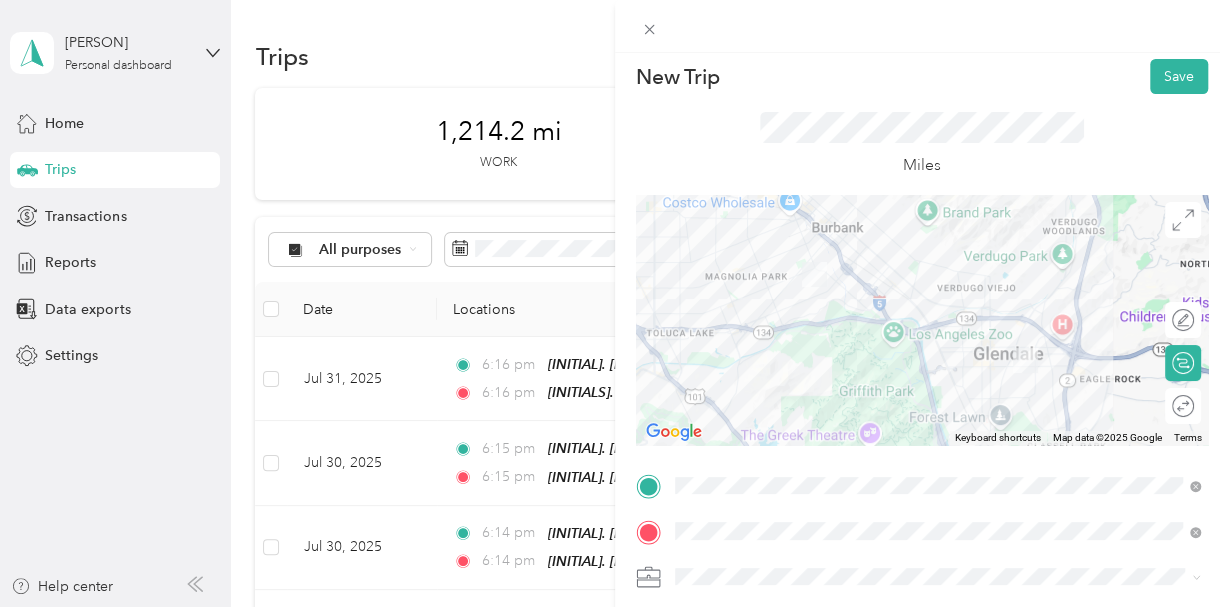 scroll, scrollTop: 2, scrollLeft: 0, axis: vertical 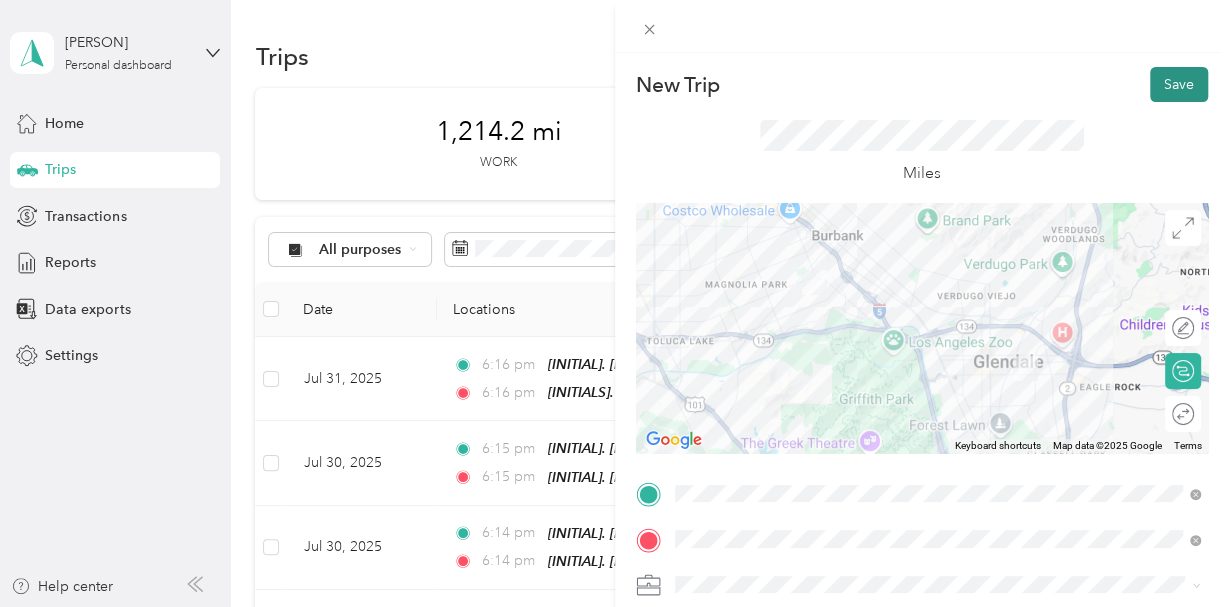 click on "Save" at bounding box center [1179, 84] 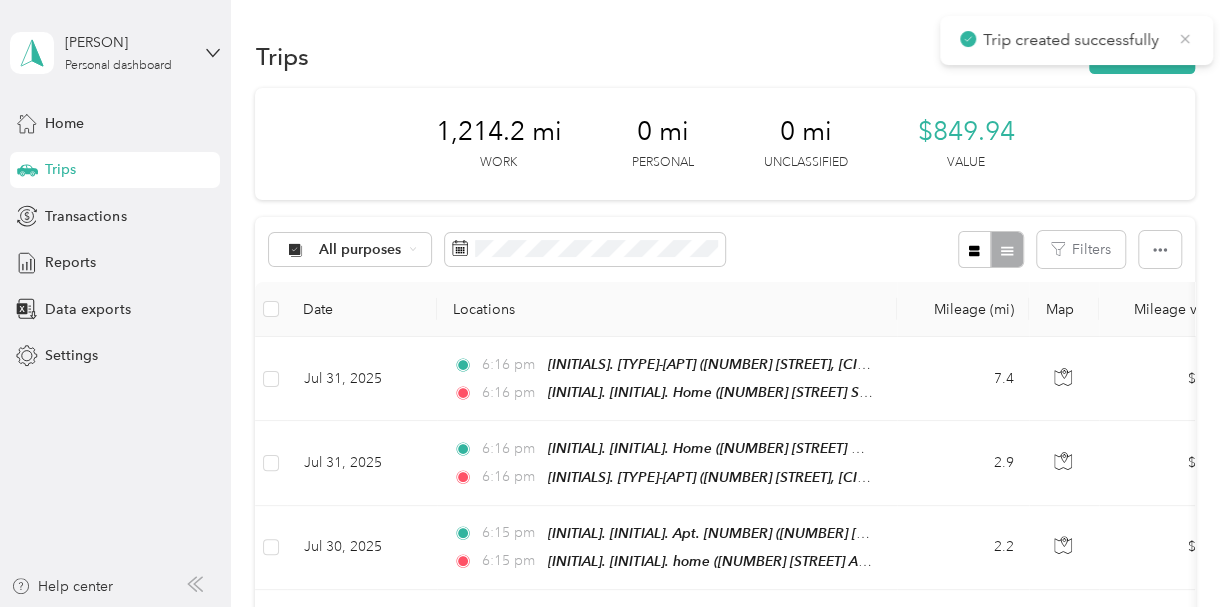 click 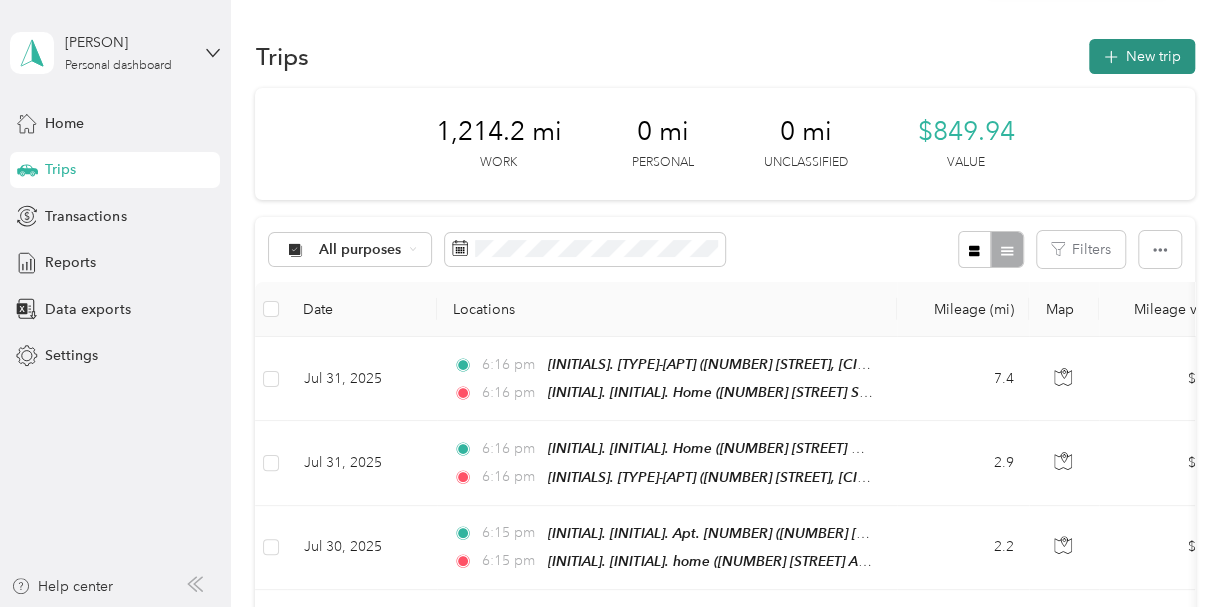 click on "New trip" at bounding box center (1142, 56) 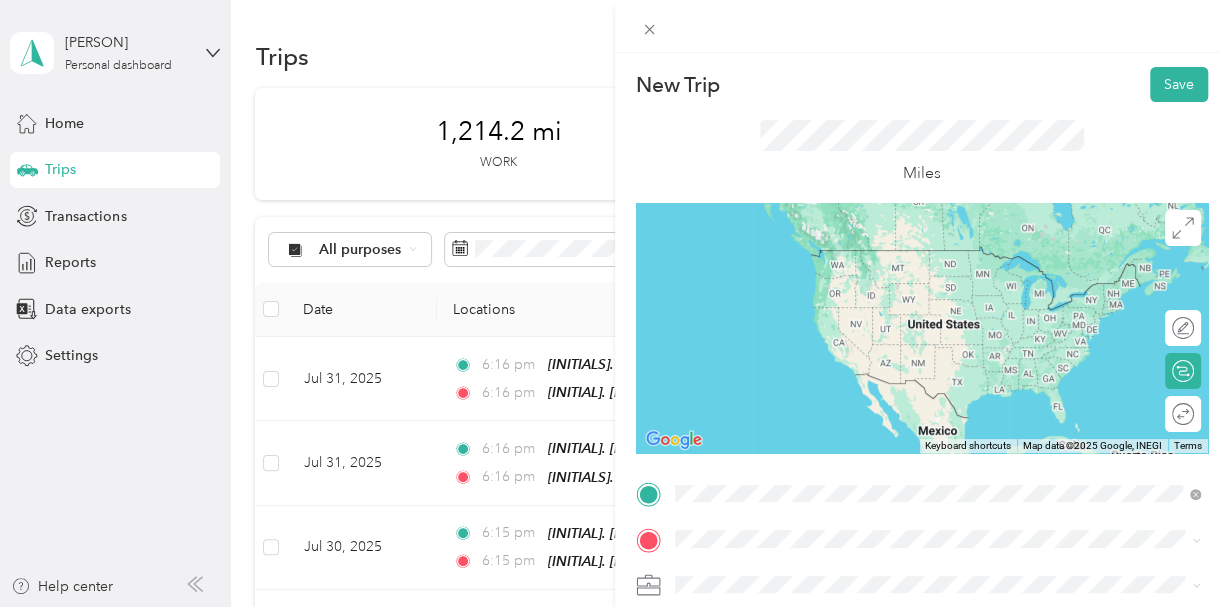 click on "[INITIALS]. [TYPE] [NUMBER] [STREET], [CITY], [POSTAL_CODE], [CITY], [STATE], [COUNTRY]" at bounding box center [953, 342] 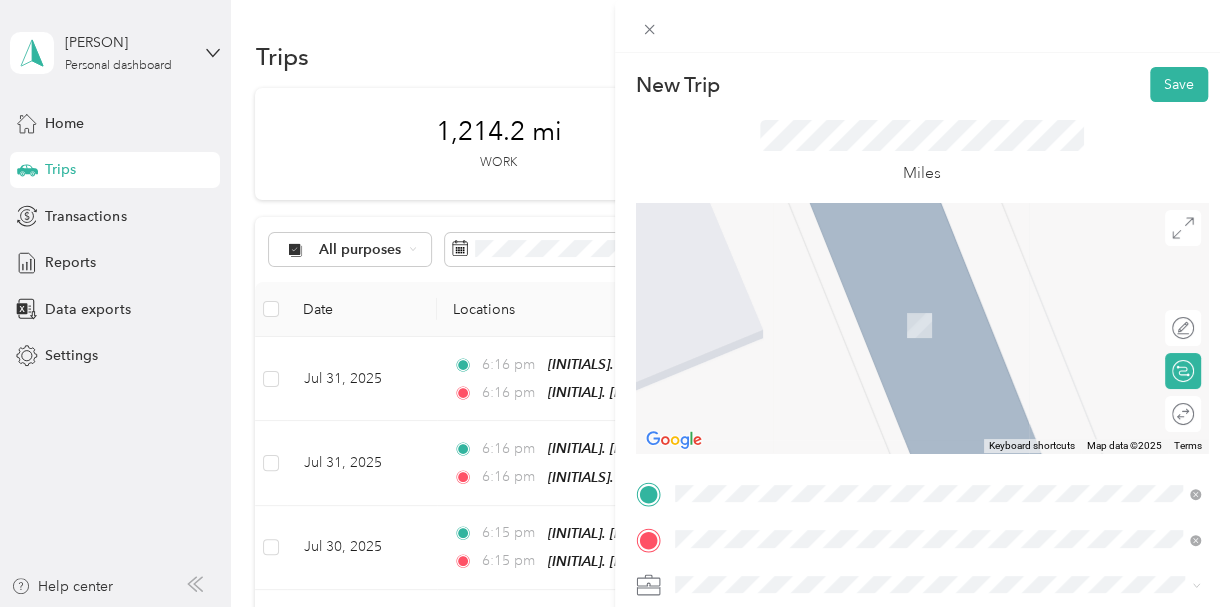 click on "[INITIALS]. [TYPE] [NUMBER] [STREET], [CITY], [POSTAL_CODE], [CITY], [STATE], [COUNTRY]" at bounding box center [953, 409] 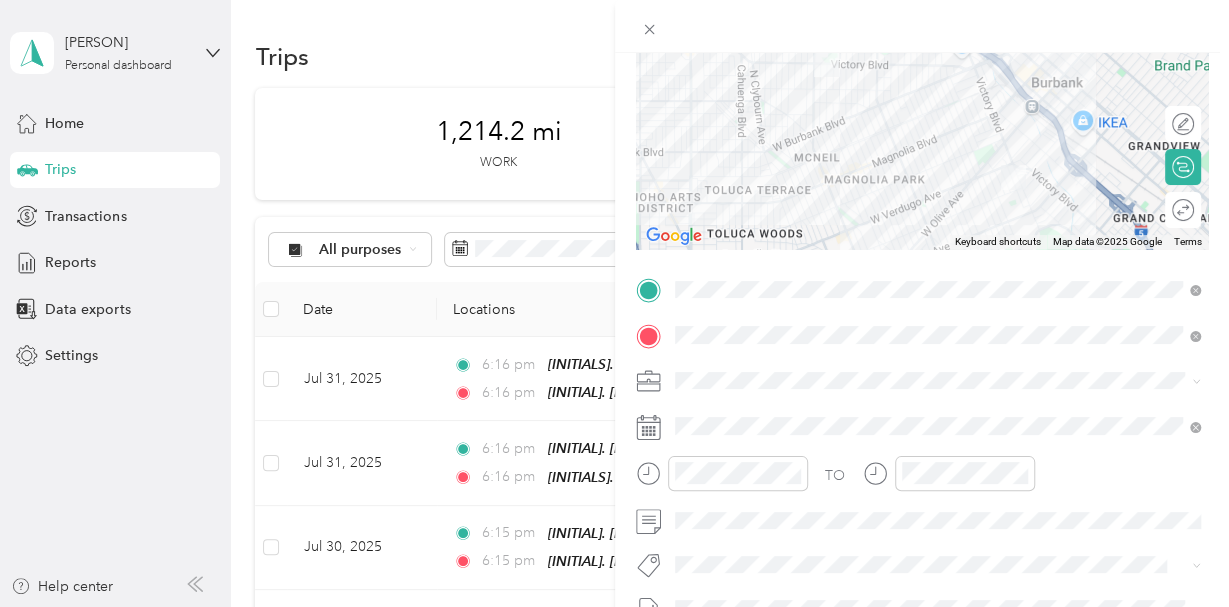 scroll, scrollTop: 213, scrollLeft: 0, axis: vertical 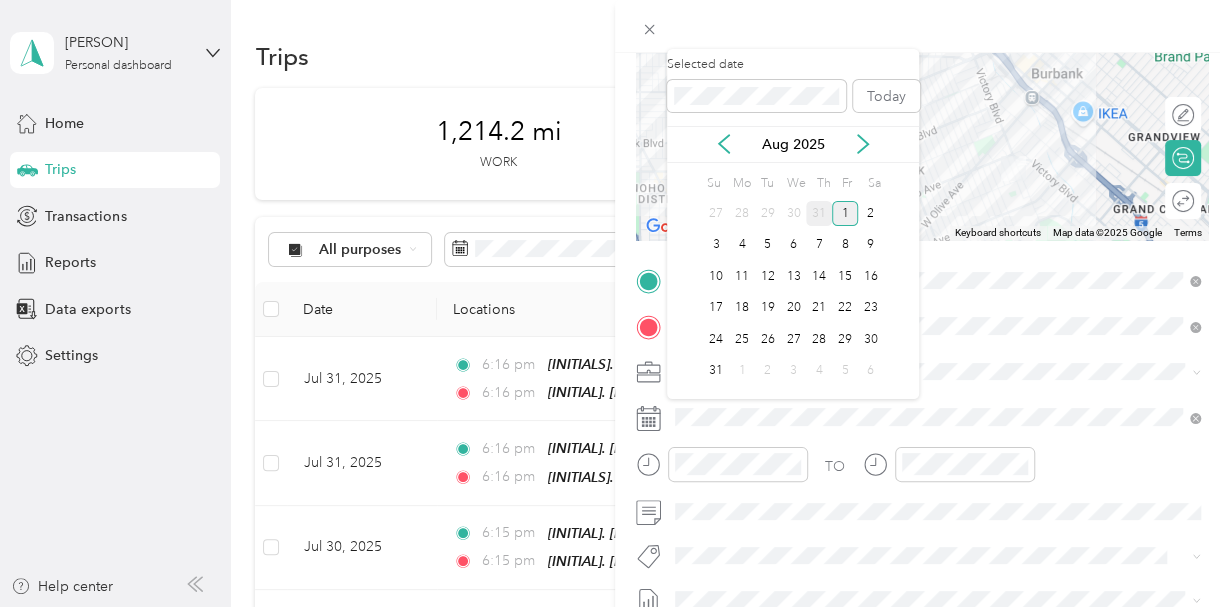 click on "31" at bounding box center (819, 213) 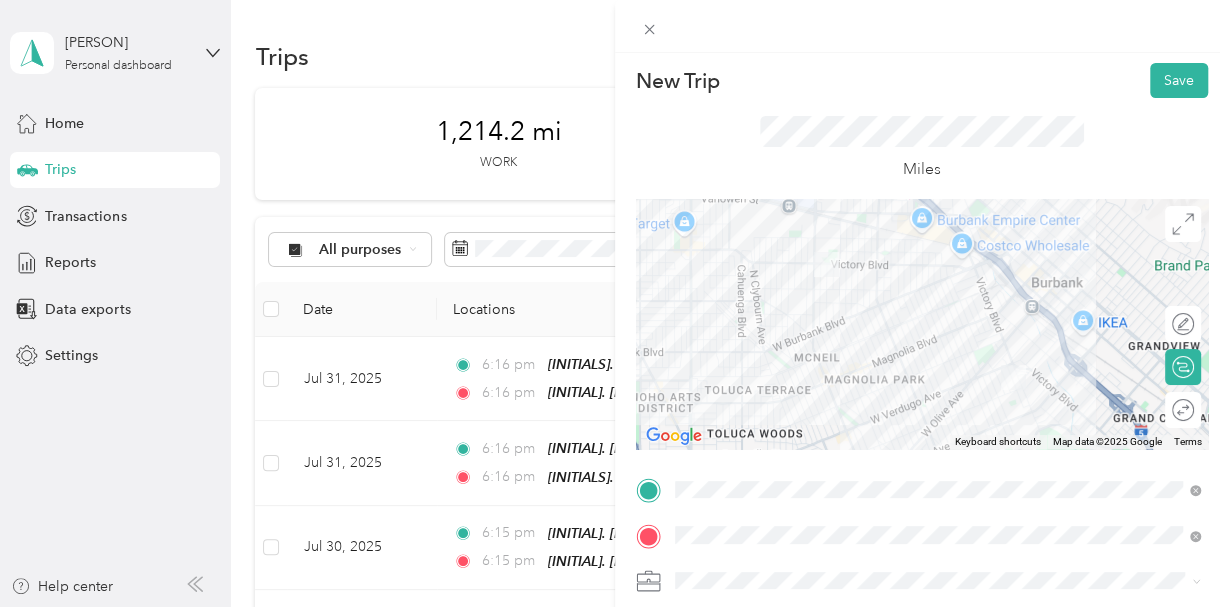 scroll, scrollTop: 0, scrollLeft: 0, axis: both 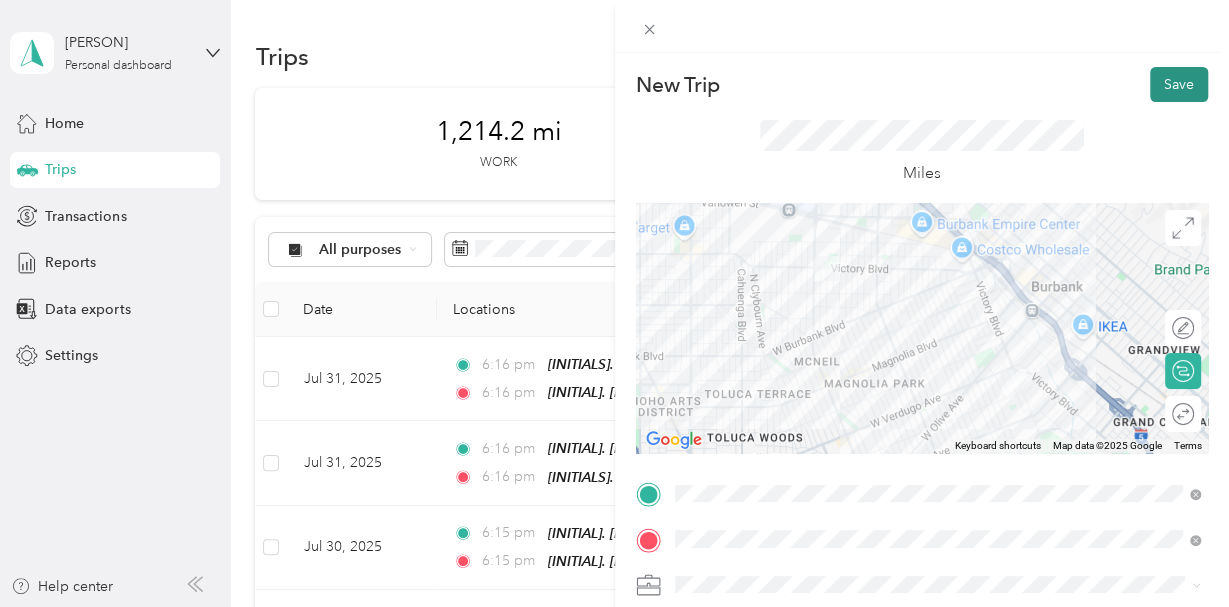click on "Save" at bounding box center [1179, 84] 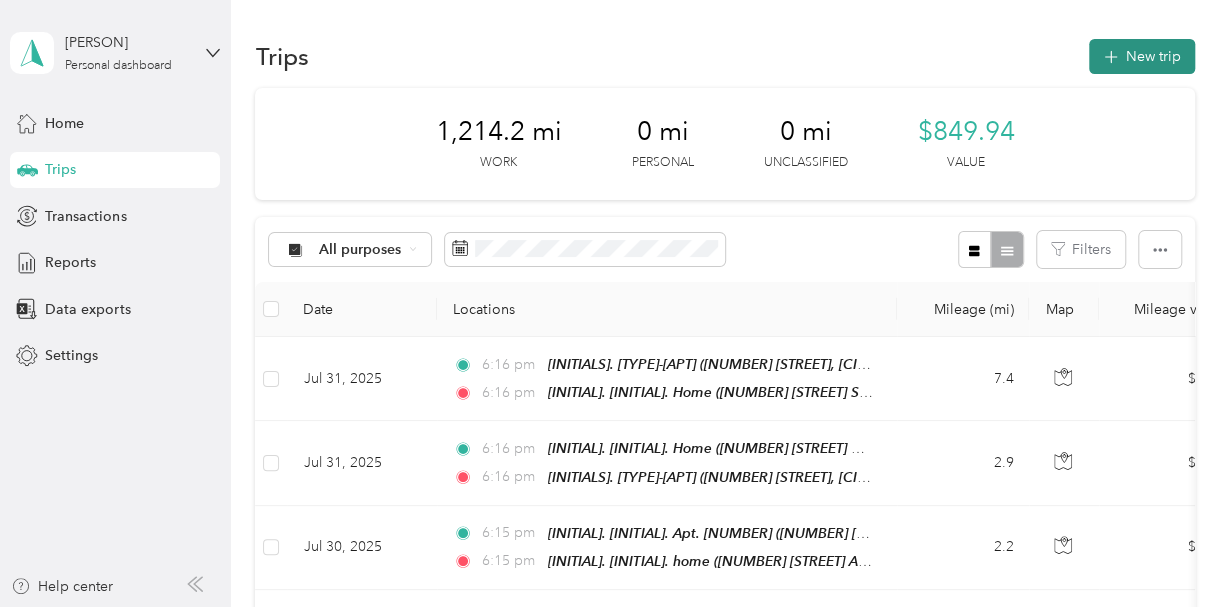 click on "New trip" at bounding box center [1142, 56] 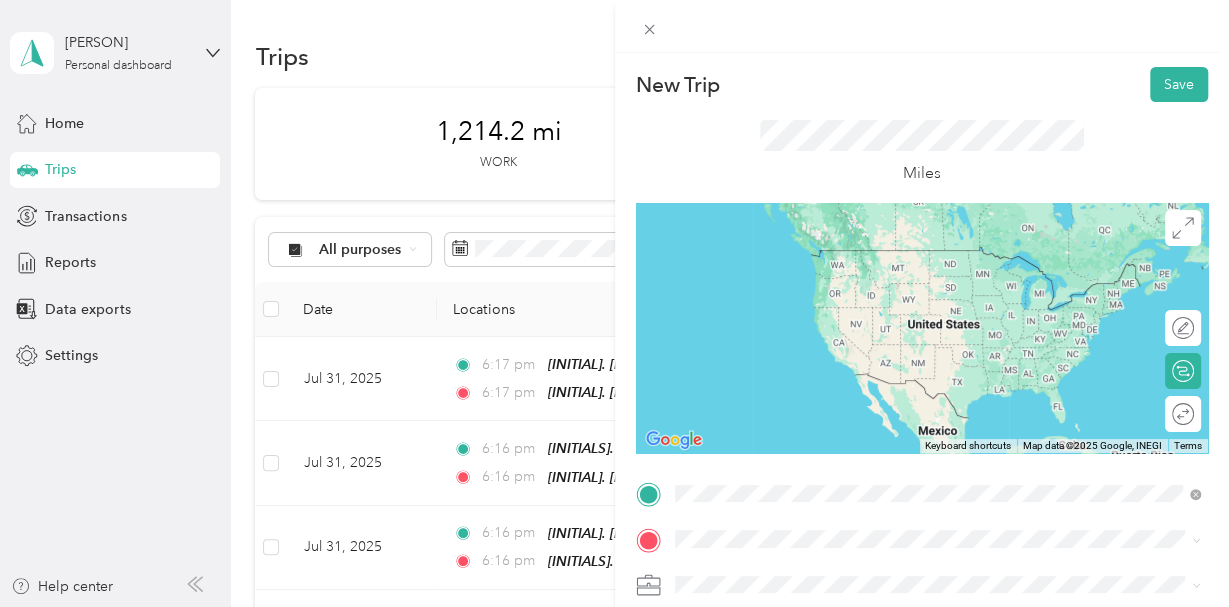 click on "[NUMBER] [STREET], [POSTAL_CODE], [CITY], [STATE], [COUNTRY]" at bounding box center [925, 279] 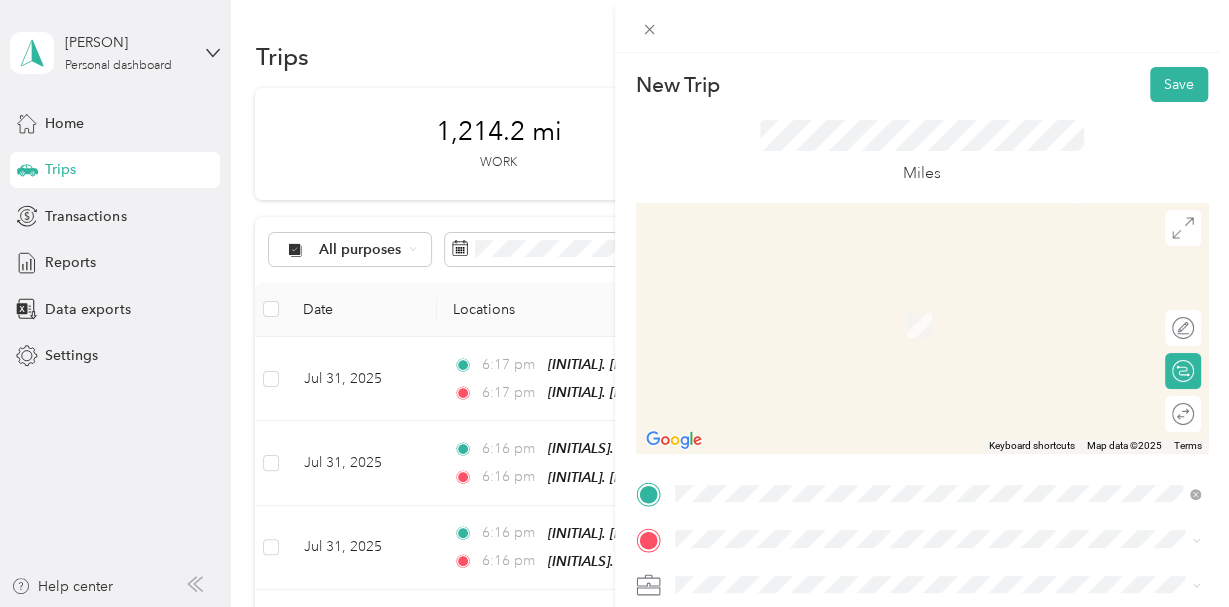 click on "[NUMBER] [STREET], [CITY], [POSTAL_CODE], [CITY], [STATE], [COUNTRY]" at bounding box center (948, 323) 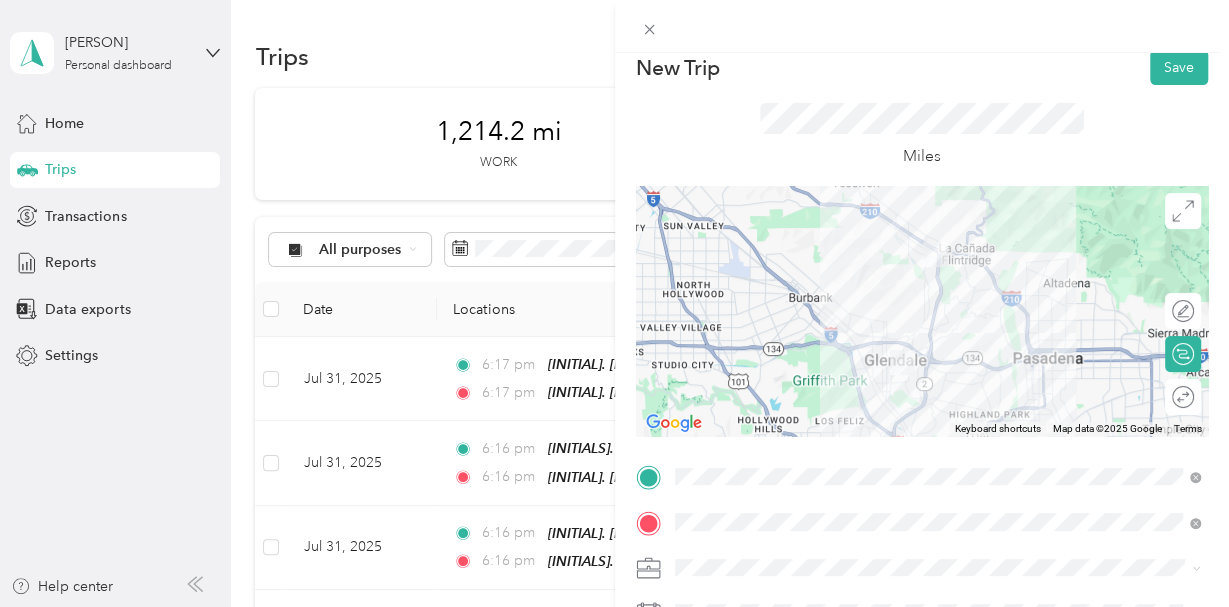 scroll, scrollTop: 9, scrollLeft: 0, axis: vertical 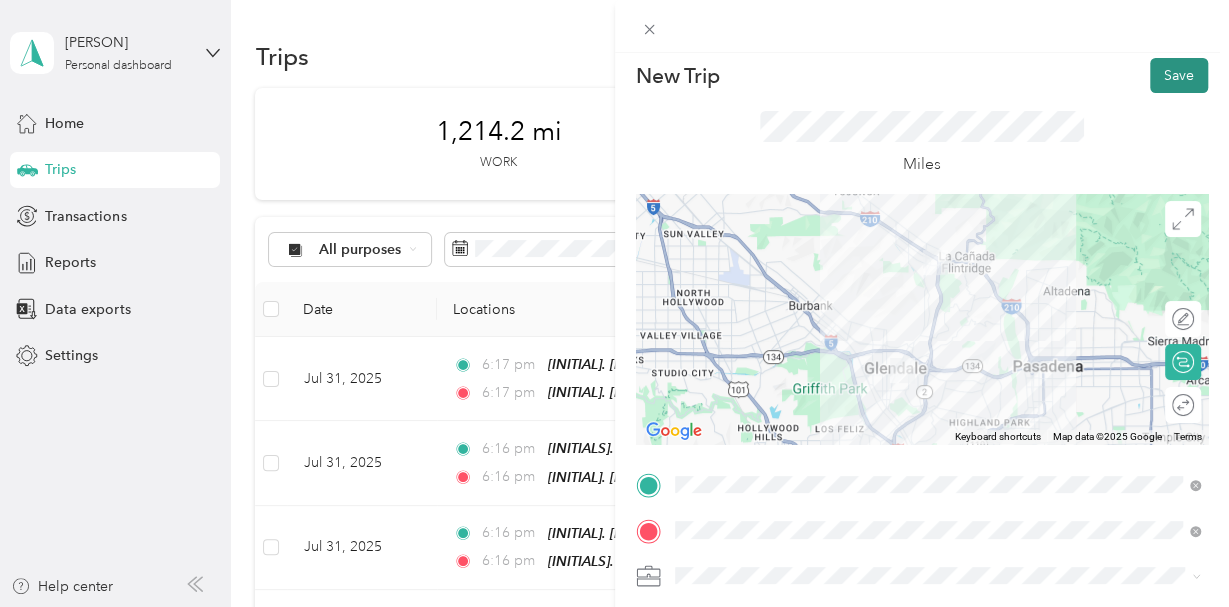 click on "Save" at bounding box center (1179, 75) 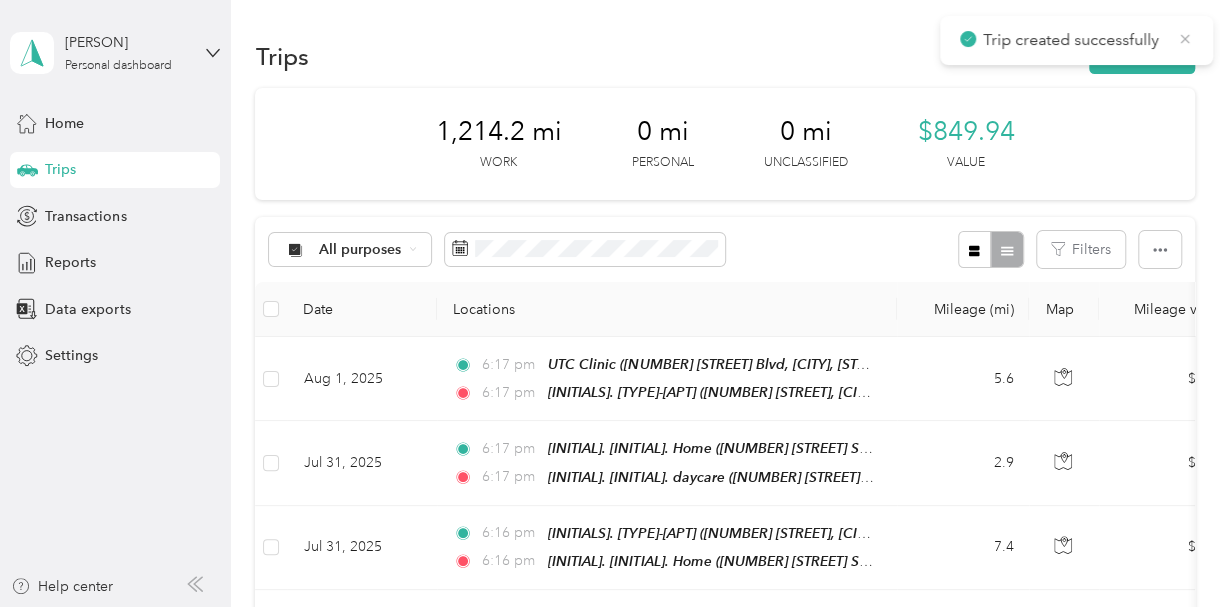 click 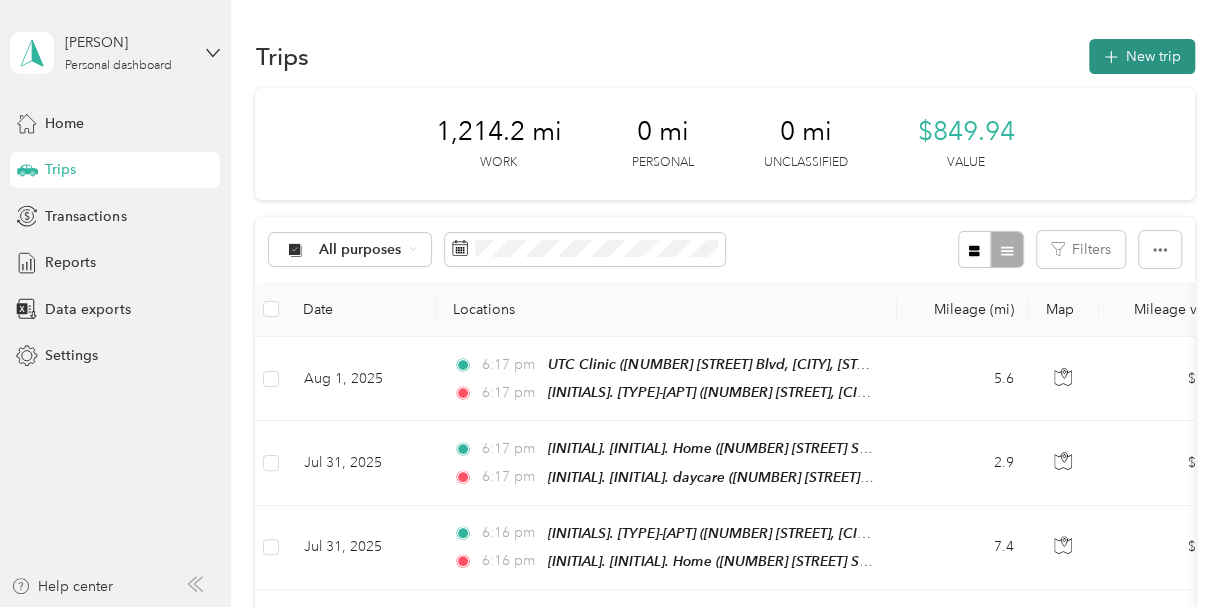 click on "New trip" at bounding box center (1142, 56) 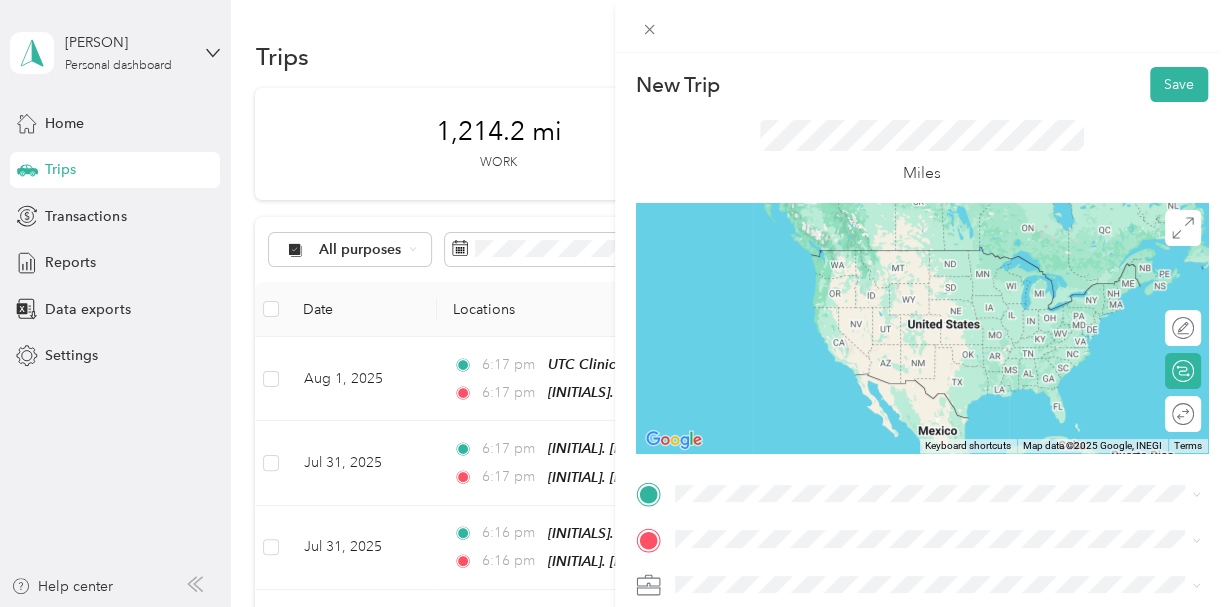 click on "[INITIAL]. [INITIAL]. Home-apt [NUMBER] [NUMBER] [STREET] Avenue, [CITY], [POSTAL_CODE], [CITY], [STATE], United States" at bounding box center (948, 262) 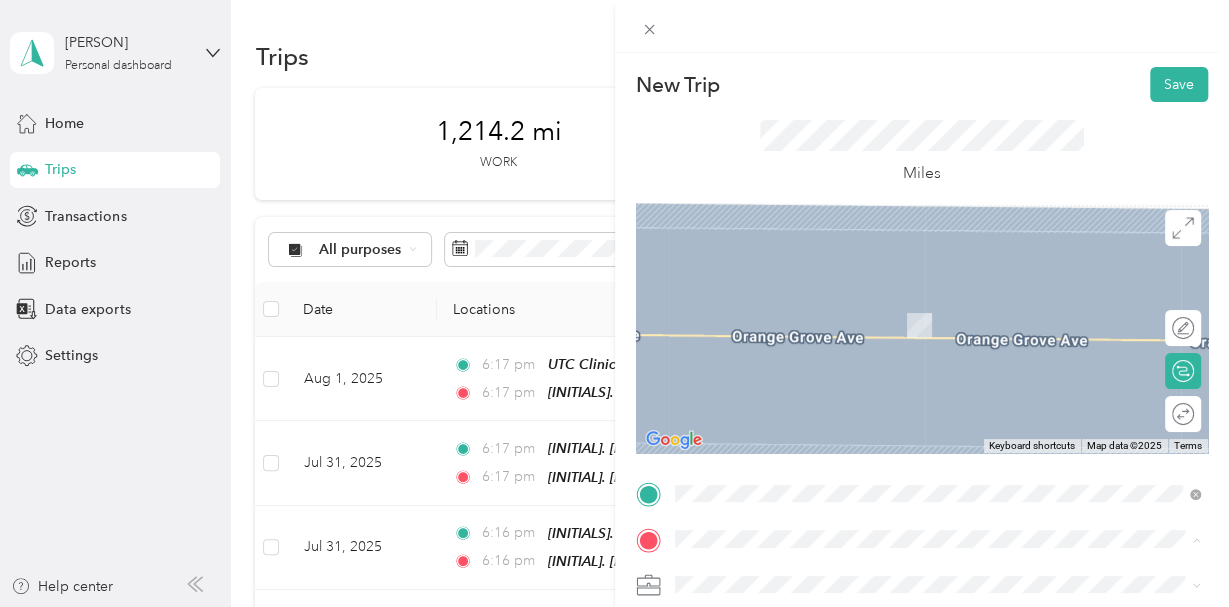 click on "[INITIAL]. [INITIAL]. home [NUMBER] [STREET] Avenue, [CITY], [POSTAL_CODE], [CITY], [STATE], United States" at bounding box center (953, 493) 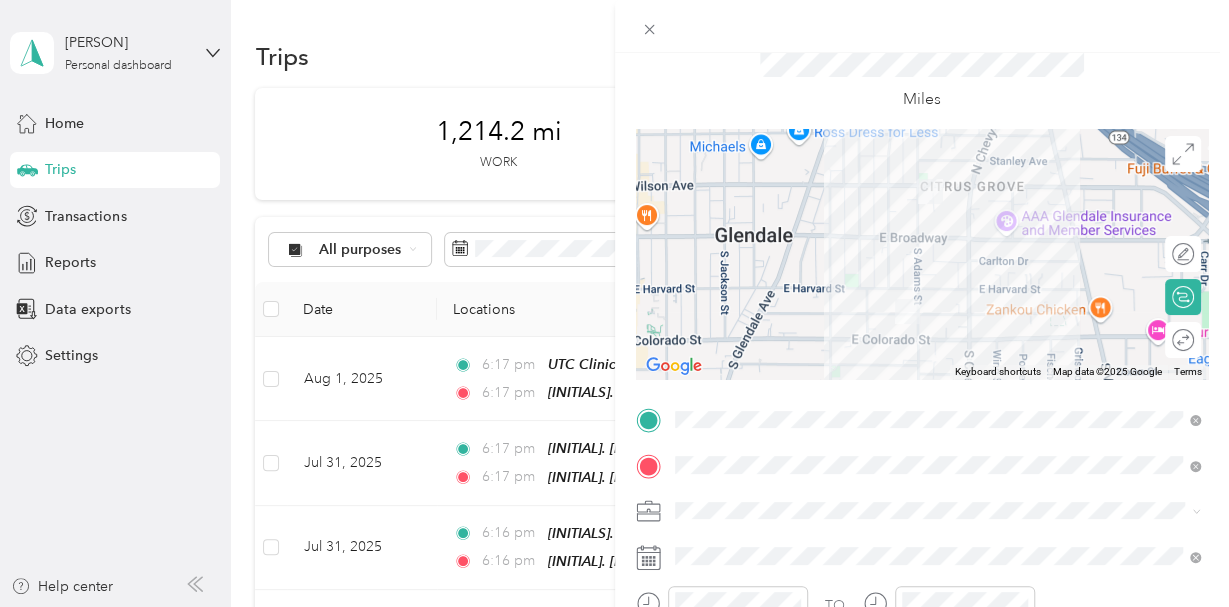 scroll, scrollTop: 76, scrollLeft: 0, axis: vertical 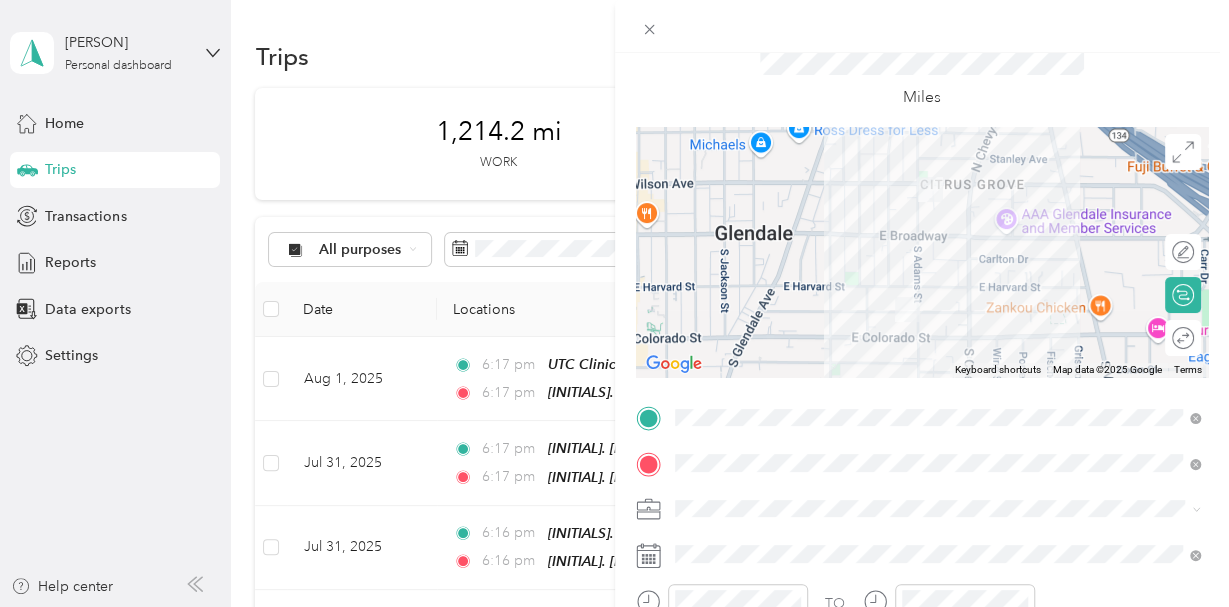 click at bounding box center [922, 252] 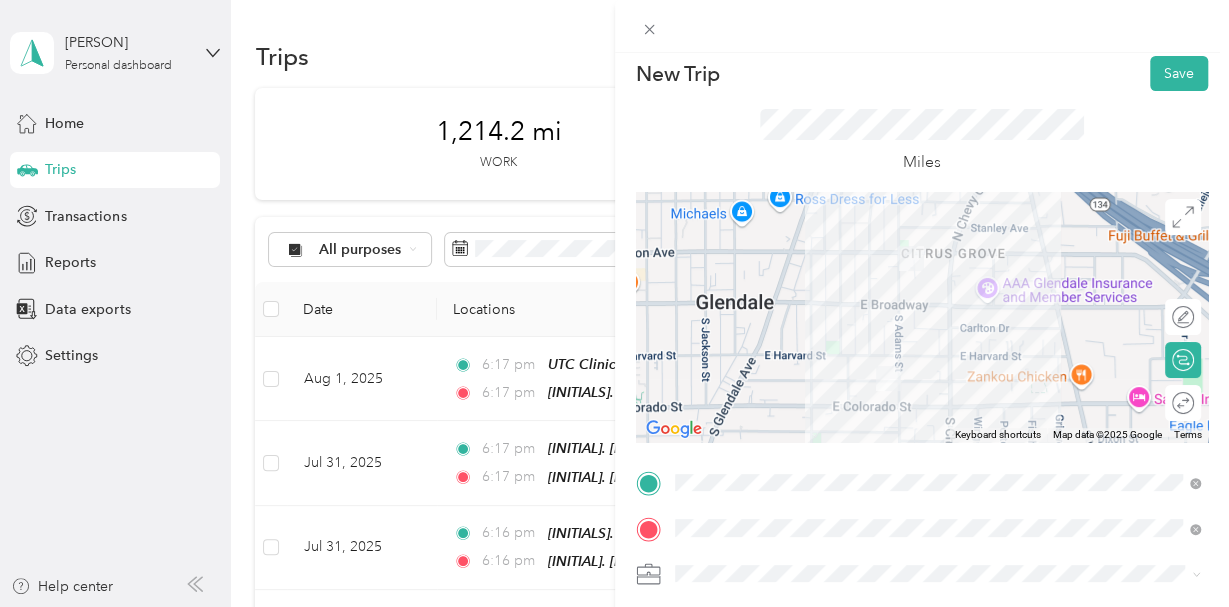 scroll, scrollTop: 8, scrollLeft: 0, axis: vertical 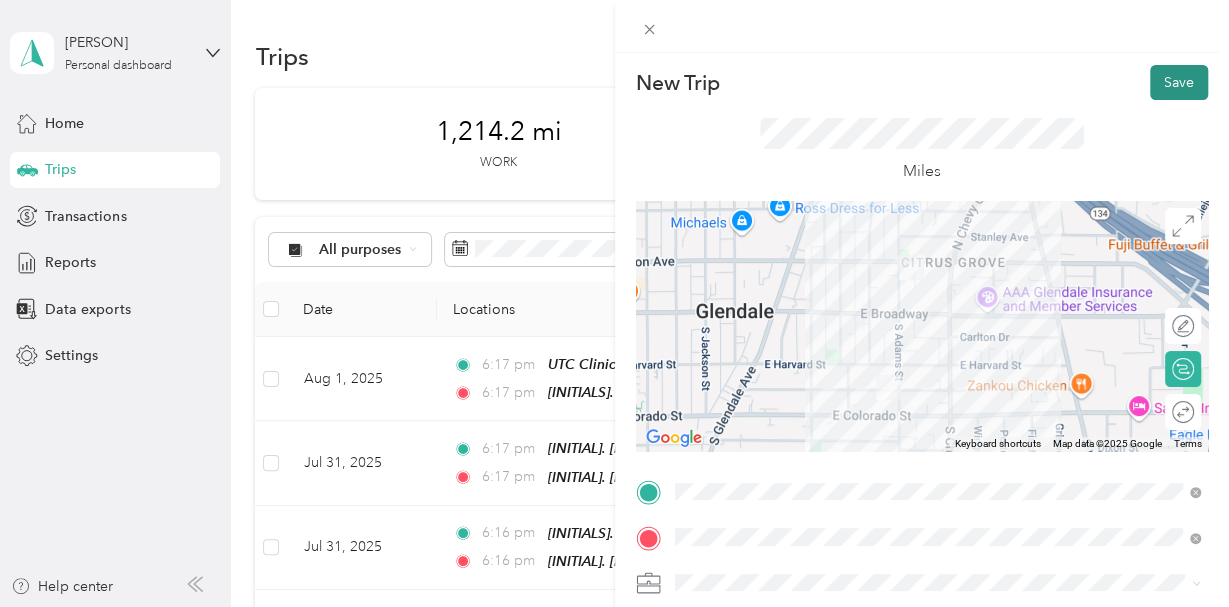click on "Save" at bounding box center (1179, 82) 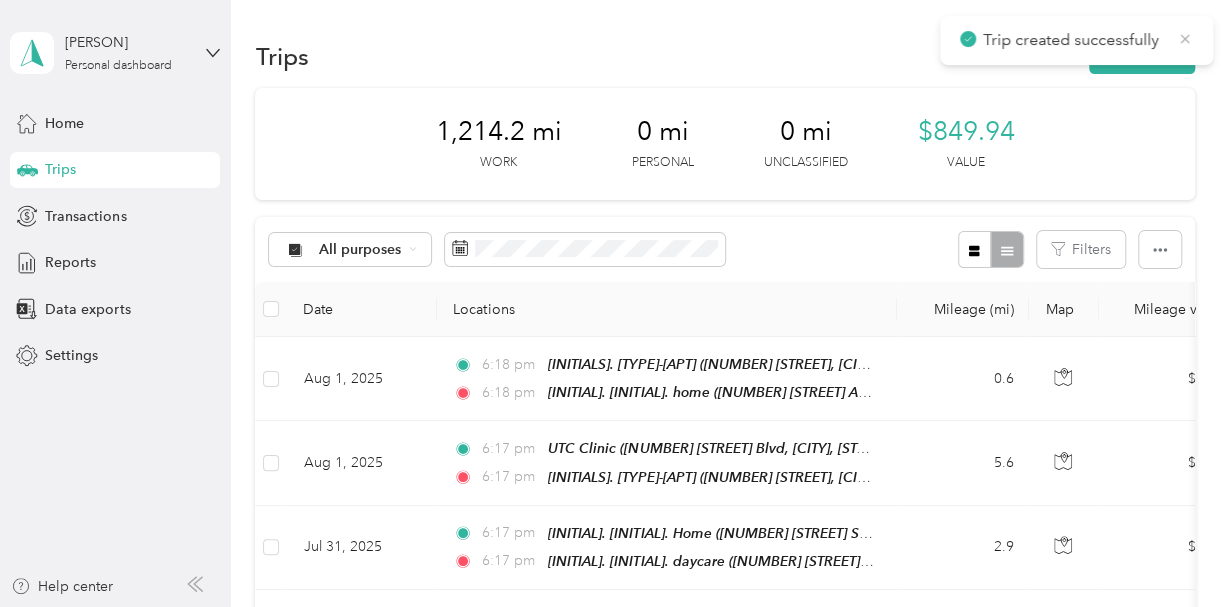 click 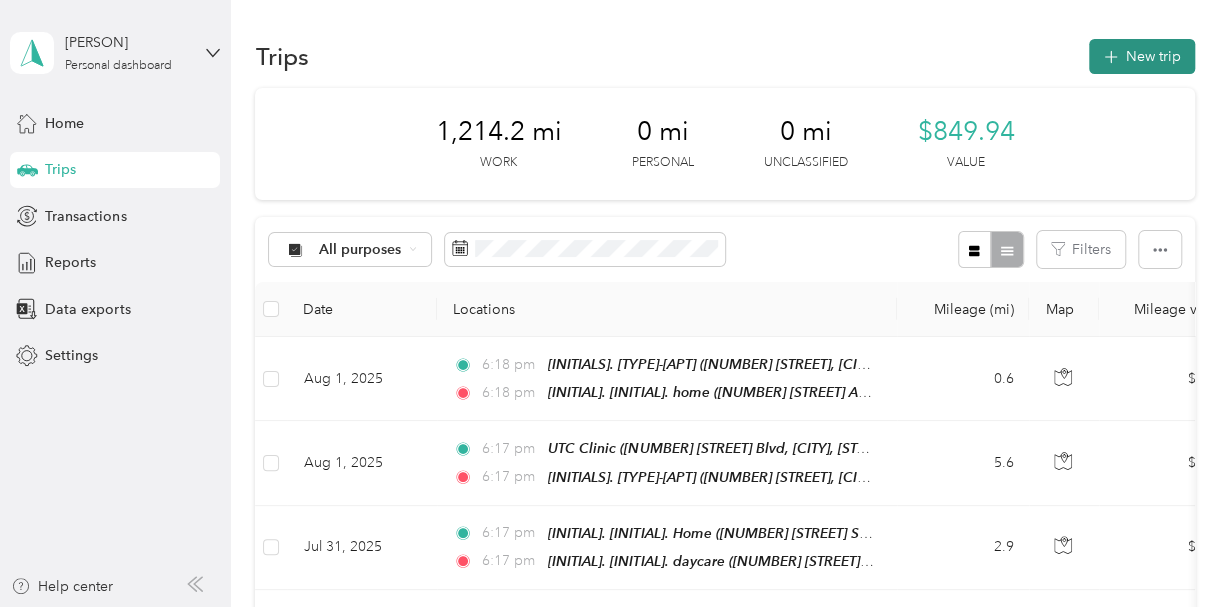 click on "New trip" at bounding box center (1142, 56) 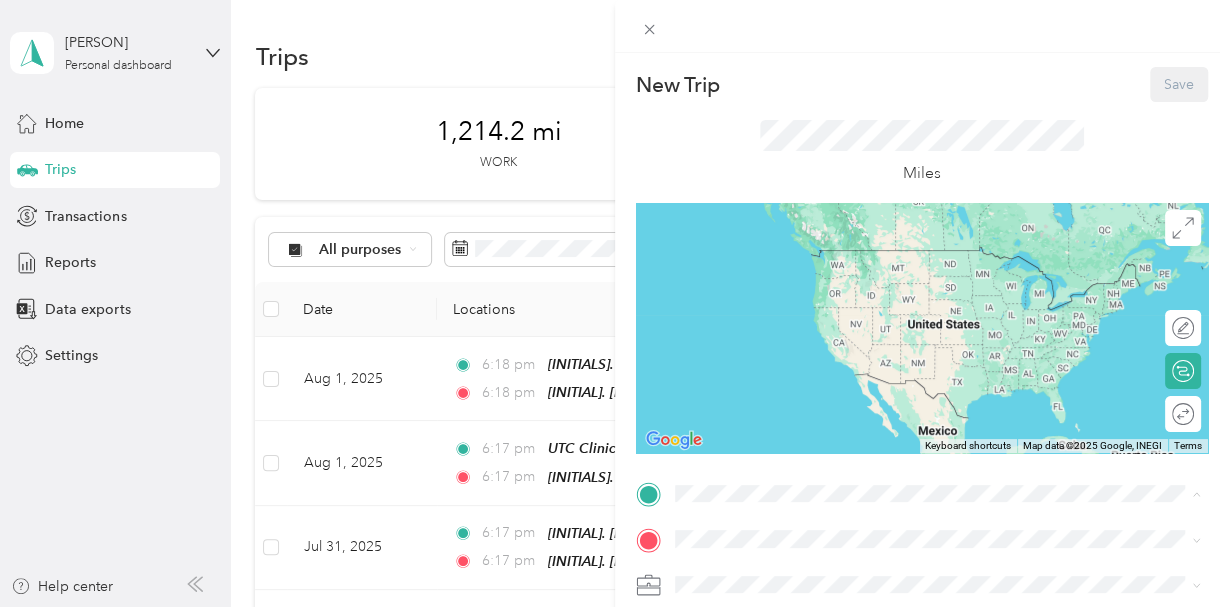 click on "[NUMBER] [STREET] Avenue, [CITY], [POSTAL_CODE], [CITY], [STATE], United States" at bounding box center [935, 458] 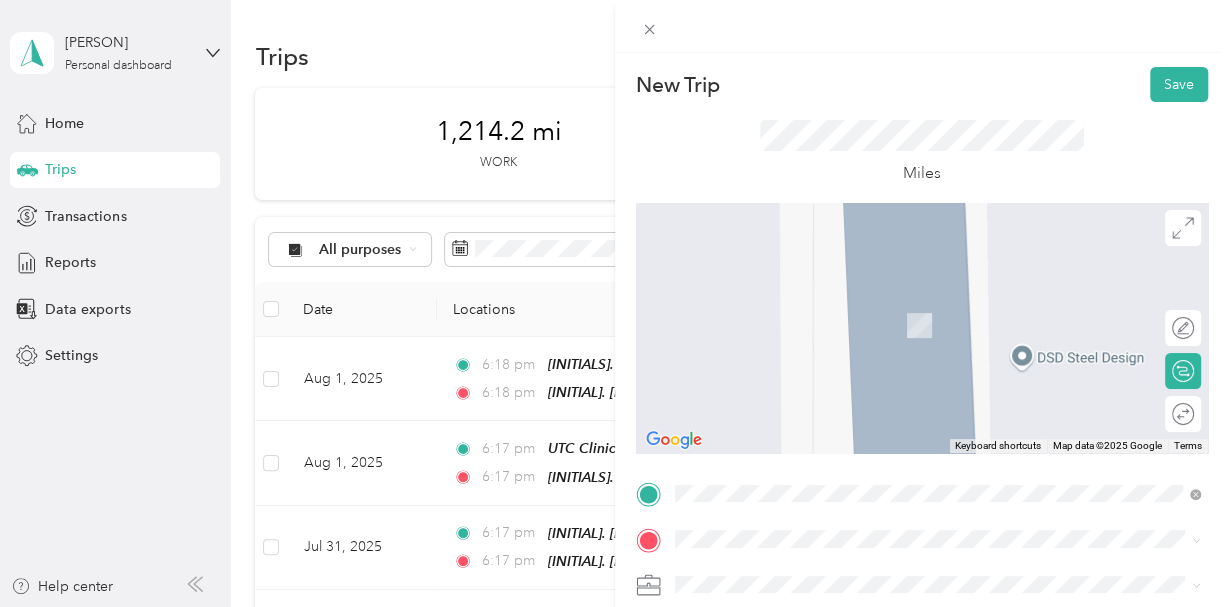 click on "[INITIAL]. [INITIAL]. home [NUMBER] [STREET] Avenue, [CITY], [POSTAL_CODE], [CITY], [STATE], United States" at bounding box center (953, 315) 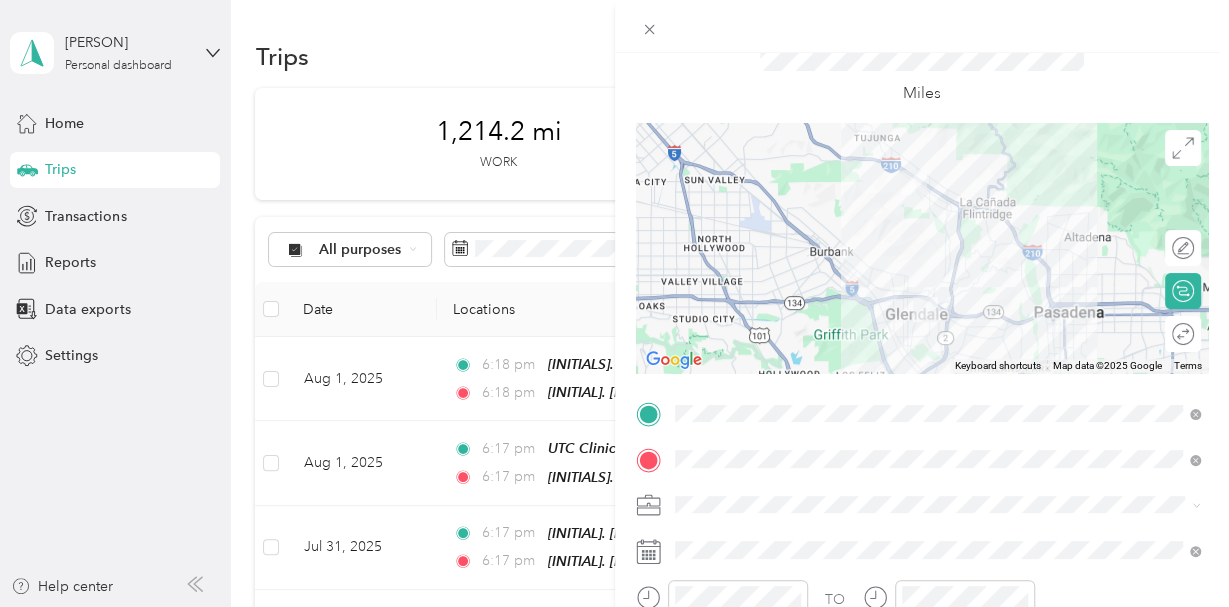 scroll, scrollTop: 0, scrollLeft: 0, axis: both 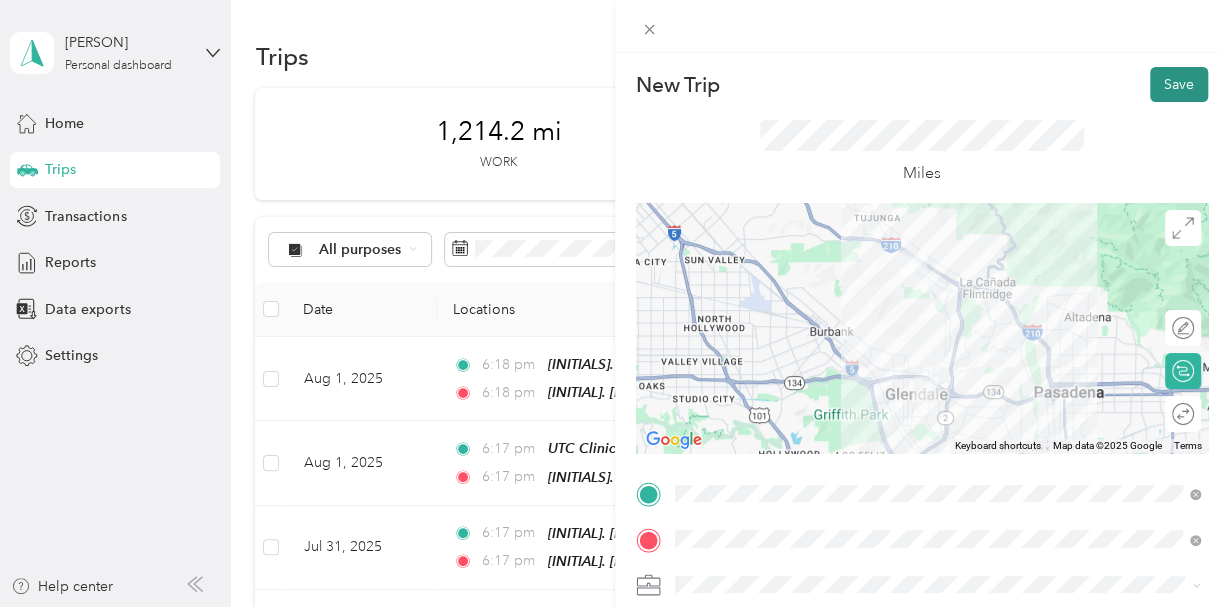 click on "Save" at bounding box center (1179, 84) 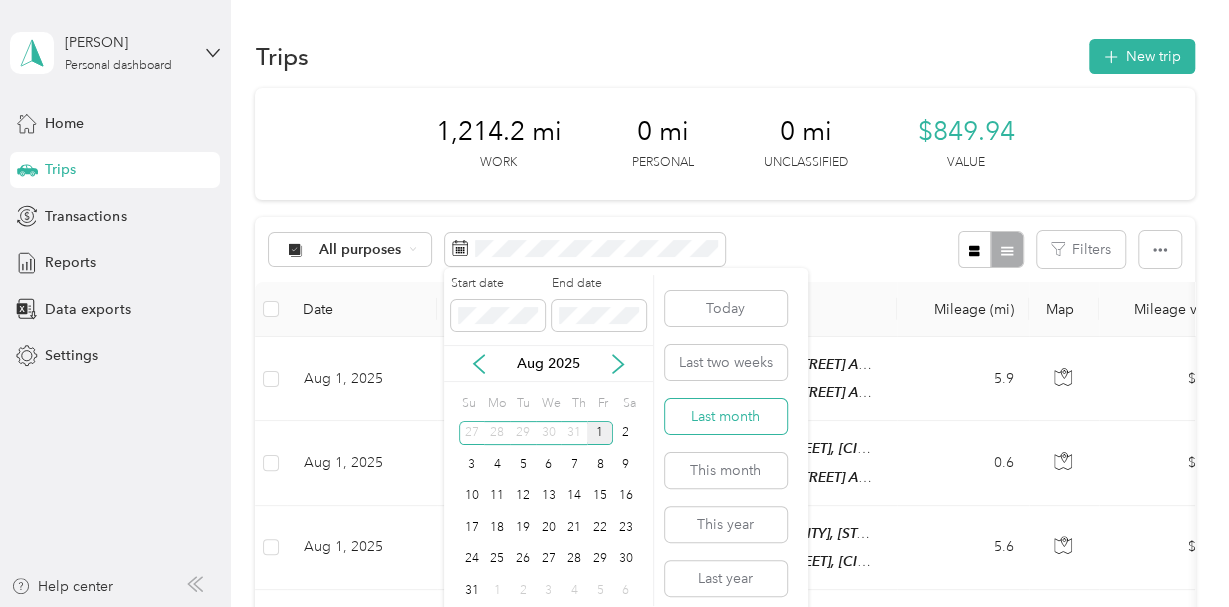 click on "Last month" at bounding box center (726, 416) 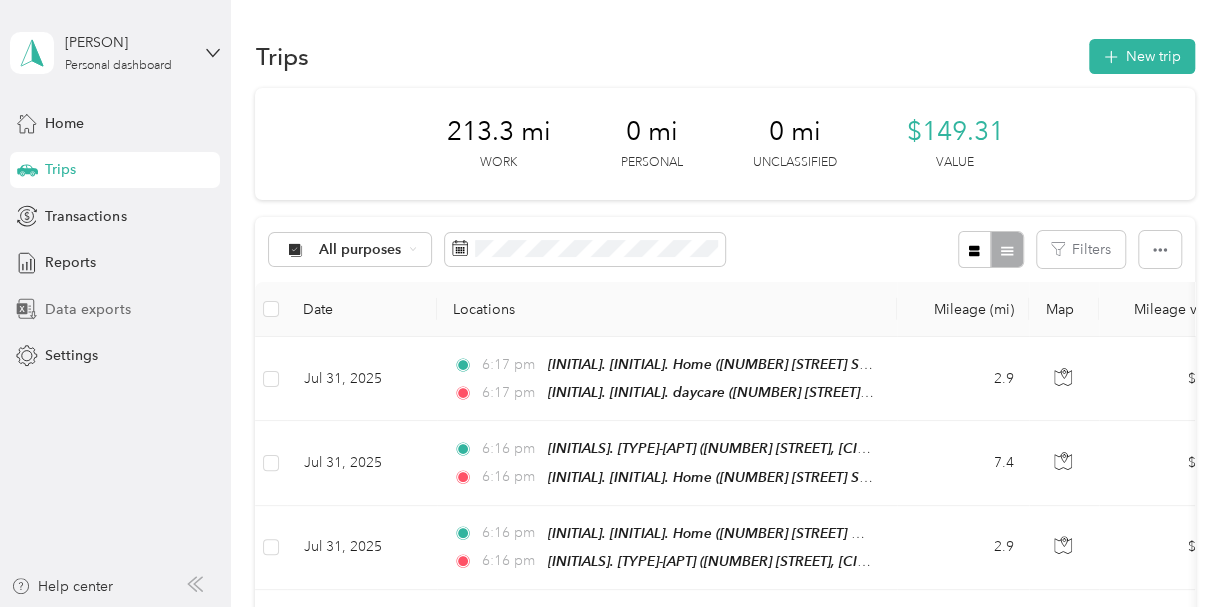 click on "Data exports" at bounding box center (87, 309) 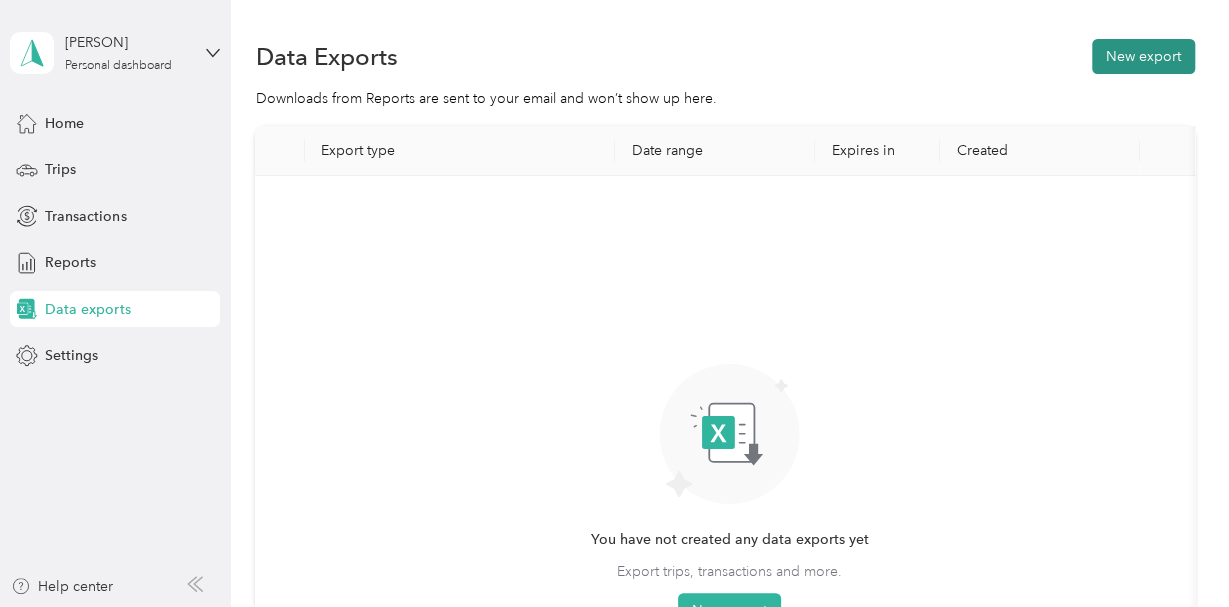 click on "New export" at bounding box center (1143, 56) 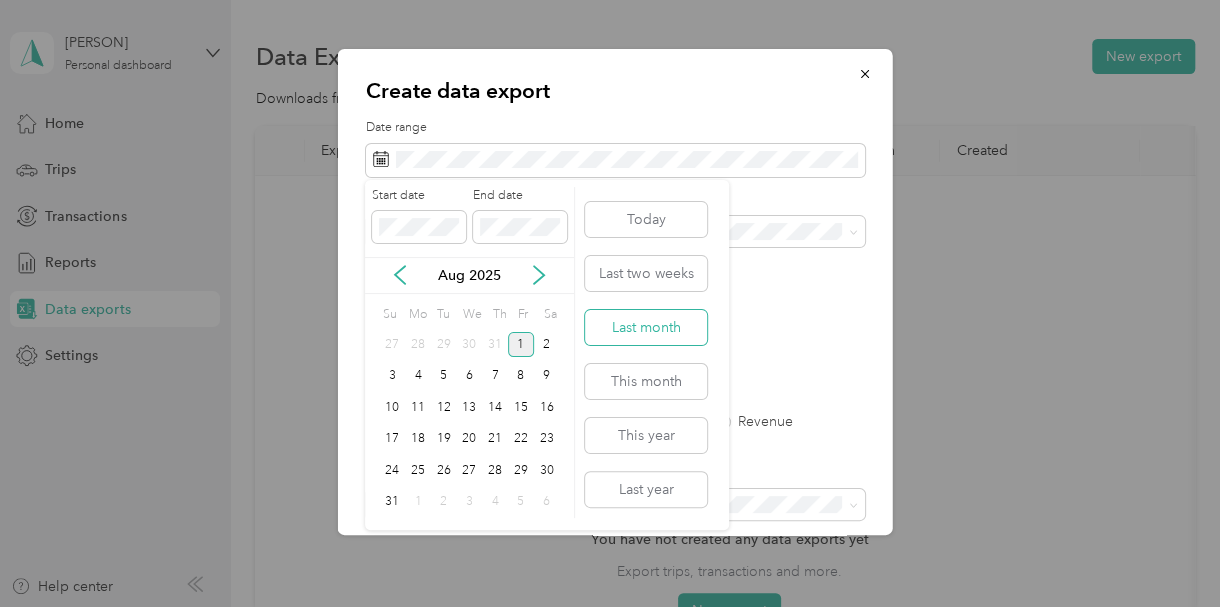 click on "Last month" at bounding box center (646, 327) 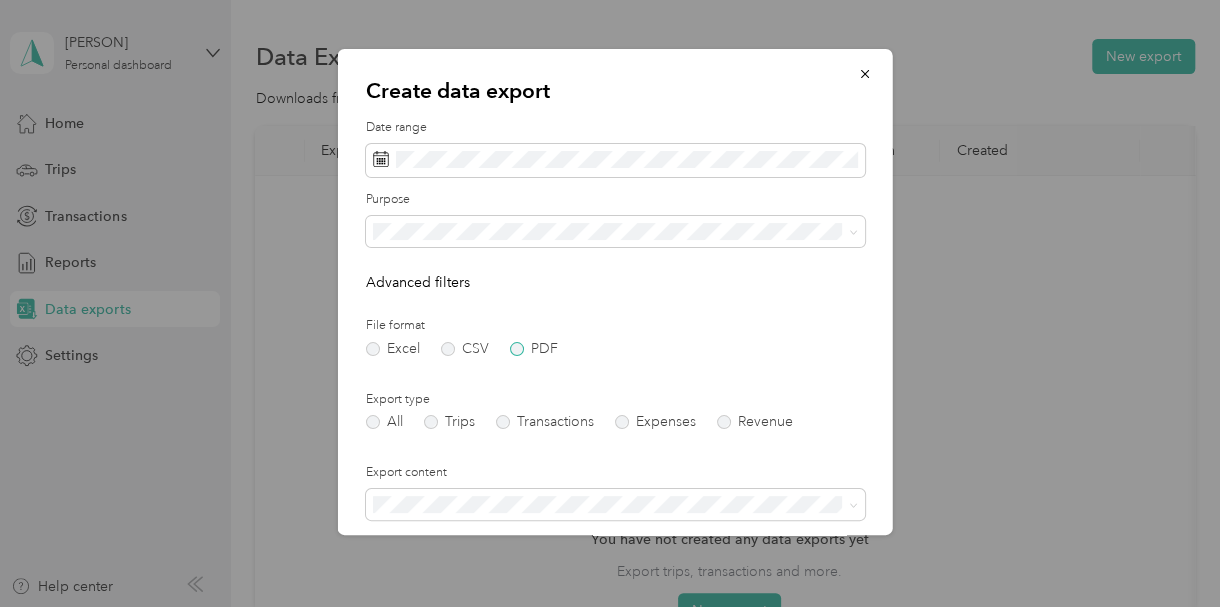 click on "PDF" at bounding box center (533, 349) 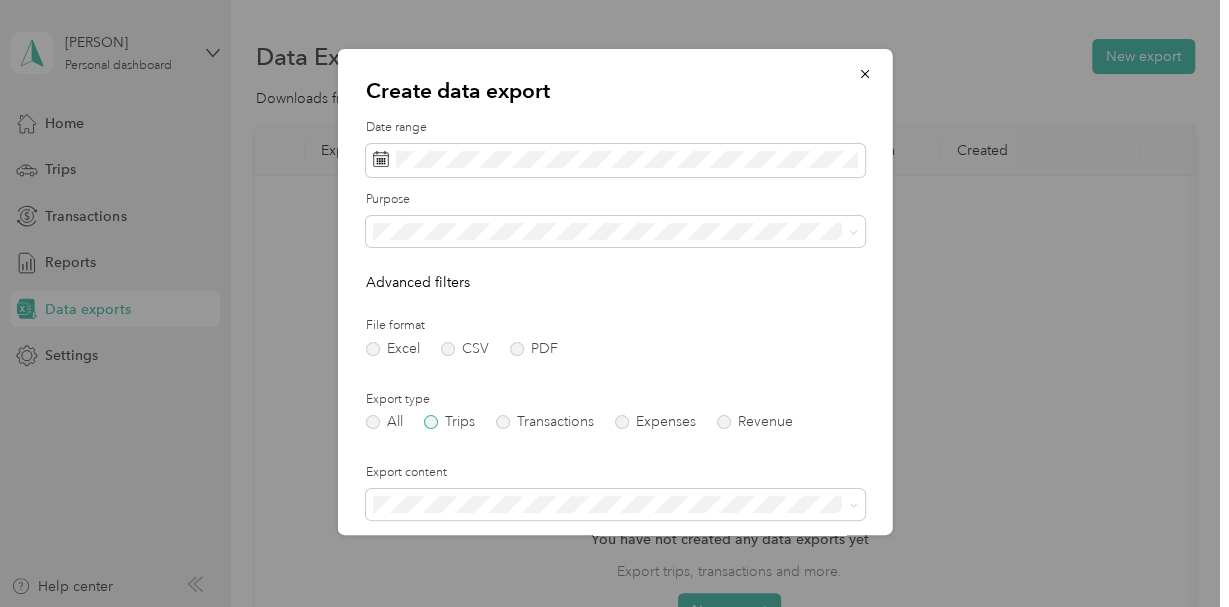 click on "Trips" at bounding box center [448, 422] 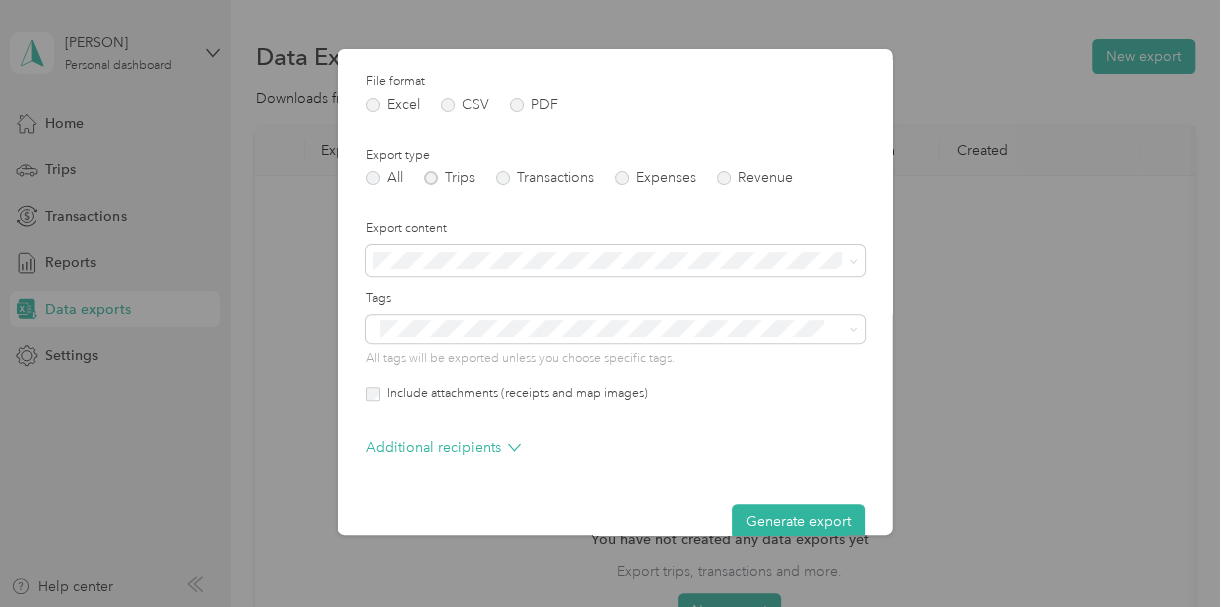 scroll, scrollTop: 246, scrollLeft: 0, axis: vertical 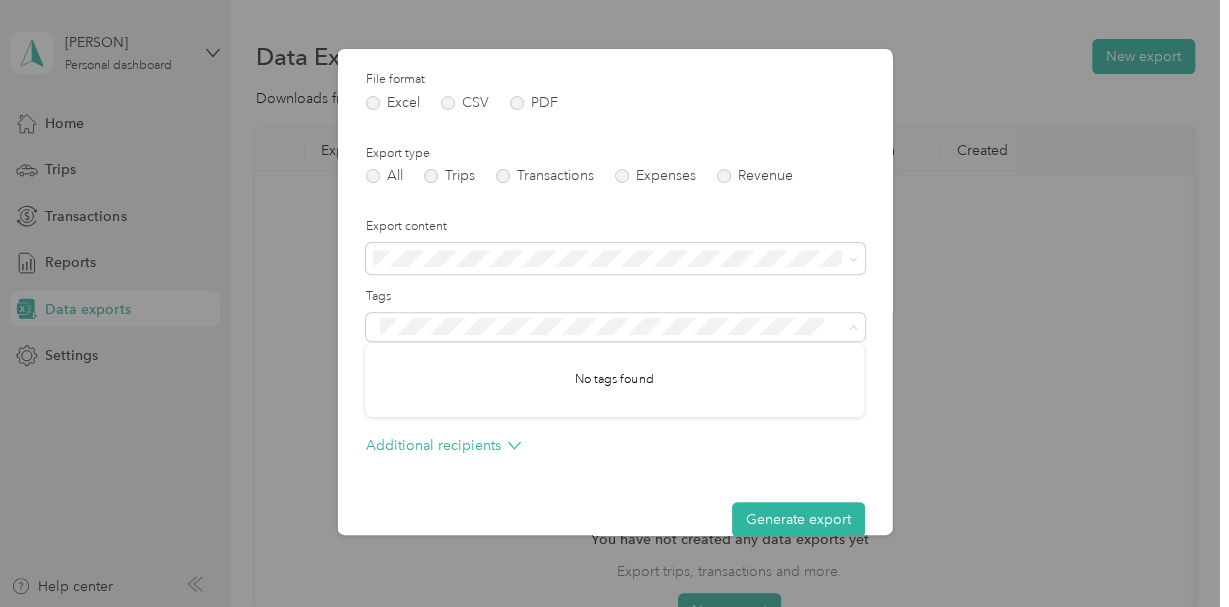 click on "Tags" at bounding box center (614, 297) 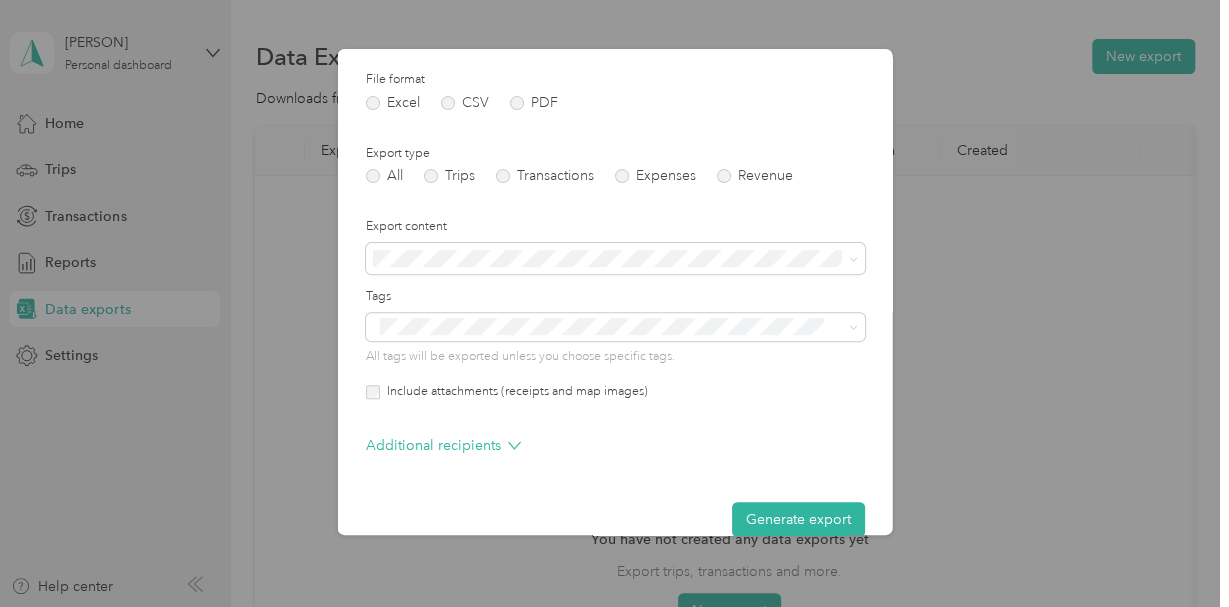 scroll, scrollTop: 276, scrollLeft: 0, axis: vertical 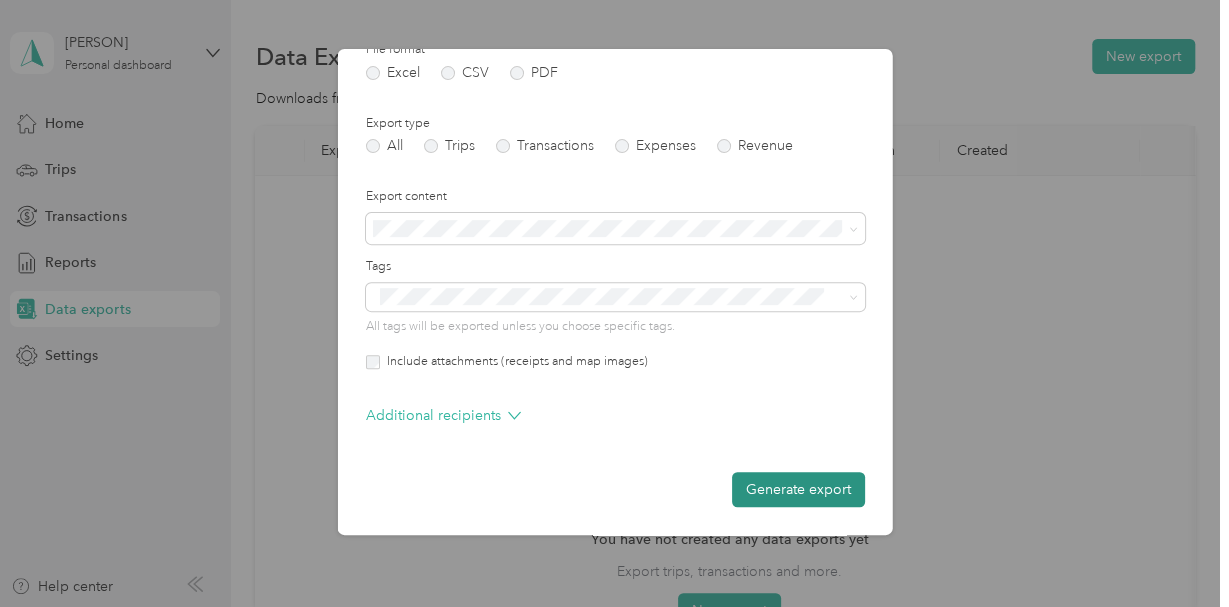 click on "Generate export" at bounding box center [797, 489] 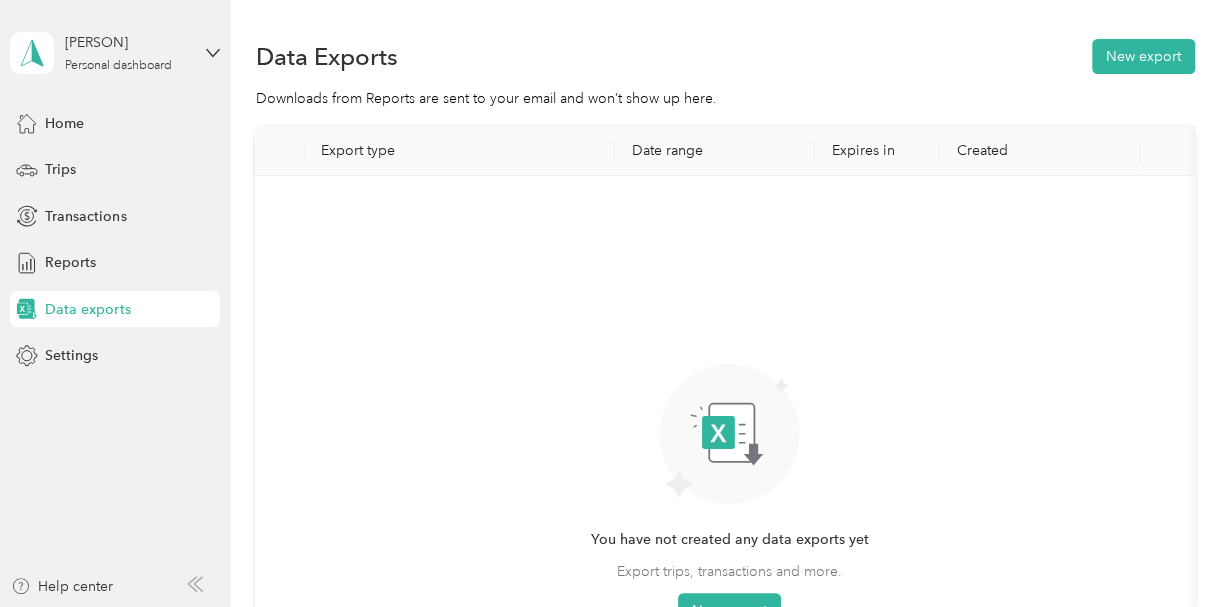 scroll, scrollTop: 276, scrollLeft: 0, axis: vertical 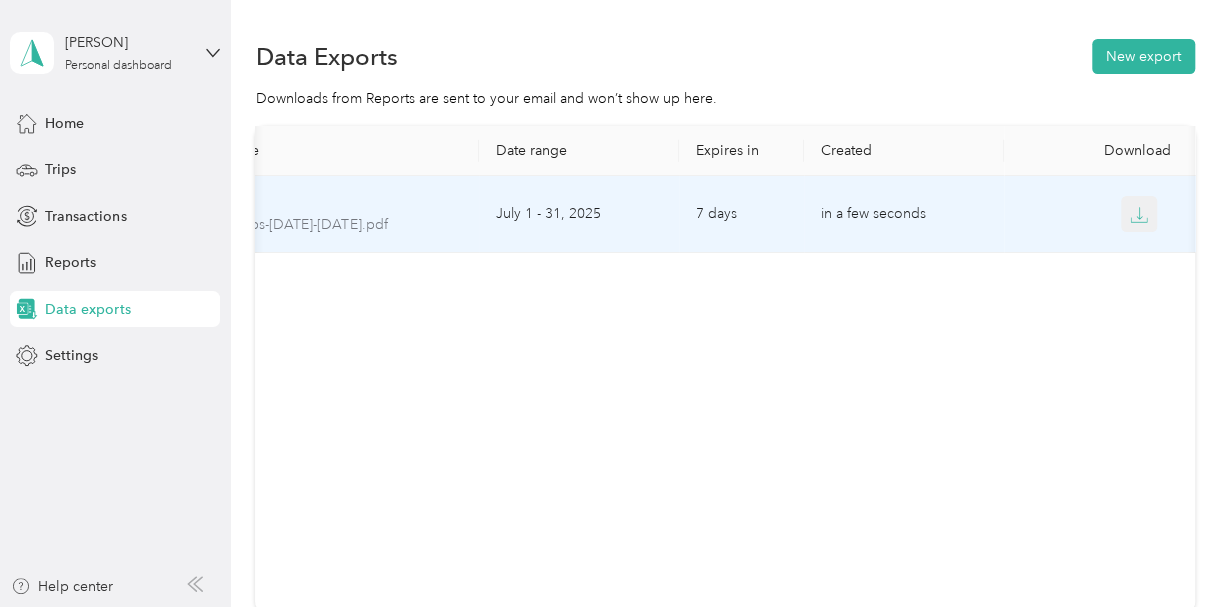 click 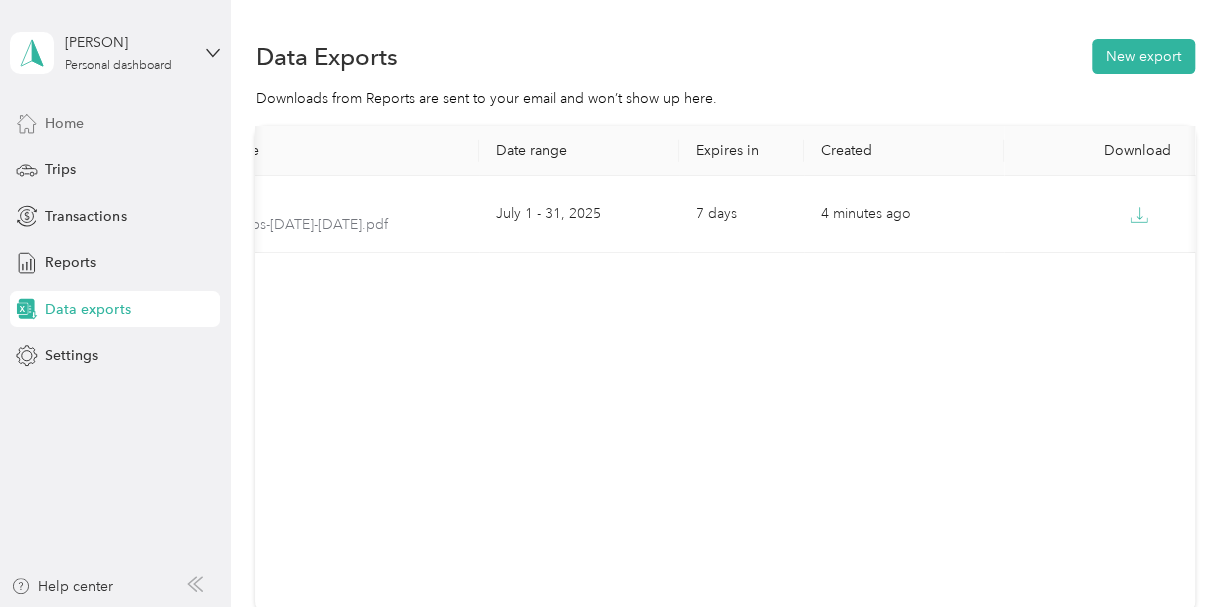 click on "Home" at bounding box center (64, 123) 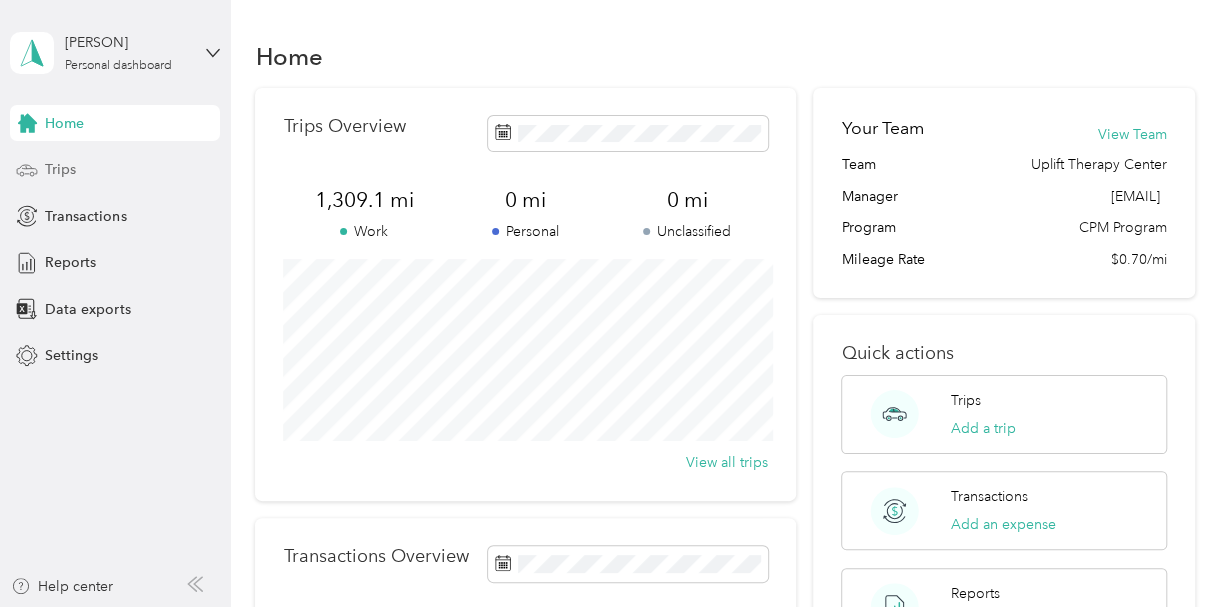 click on "Trips" at bounding box center (60, 169) 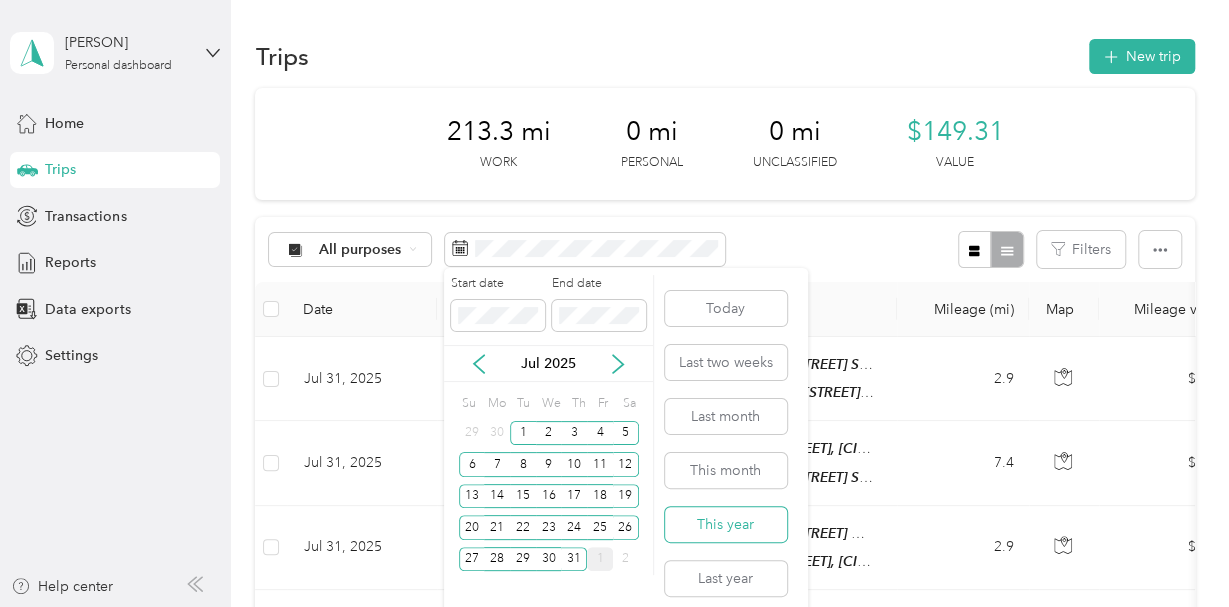 click on "This year" at bounding box center [726, 524] 